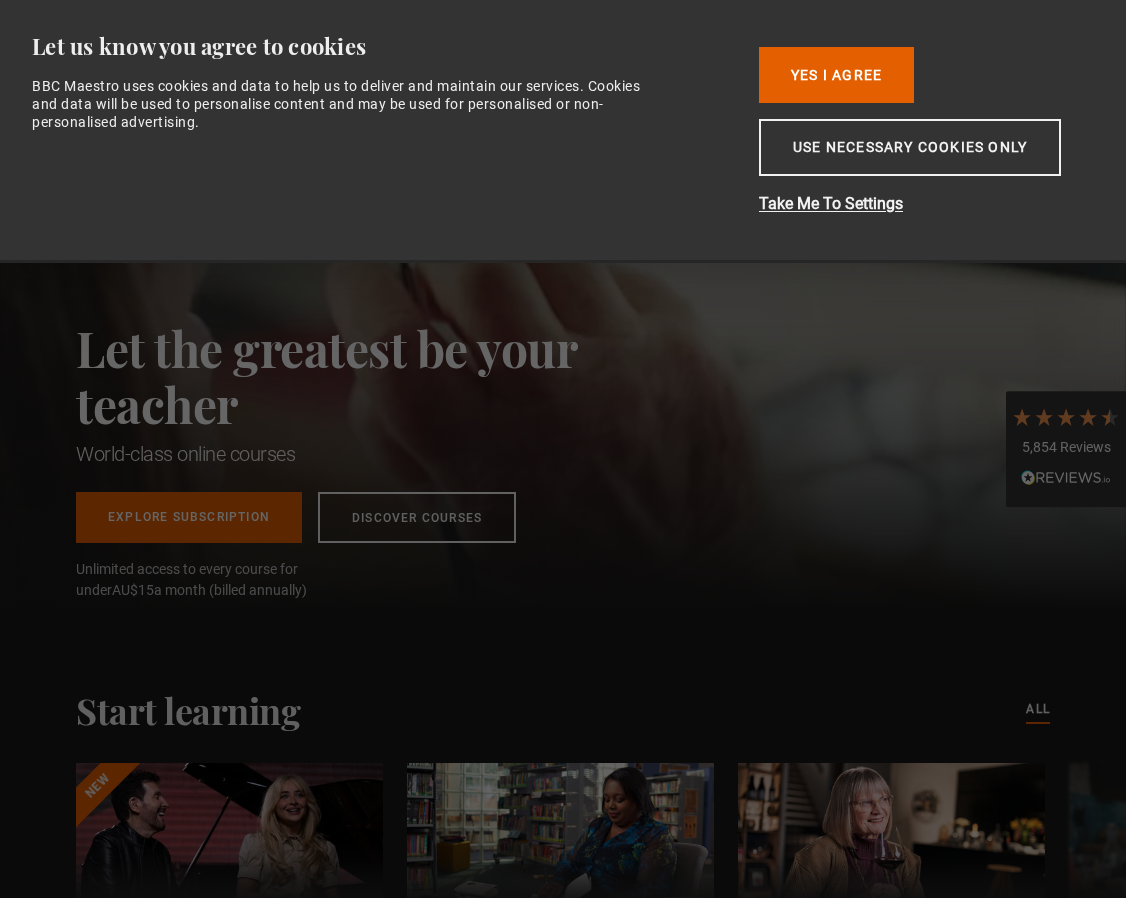 scroll, scrollTop: 0, scrollLeft: 0, axis: both 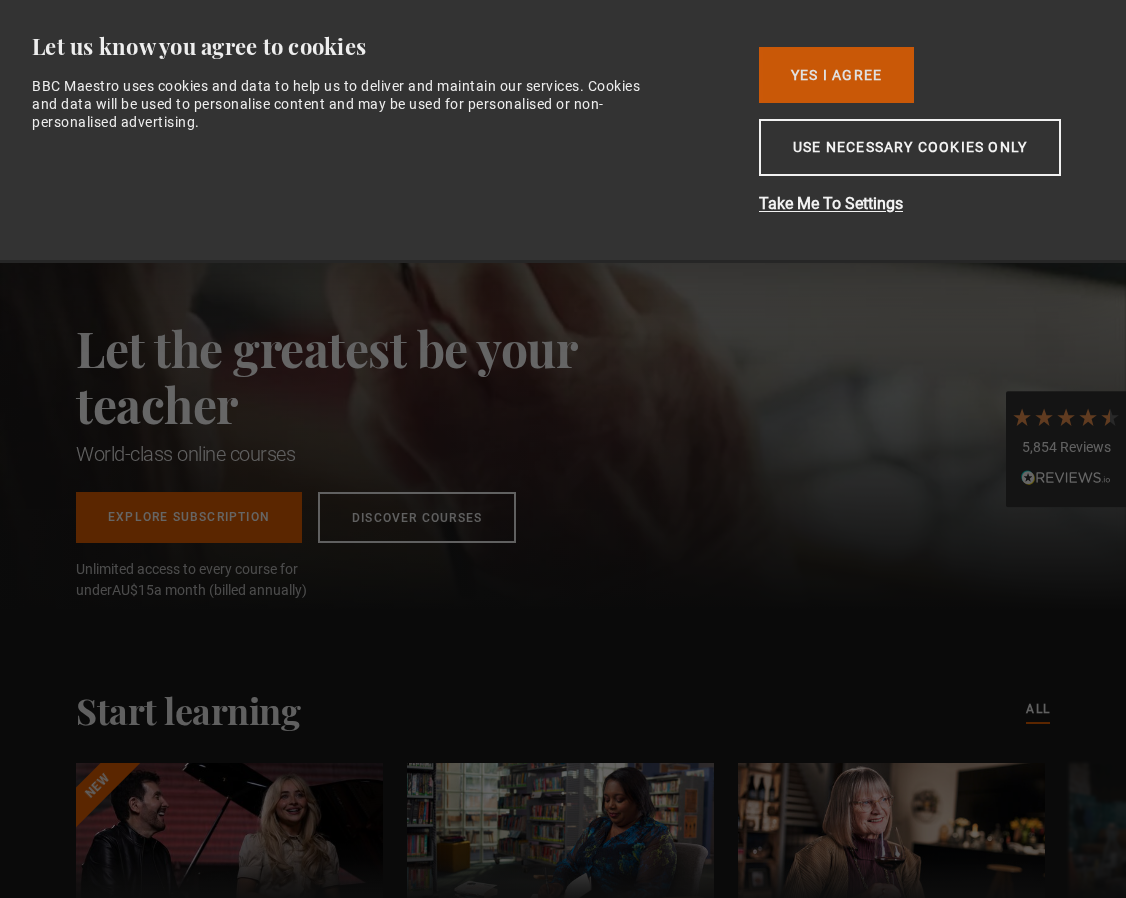click on "Yes I Agree" at bounding box center [836, 75] 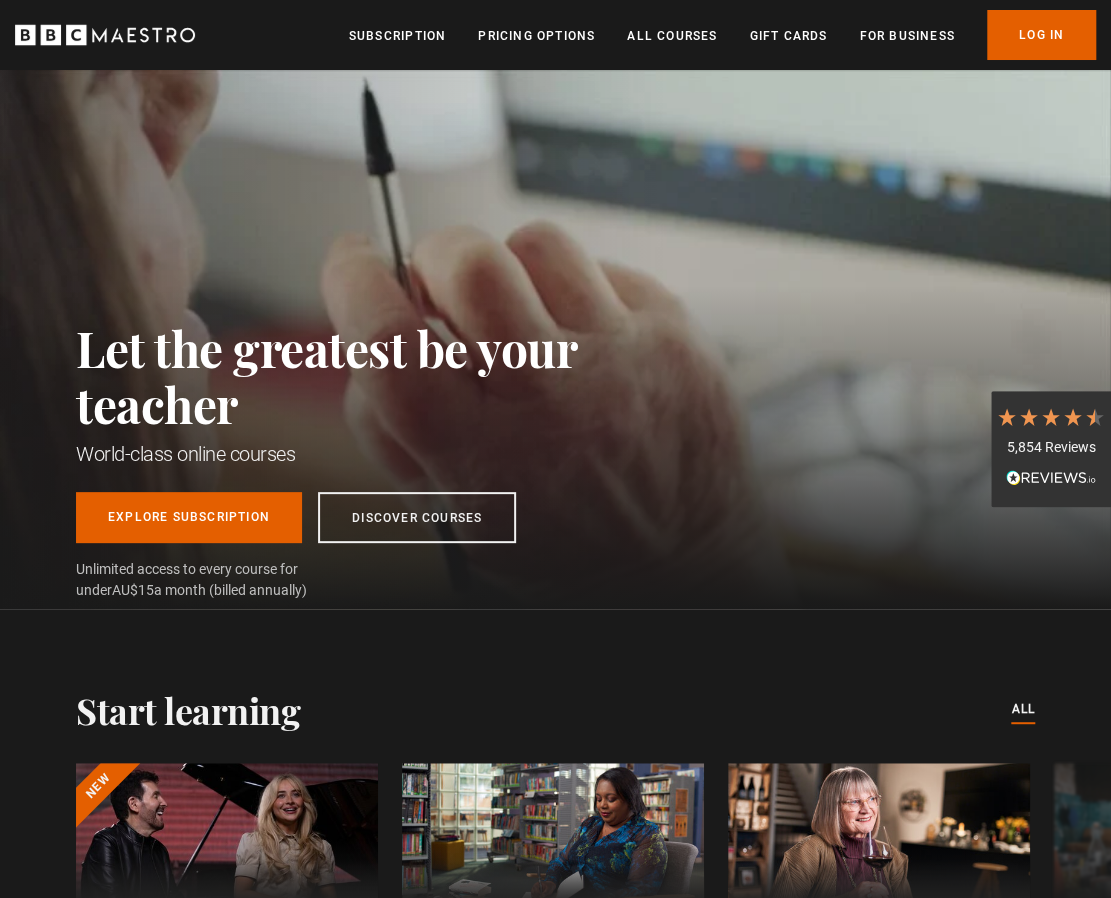 scroll, scrollTop: 0, scrollLeft: 1872, axis: horizontal 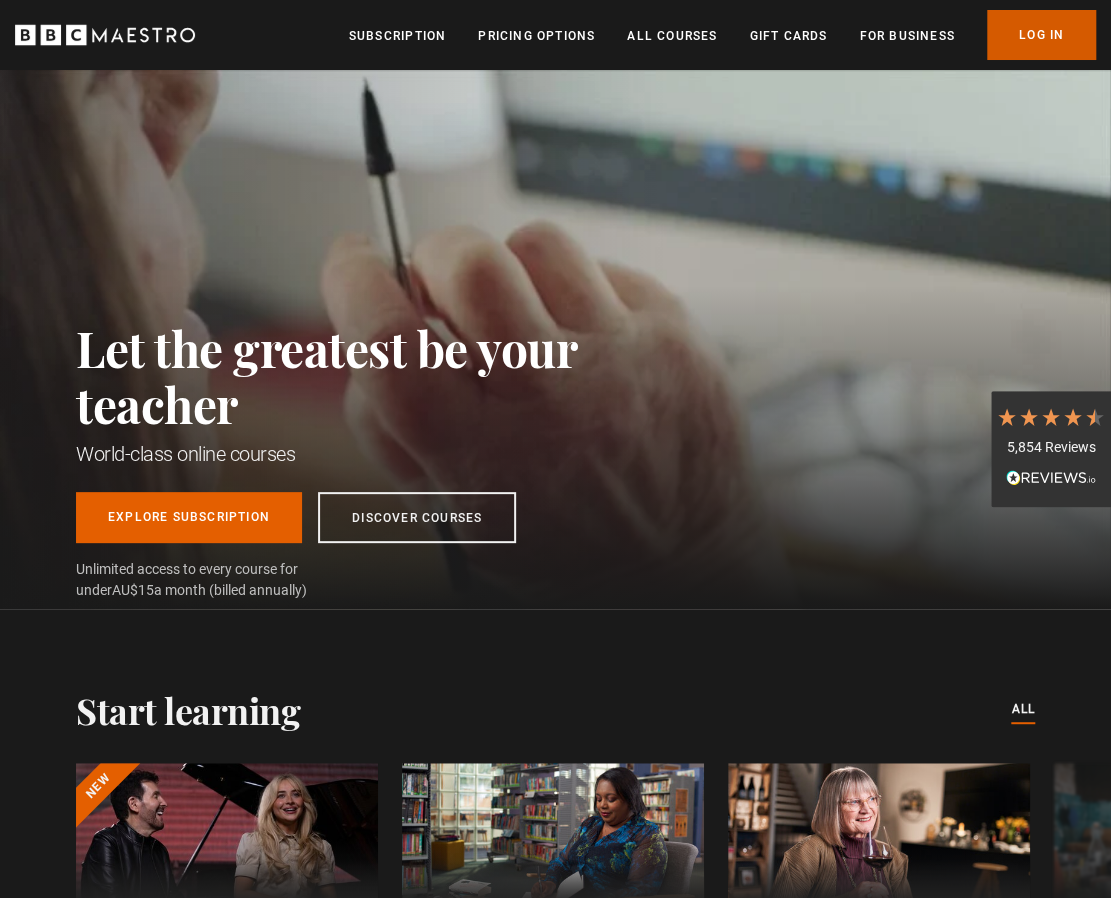 click on "Log In" at bounding box center (1041, 35) 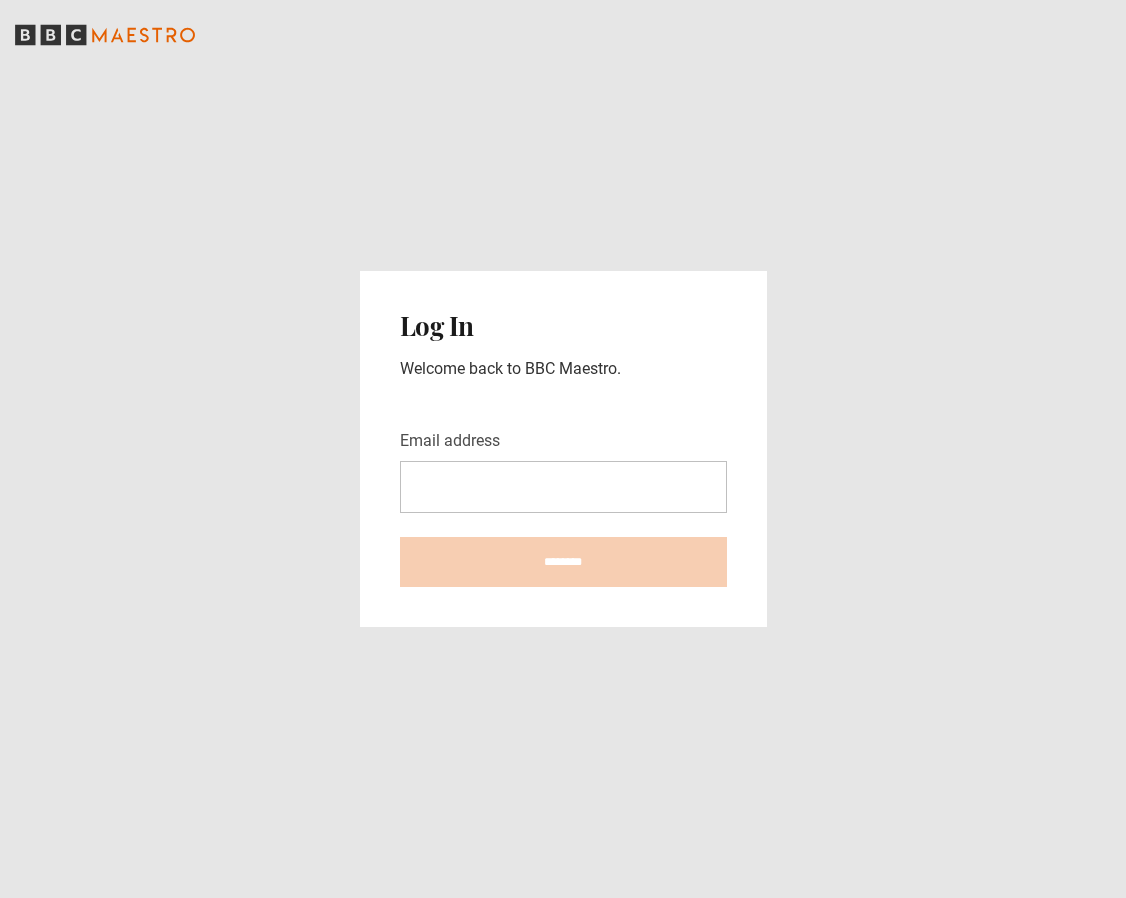 click on "Email address" at bounding box center [563, 487] 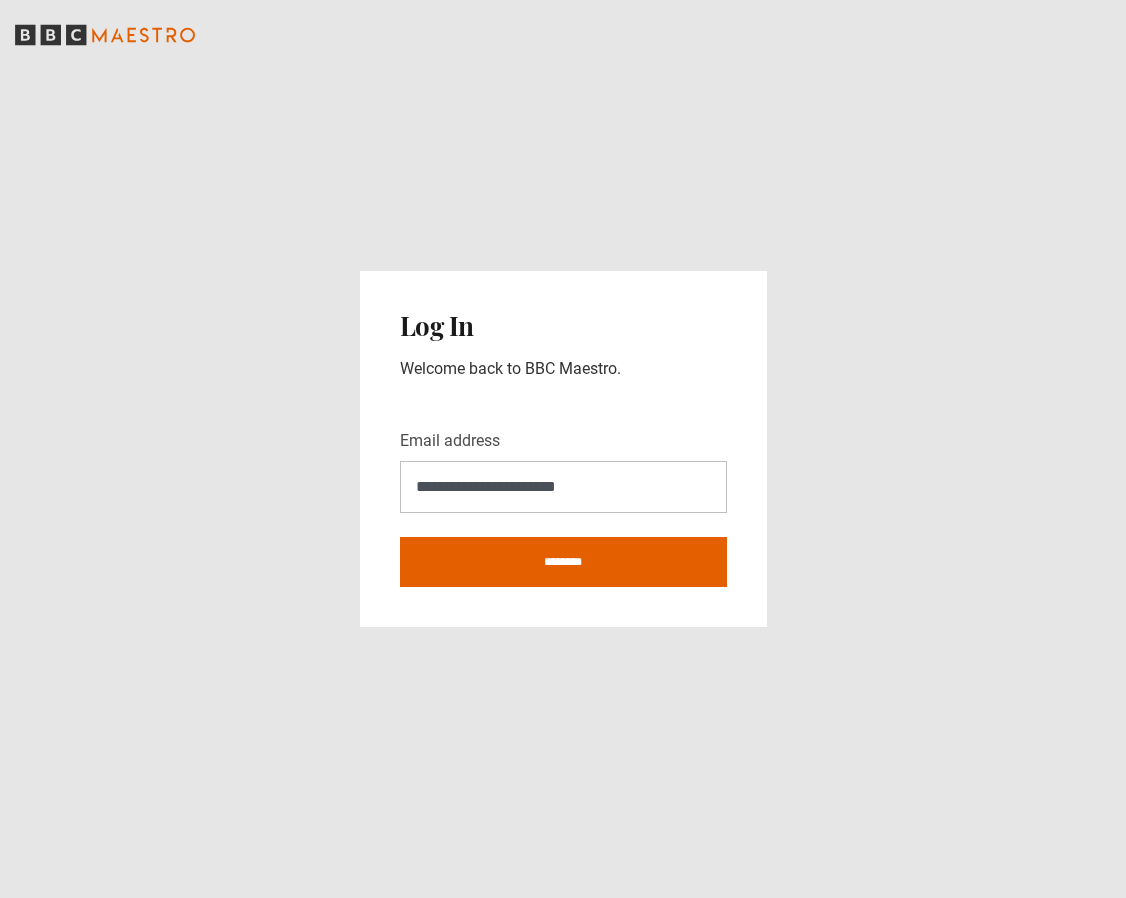 type on "**********" 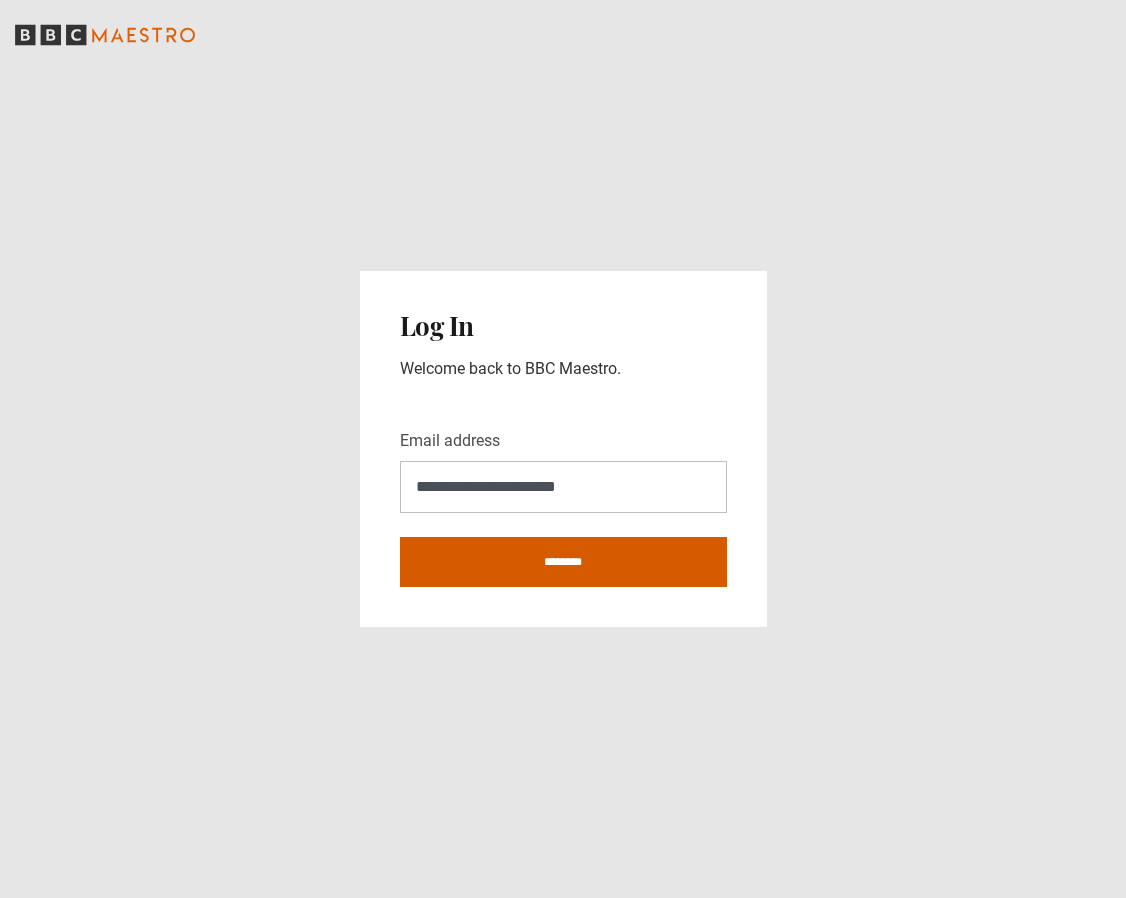click on "********" at bounding box center [563, 562] 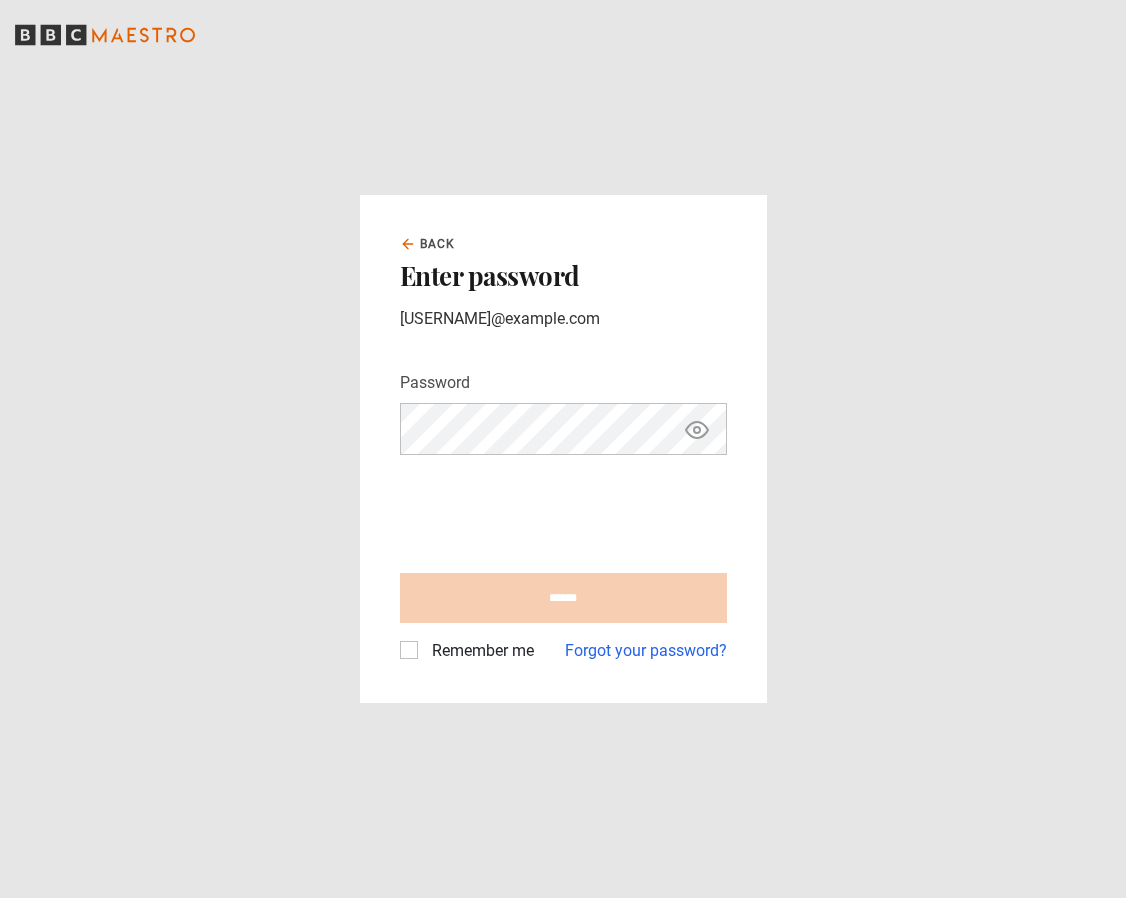 scroll, scrollTop: 0, scrollLeft: 0, axis: both 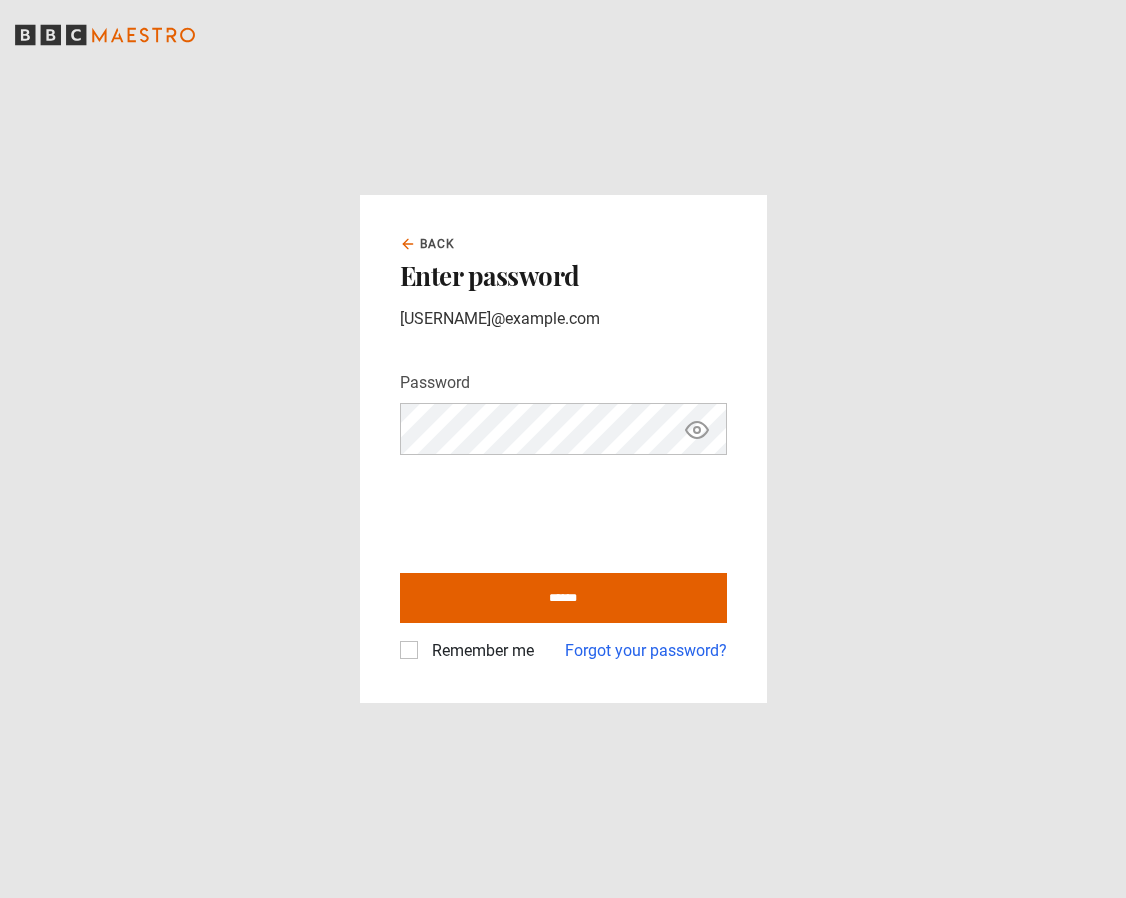 click 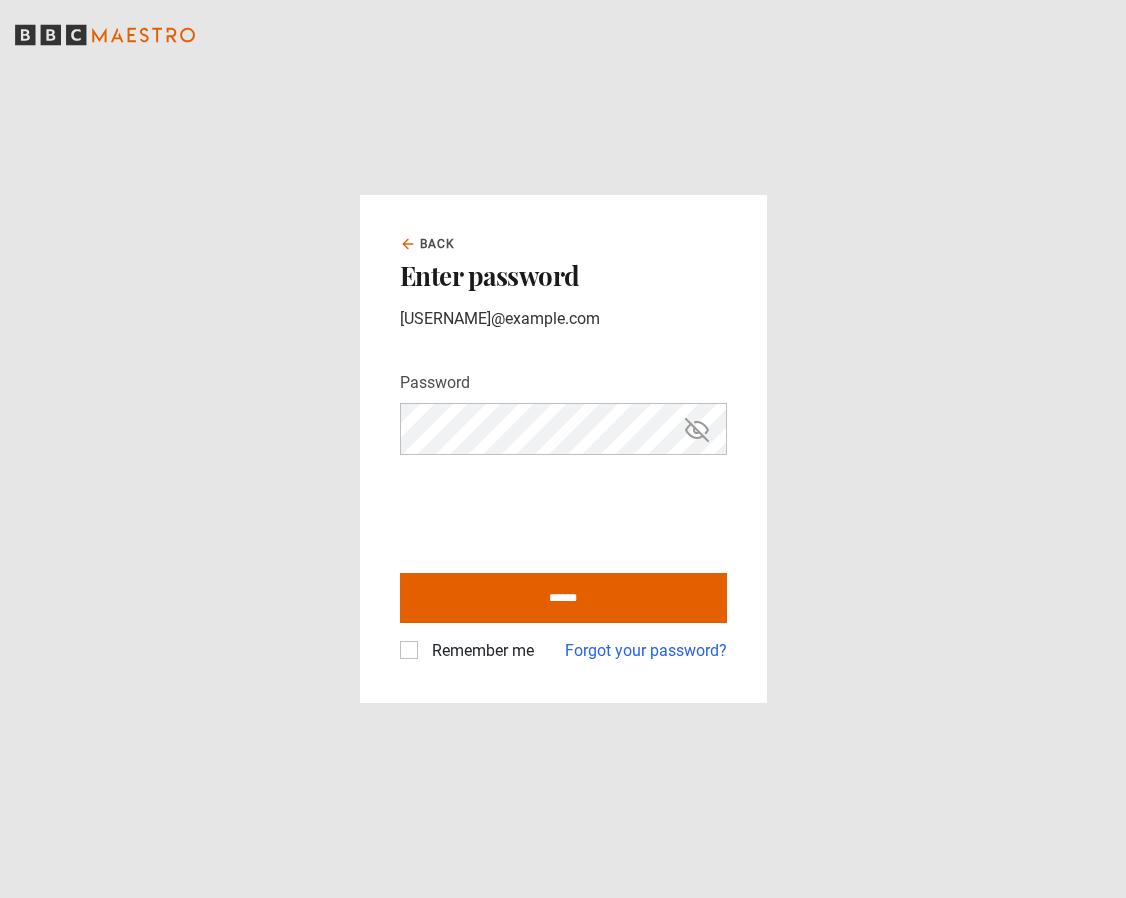 click on "Remember me
Forgot your password?" at bounding box center [563, 643] 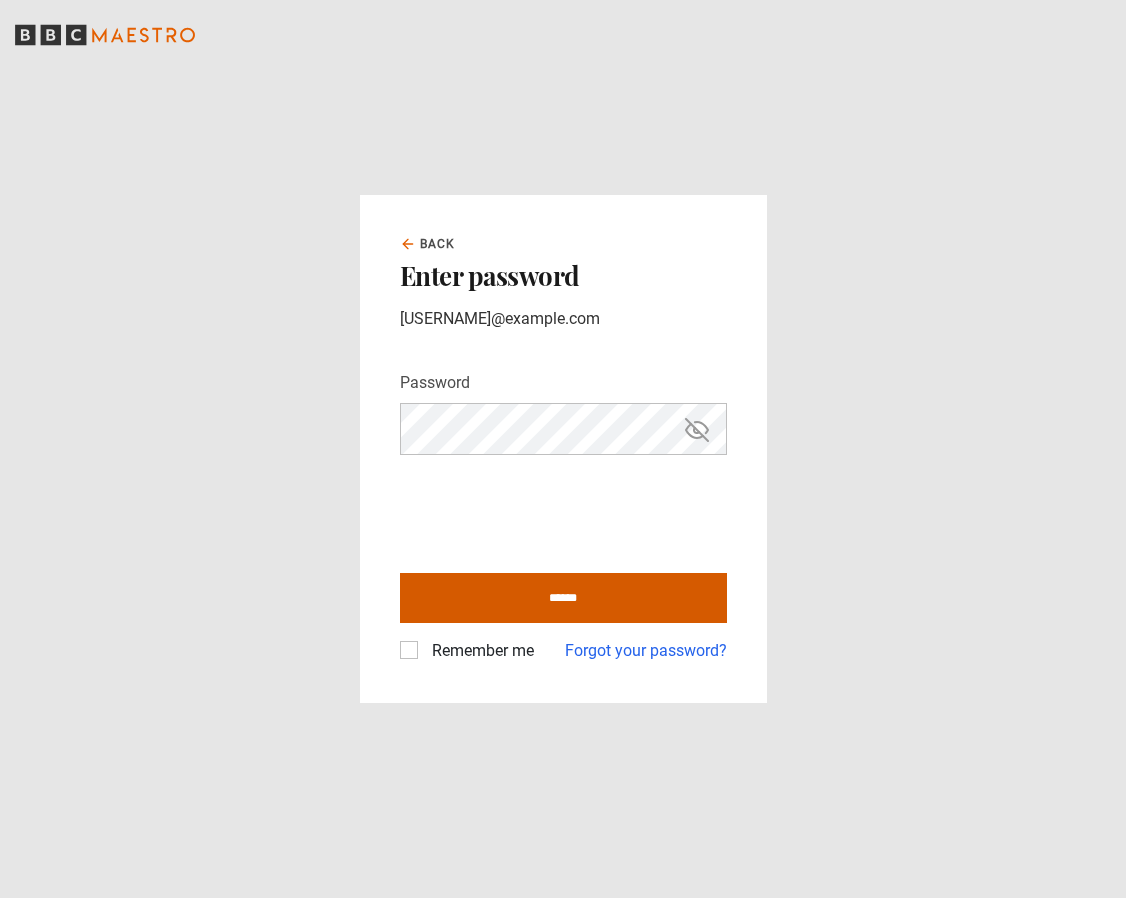 click on "******" at bounding box center (563, 598) 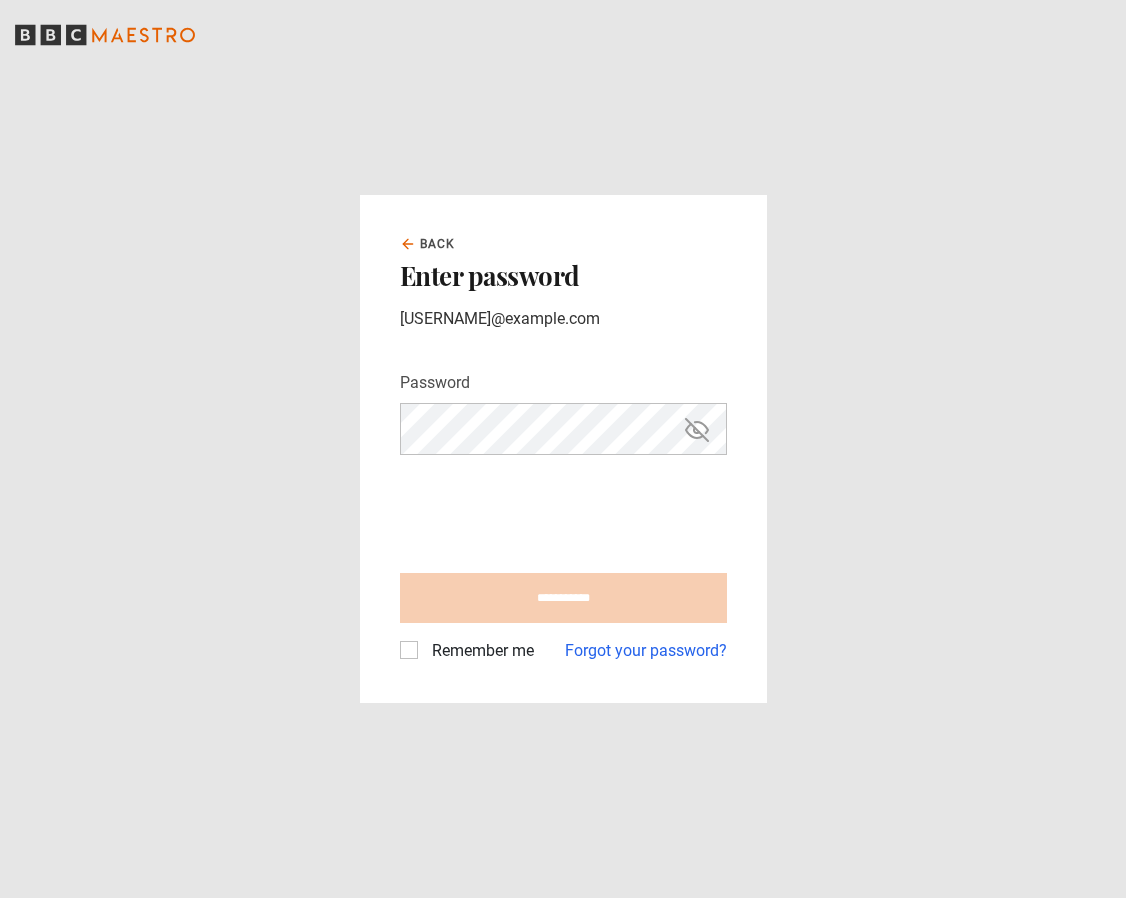 type on "**********" 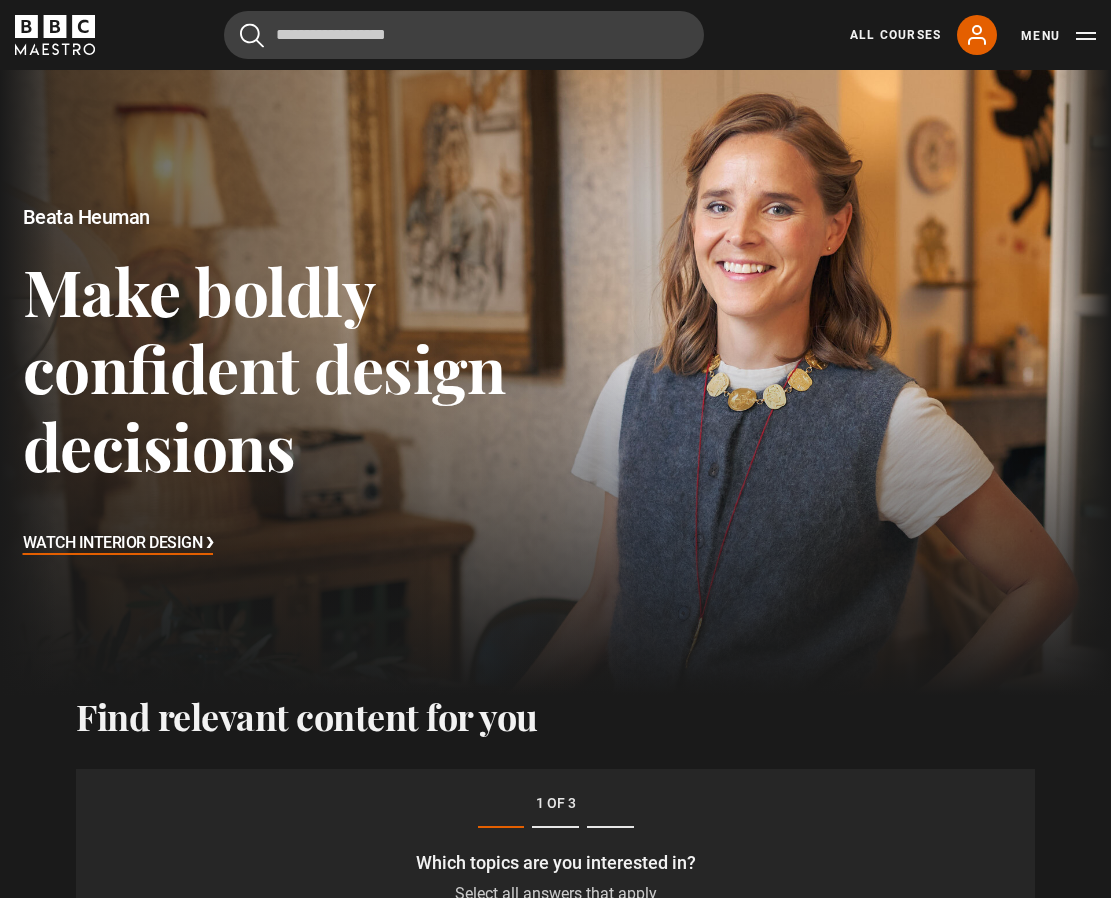 scroll, scrollTop: 627, scrollLeft: 0, axis: vertical 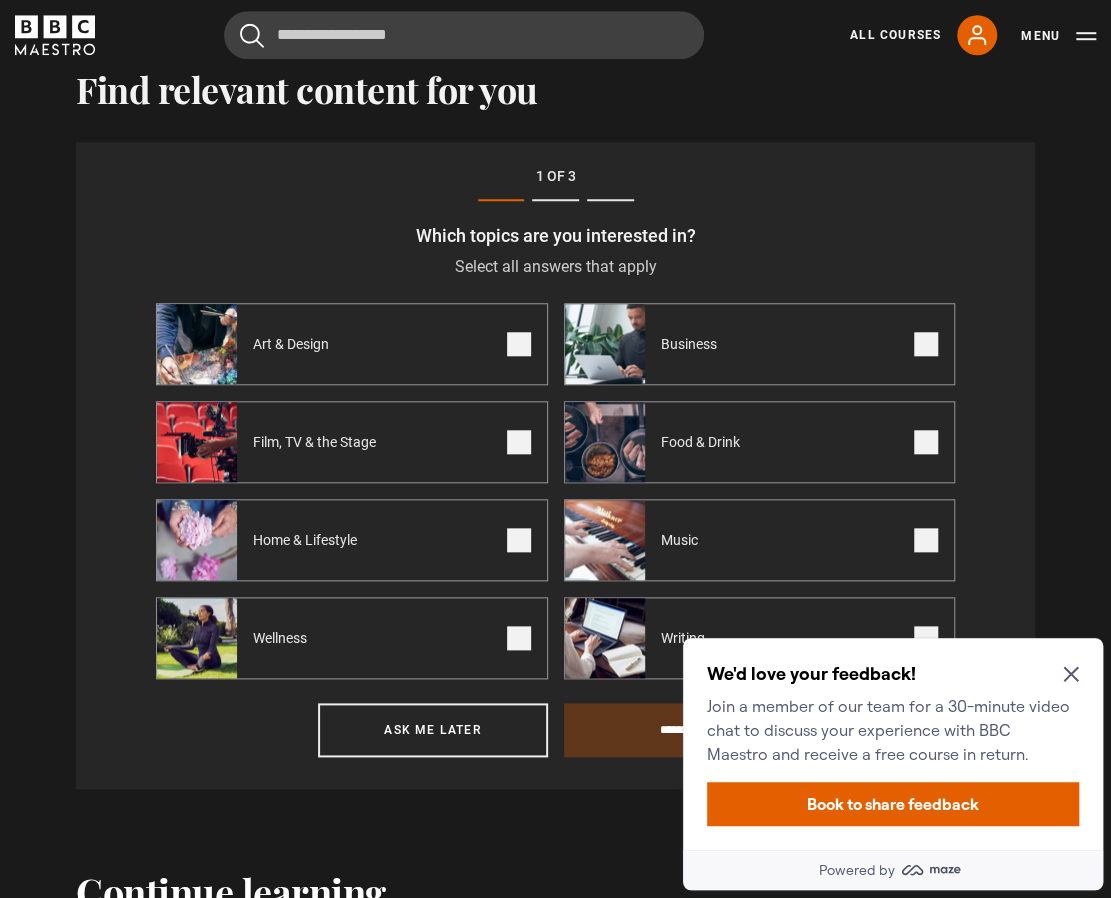 click 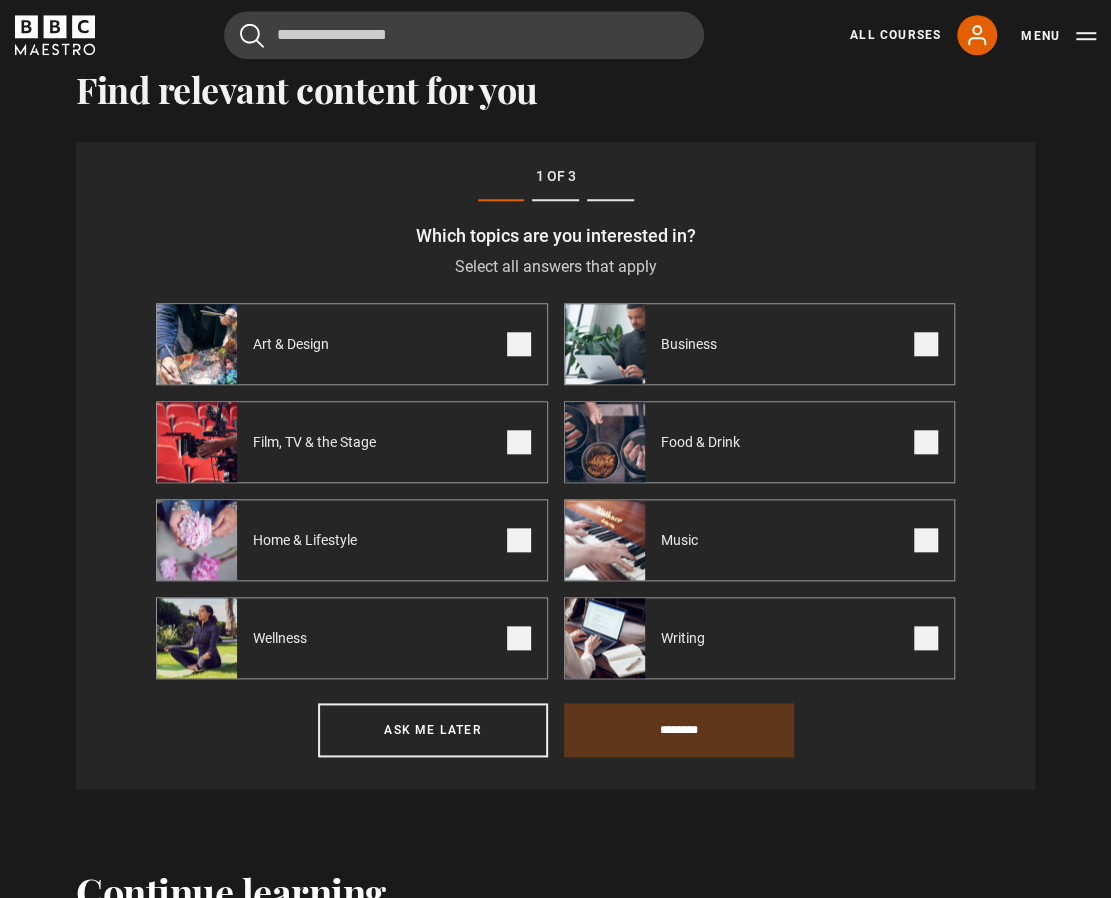 click at bounding box center [519, 344] 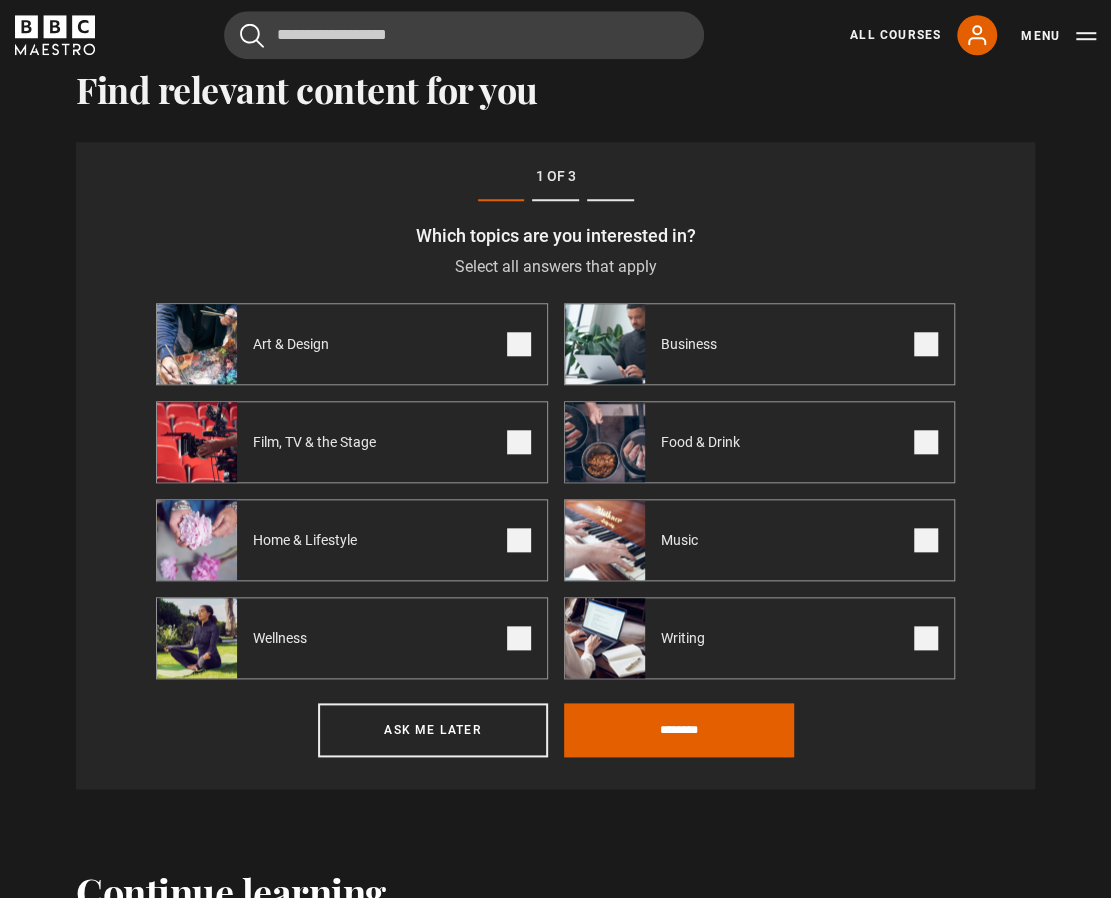 click at bounding box center (519, 442) 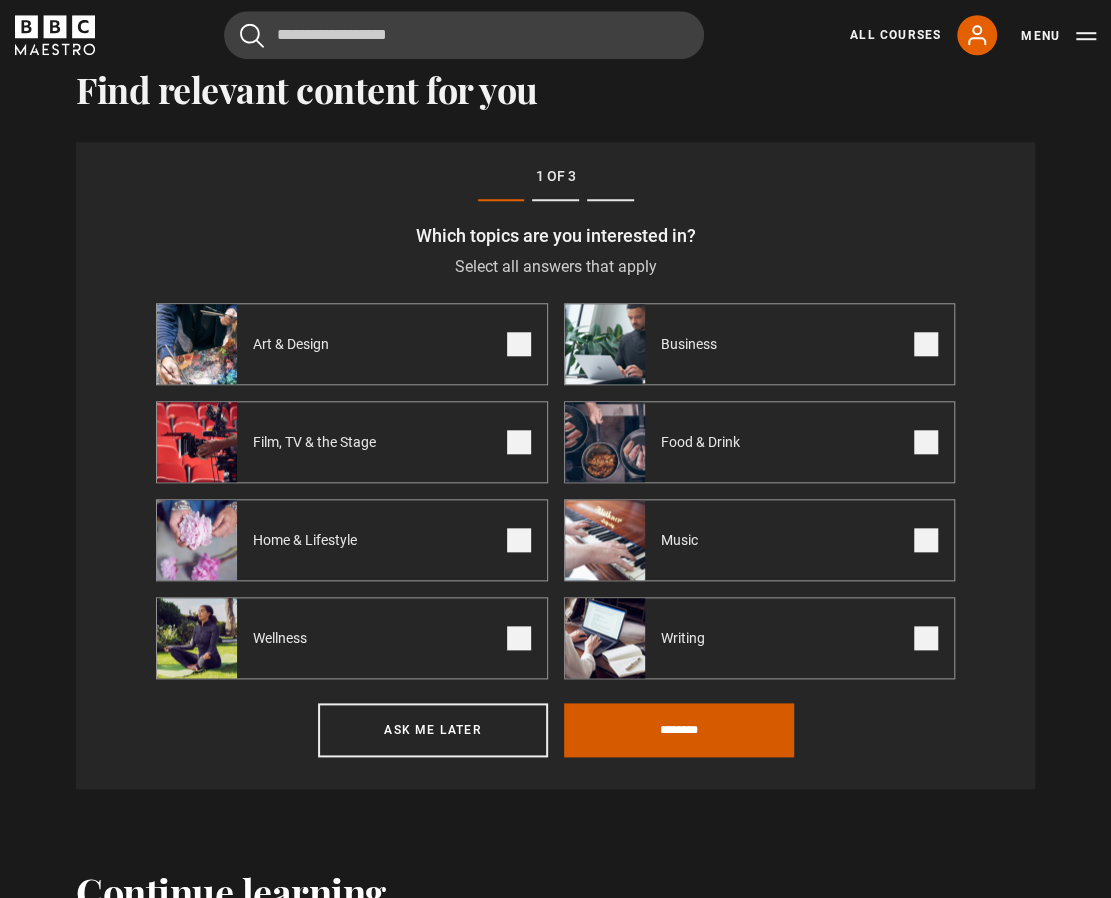 click on "********" at bounding box center (679, 730) 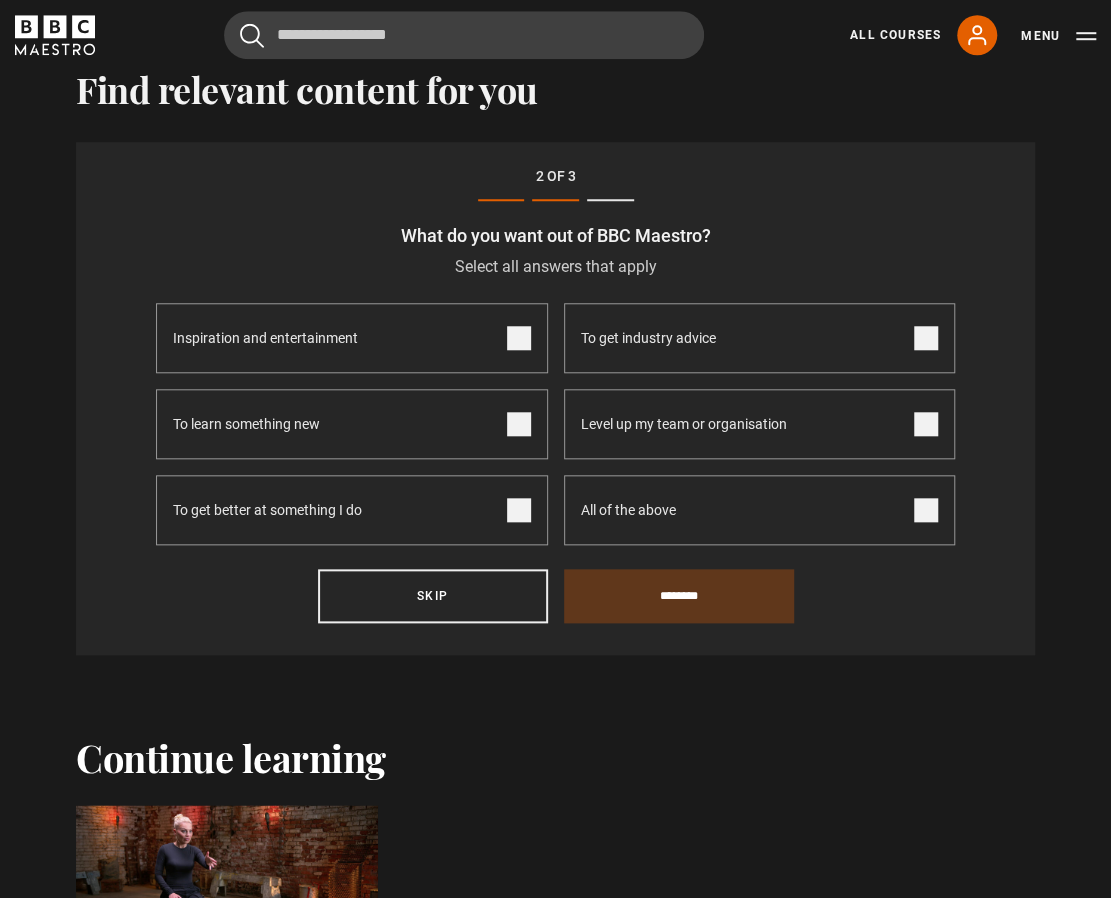 click on "Inspiration and entertainment" at bounding box center [352, 338] 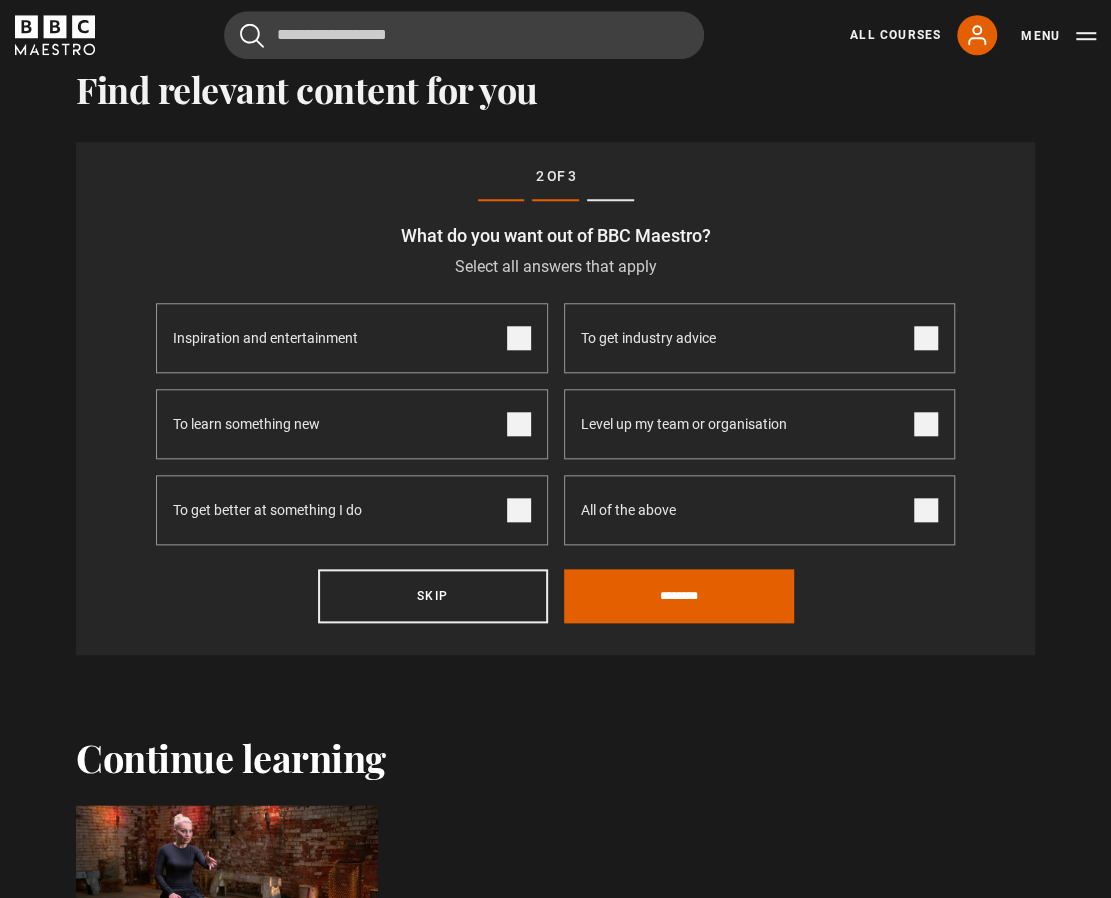 click at bounding box center (926, 338) 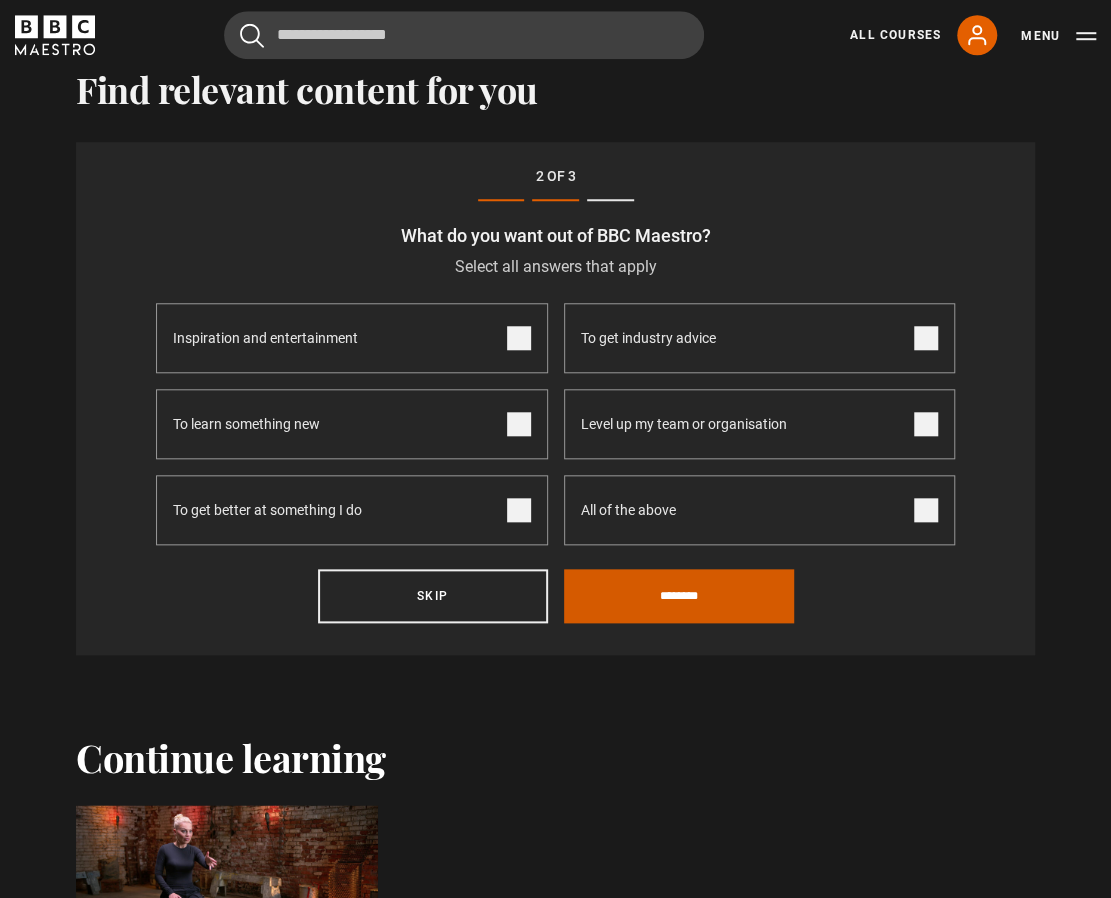 click on "********" at bounding box center (679, 596) 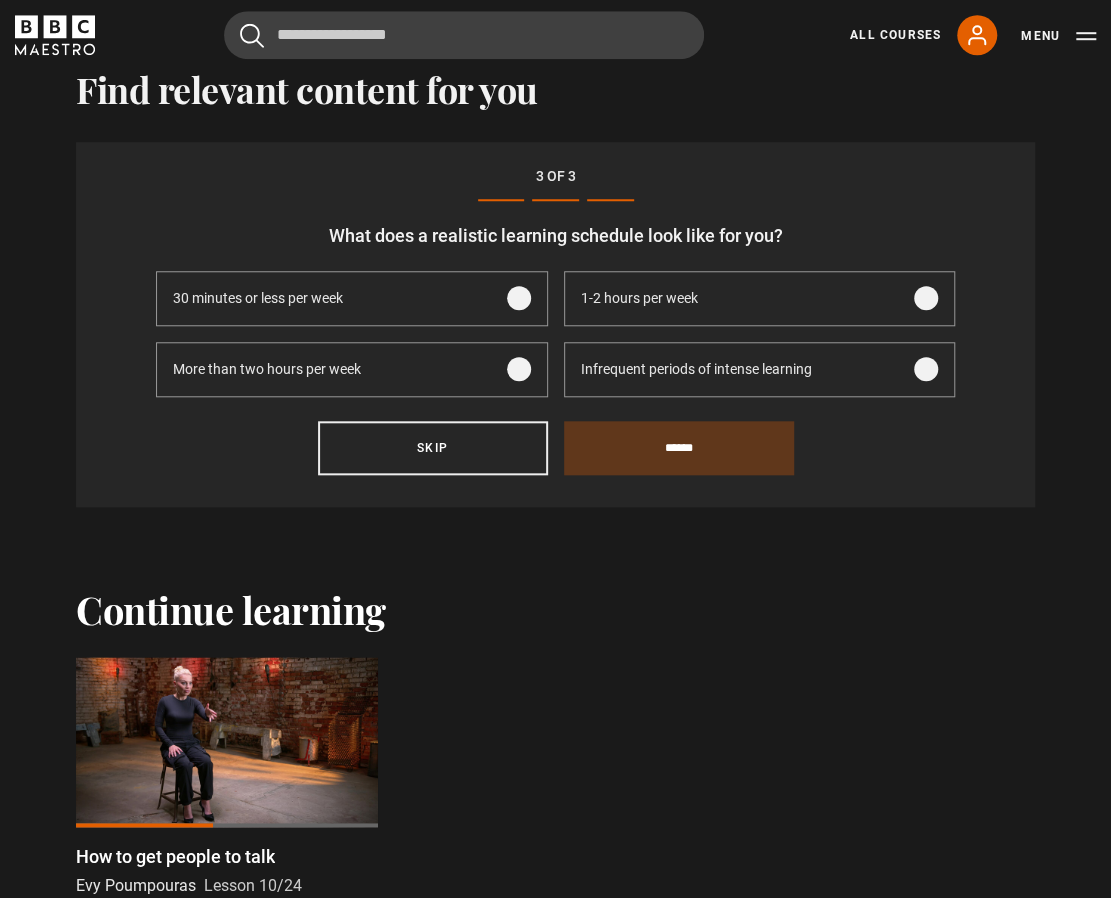click at bounding box center [519, 298] 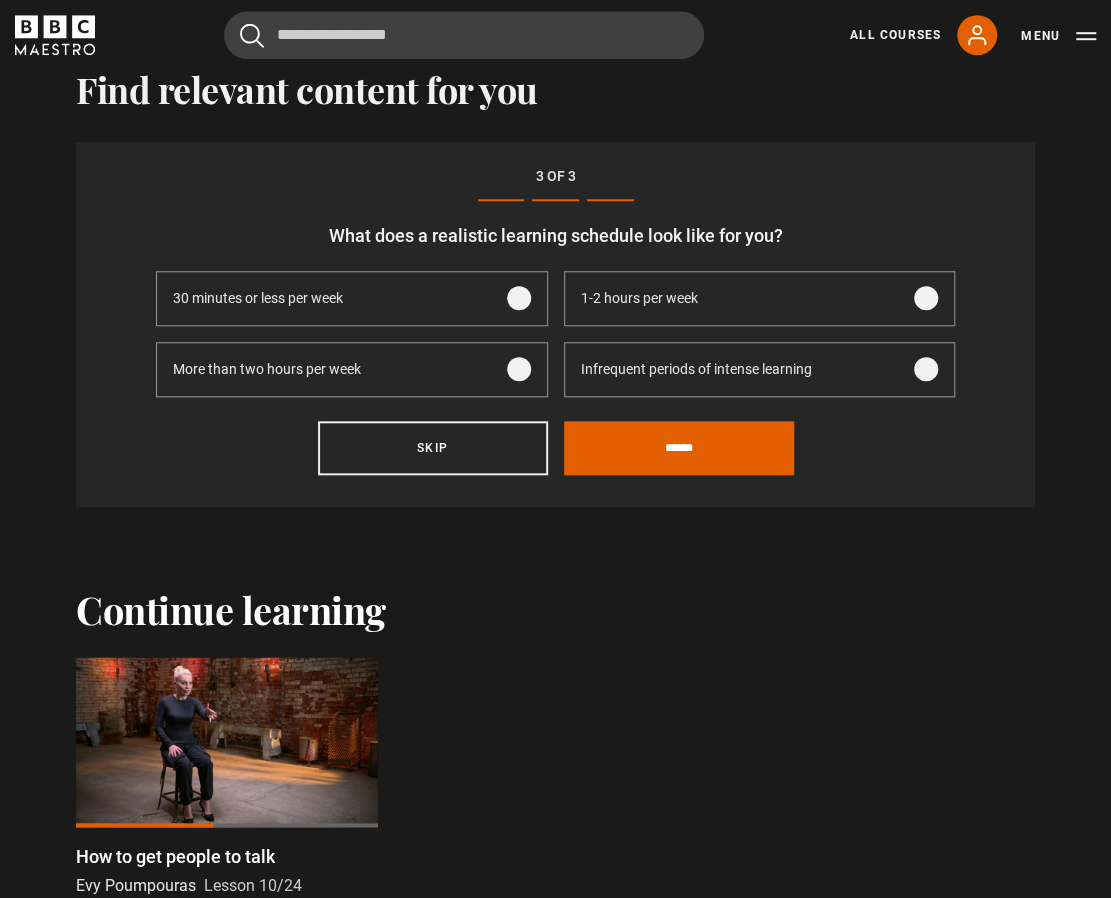 click at bounding box center [926, 298] 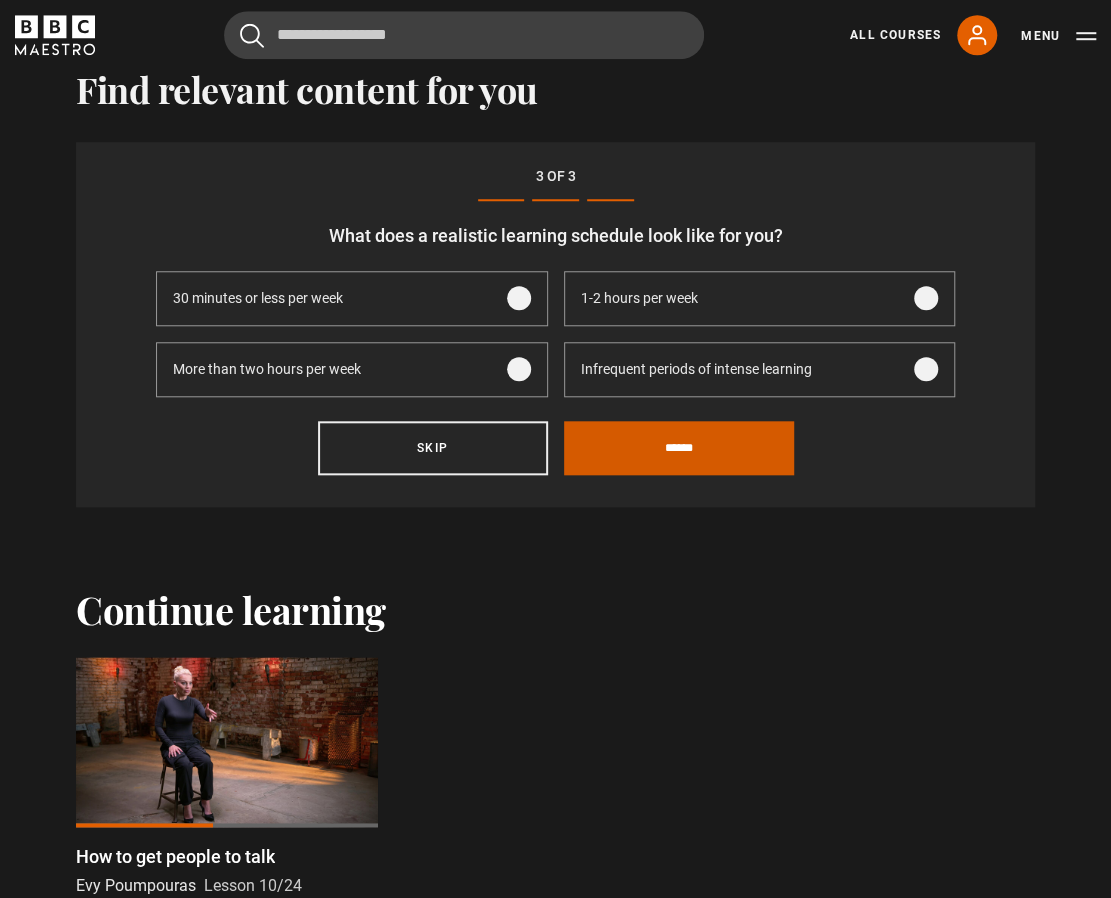 click on "******" at bounding box center (679, 448) 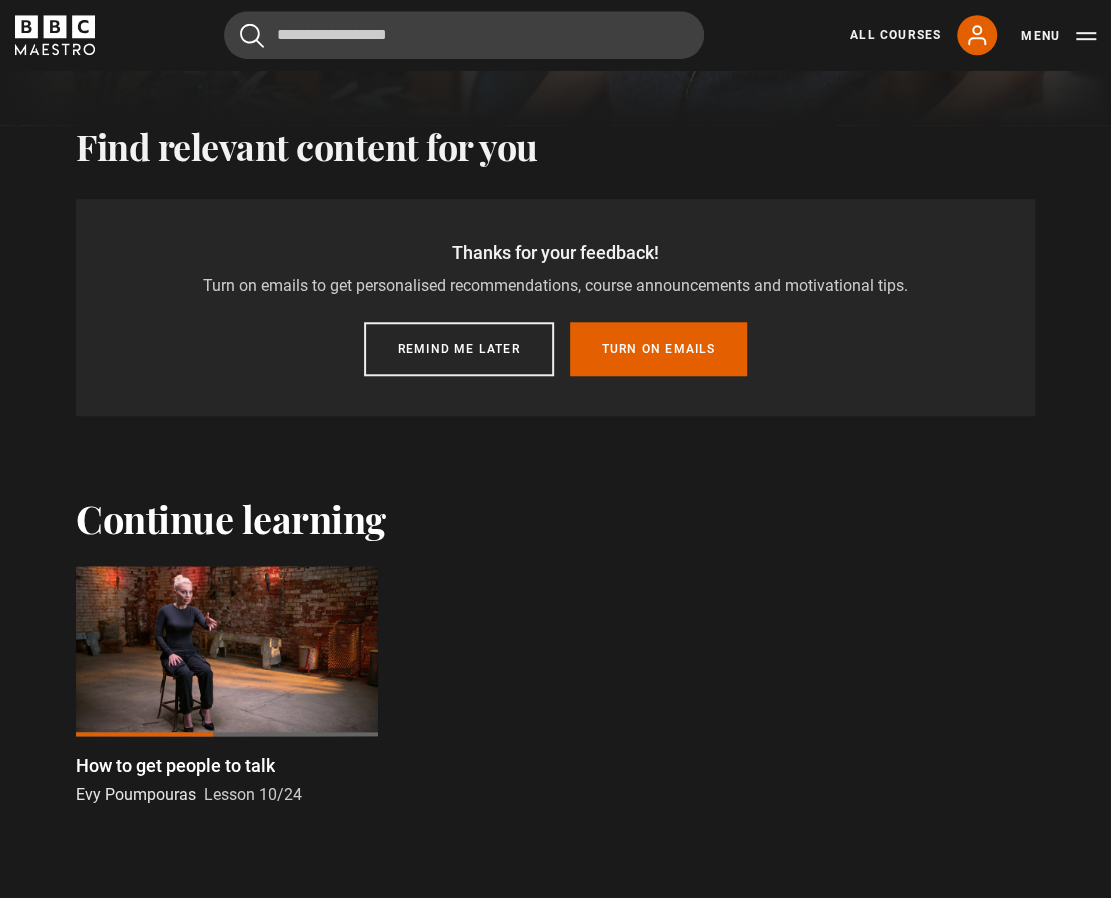 scroll, scrollTop: 553, scrollLeft: 0, axis: vertical 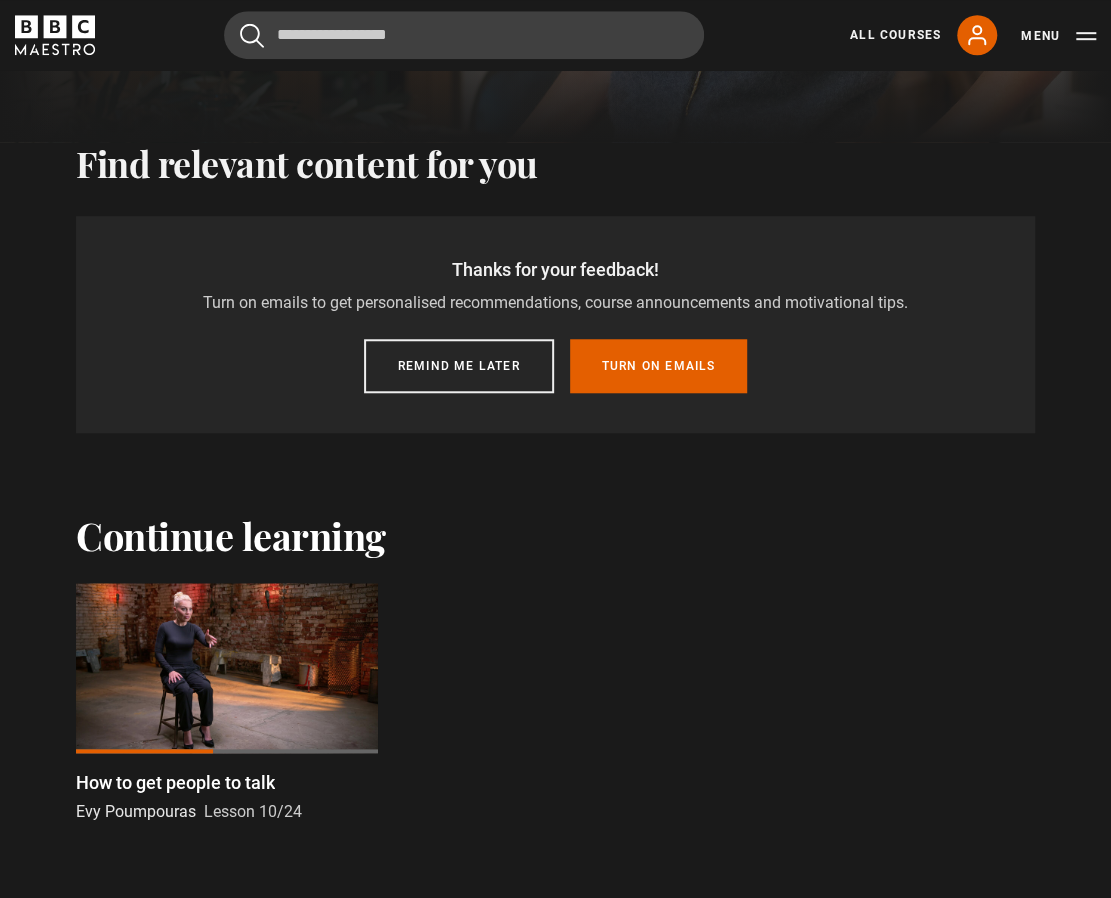 drag, startPoint x: 770, startPoint y: 507, endPoint x: 694, endPoint y: 589, distance: 111.8034 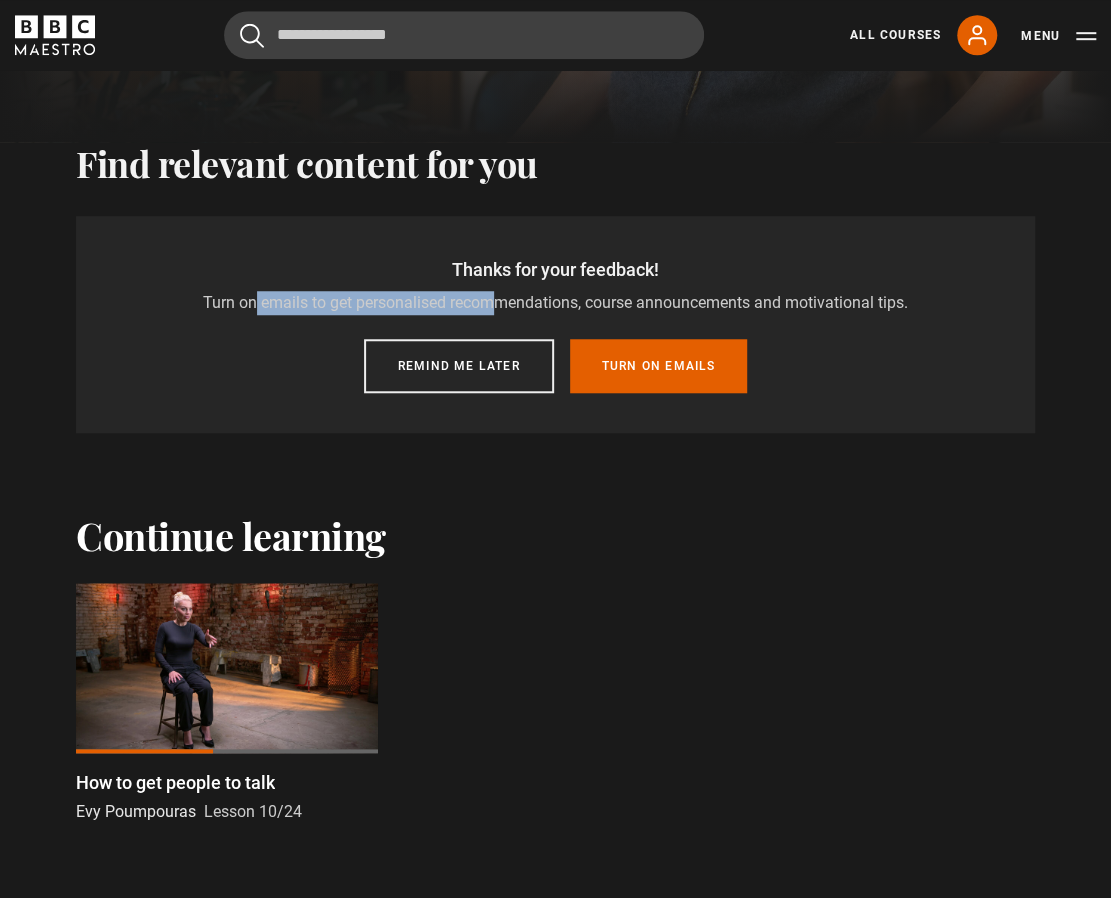 drag, startPoint x: 219, startPoint y: 314, endPoint x: 450, endPoint y: 297, distance: 231.6247 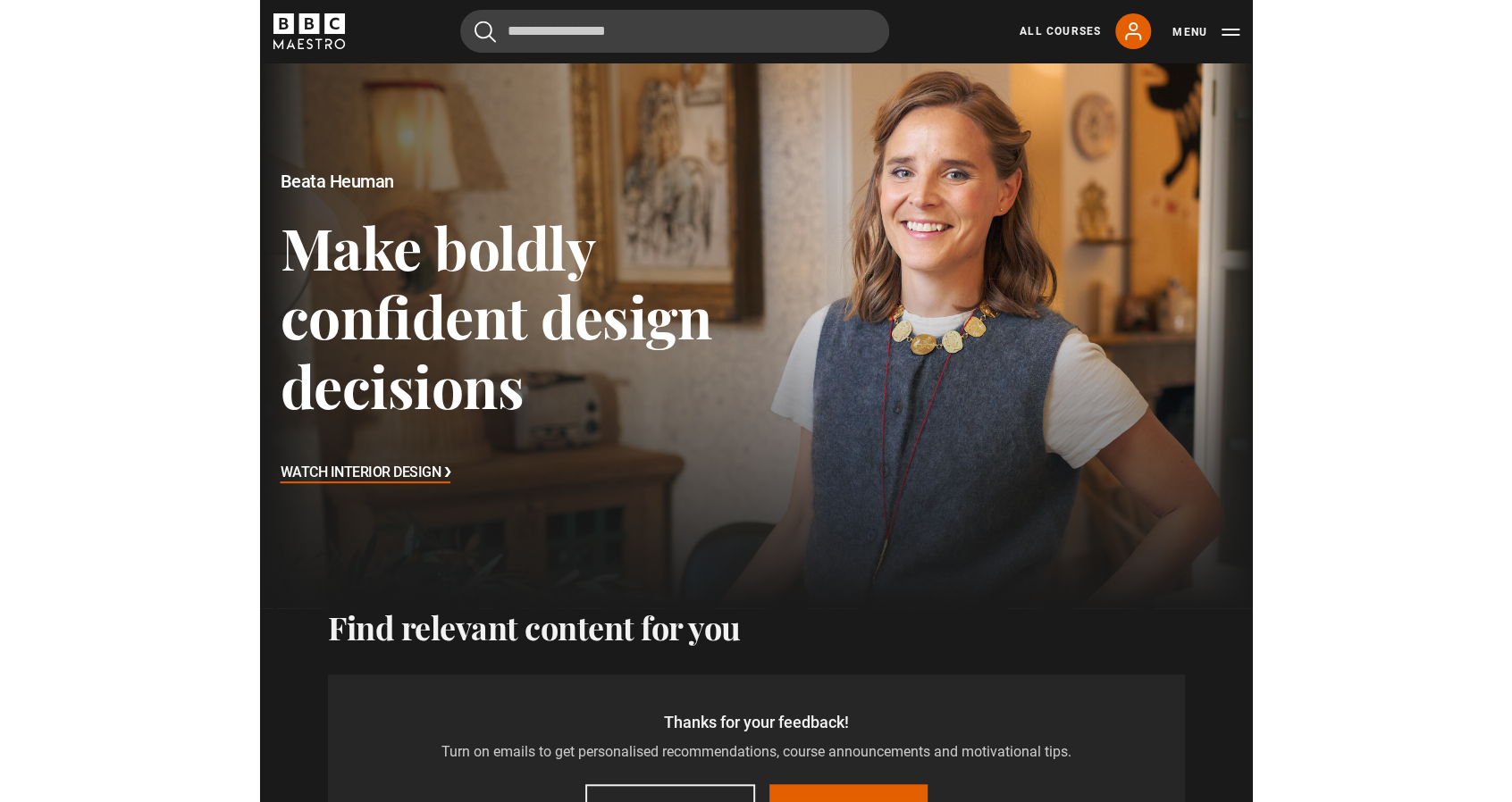 scroll, scrollTop: 0, scrollLeft: 0, axis: both 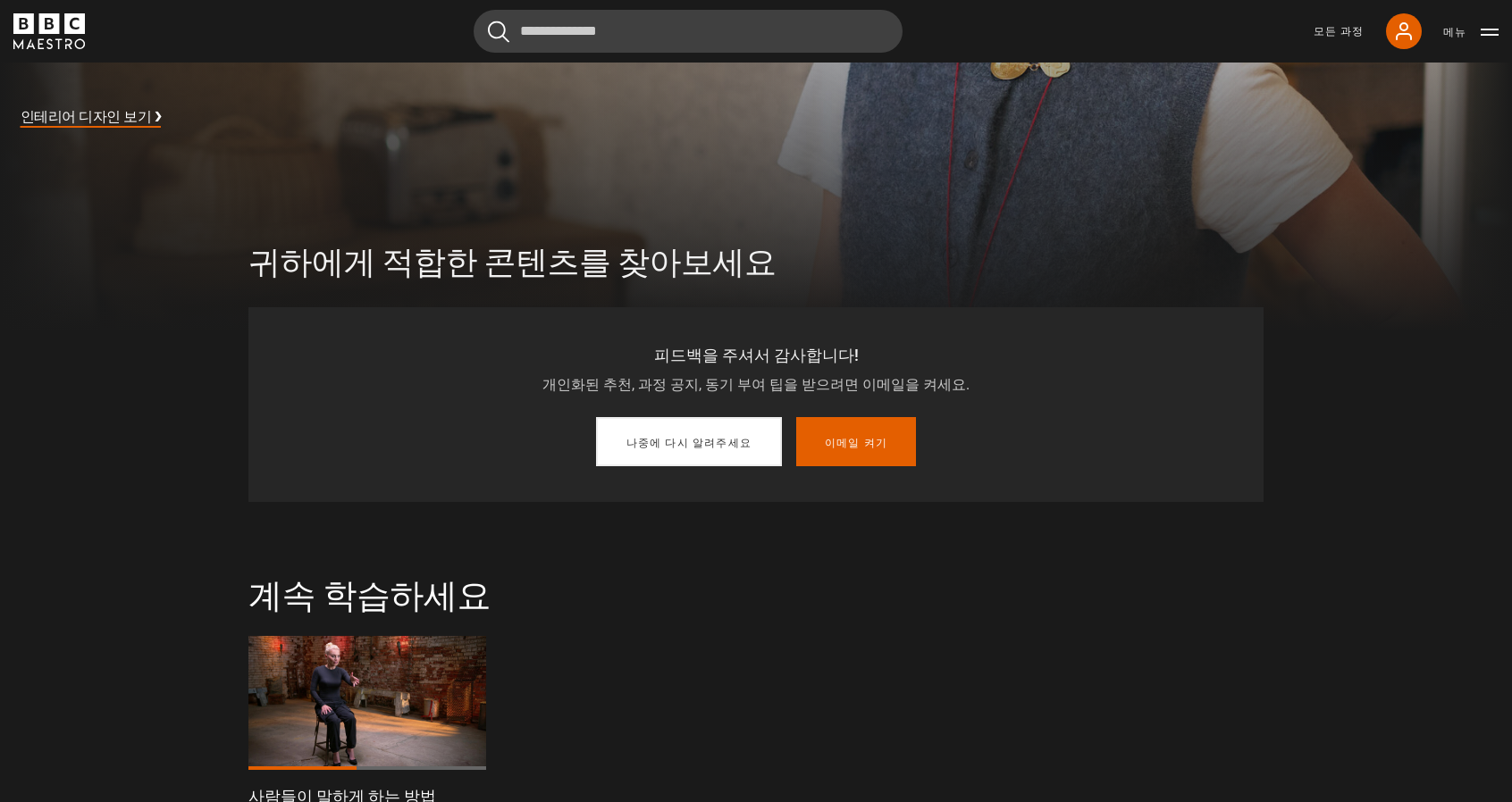 click on "나중에 다시 알려주세요" at bounding box center (689, 441) 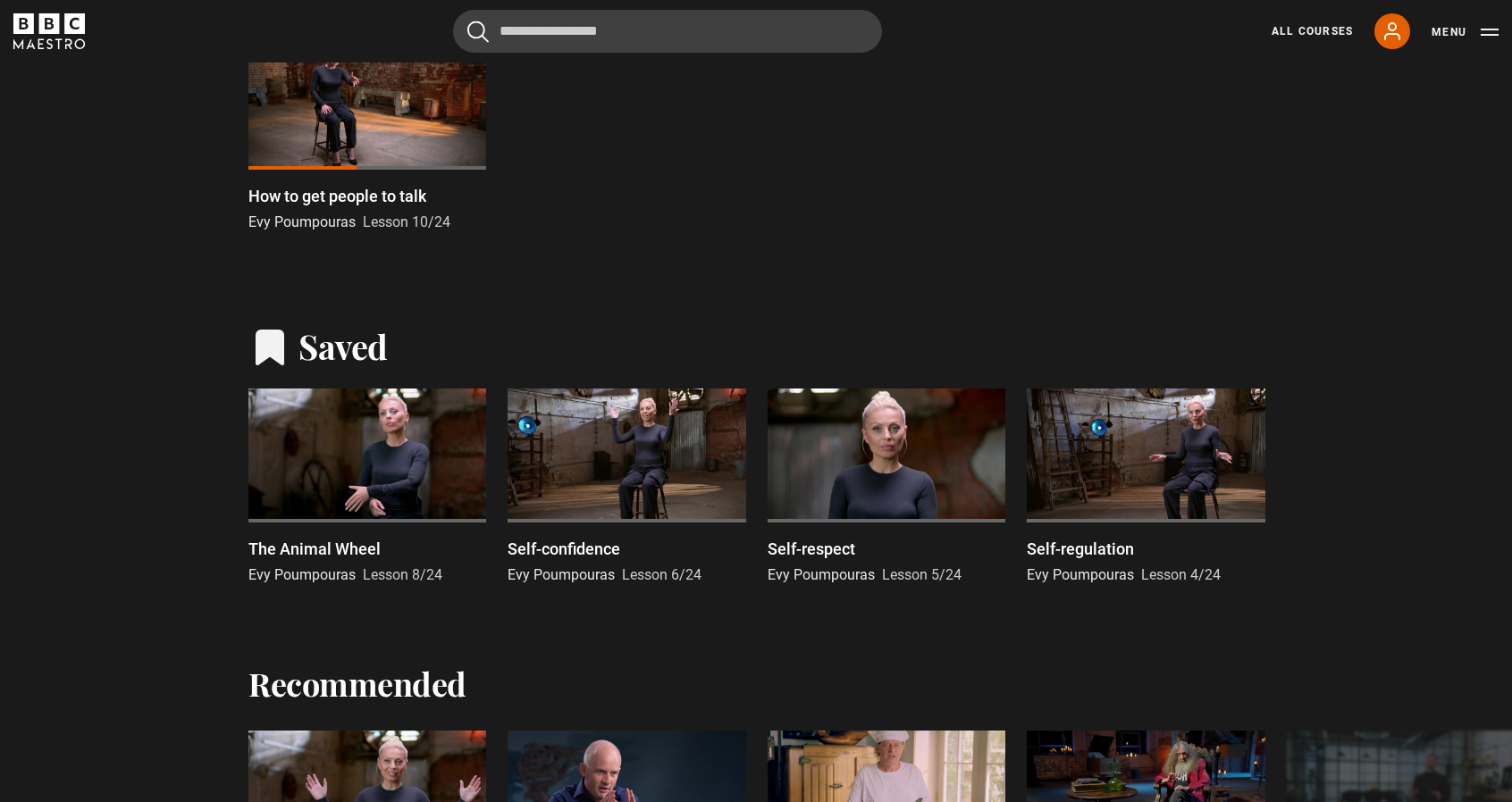 scroll, scrollTop: 1250, scrollLeft: 0, axis: vertical 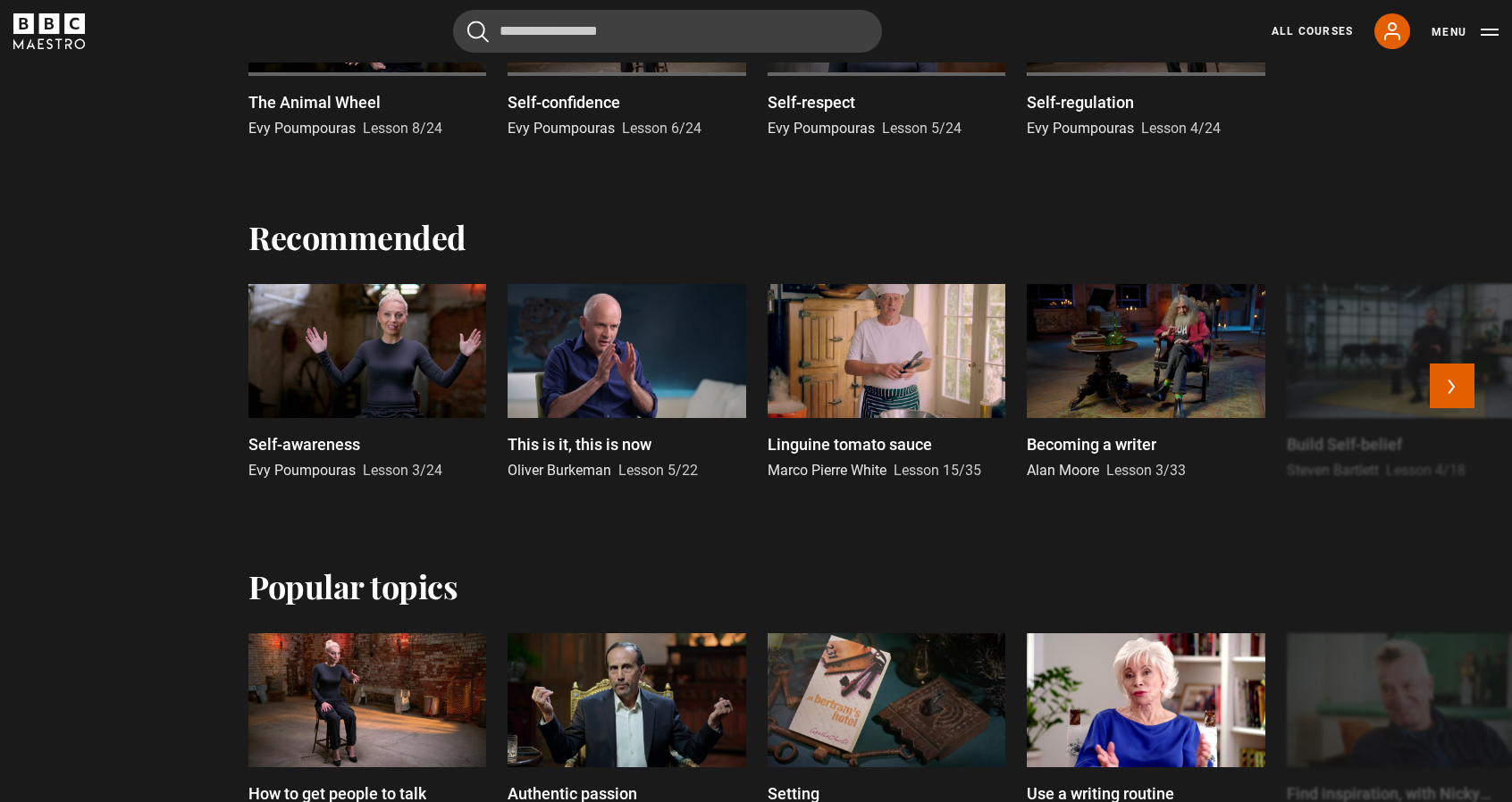 click at bounding box center [886, 351] 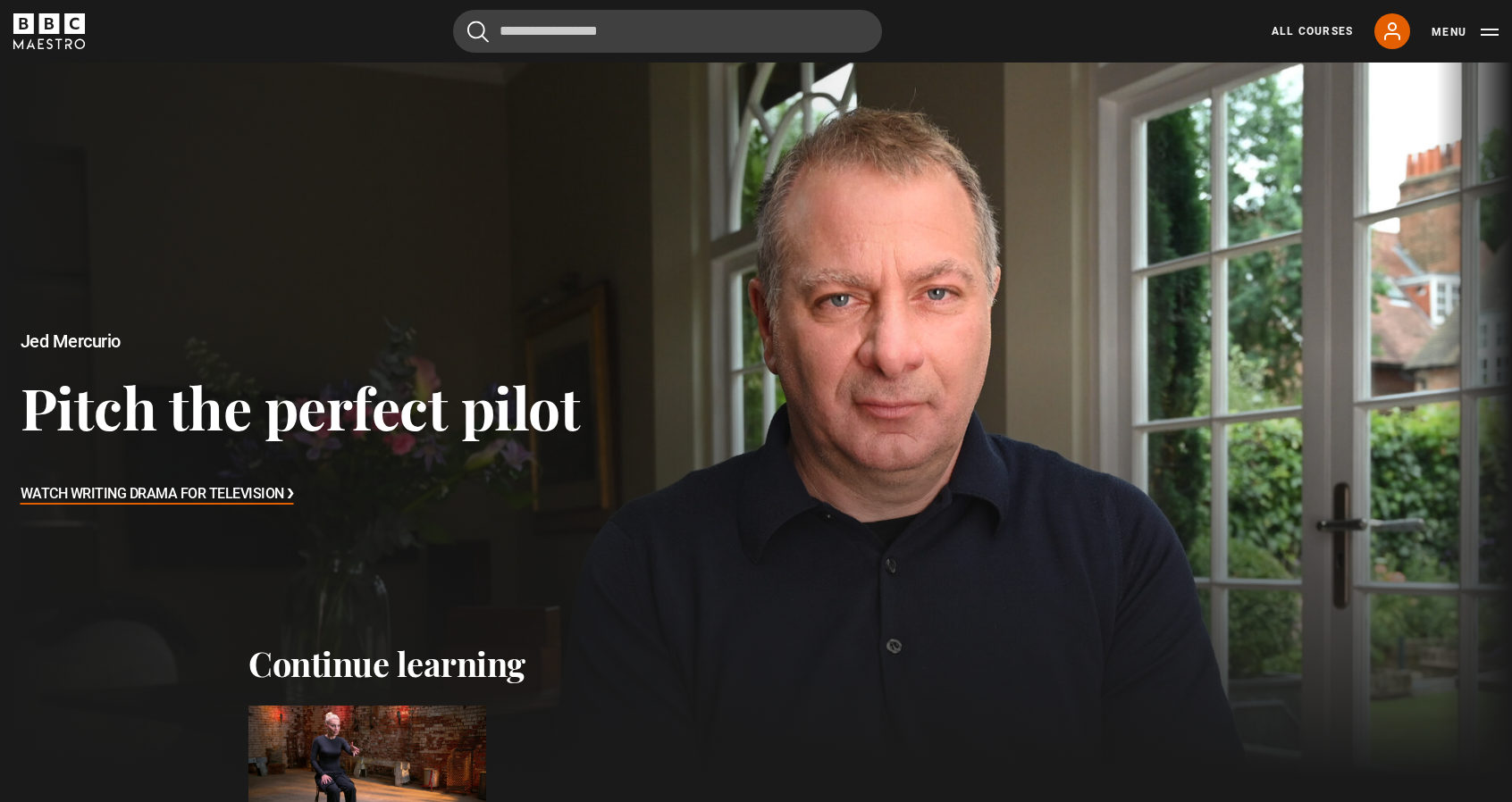 scroll, scrollTop: 0, scrollLeft: 0, axis: both 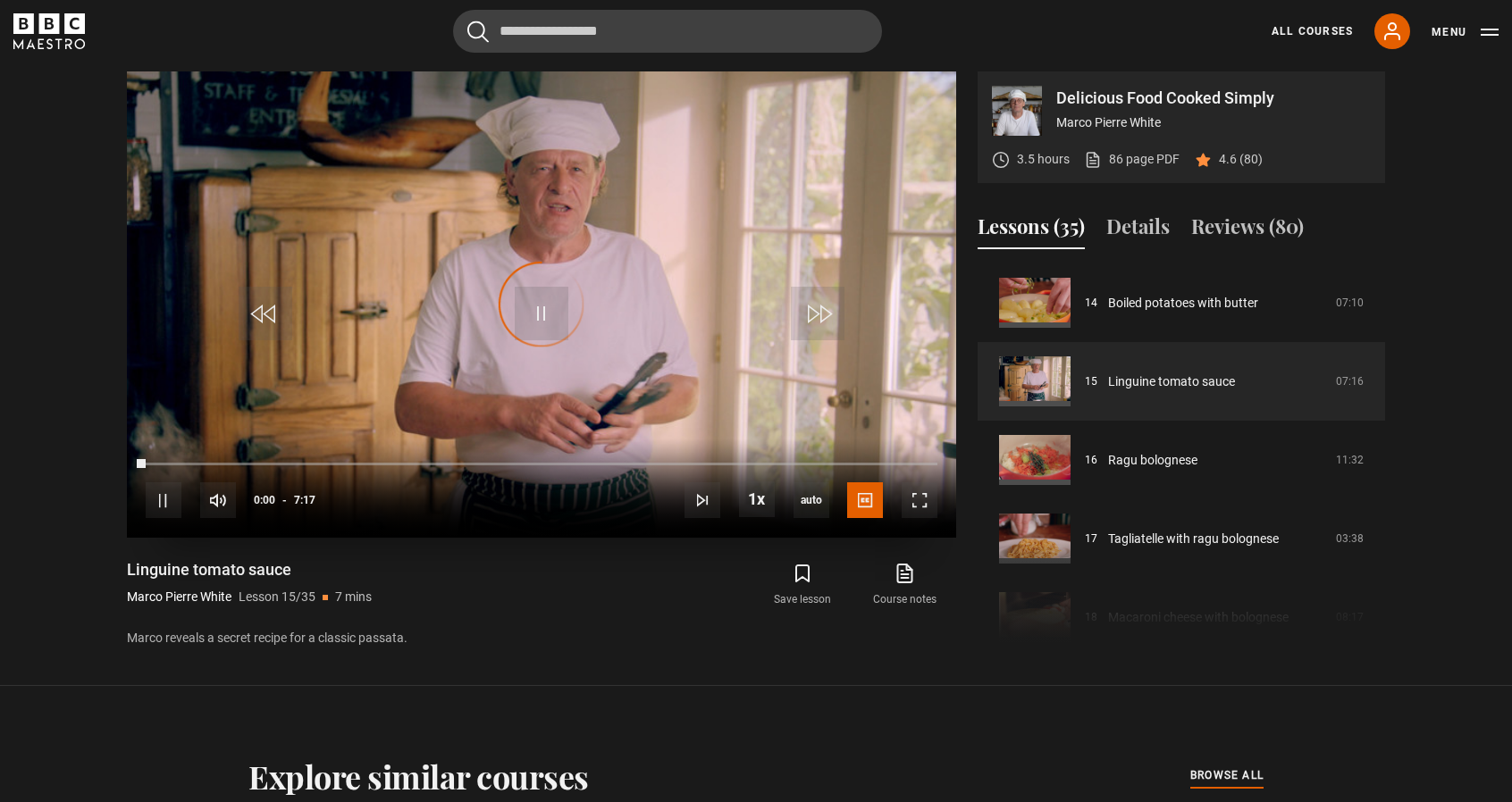 click on "Video Player is loading." at bounding box center [542, 305] 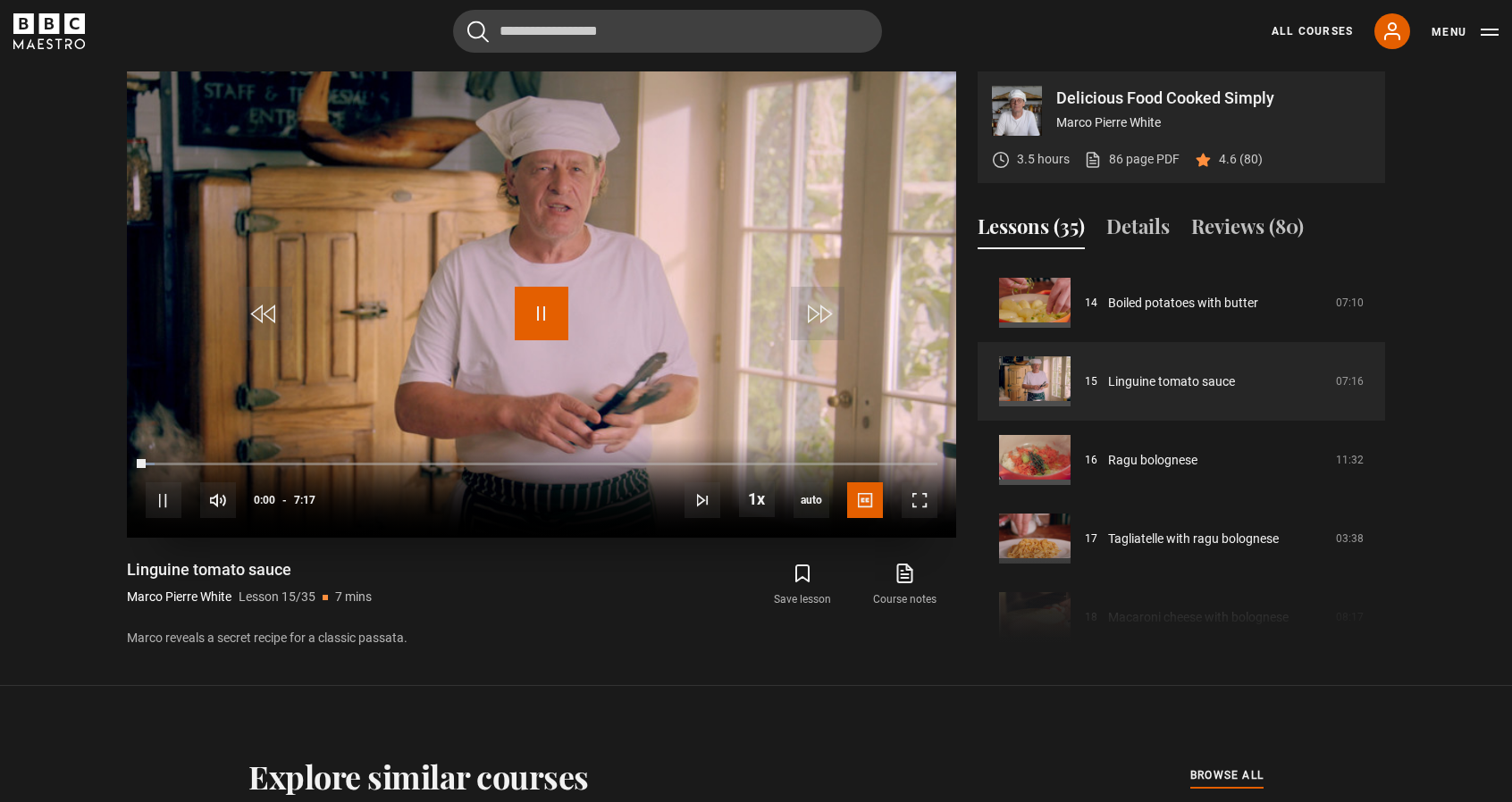 click at bounding box center (542, 313) 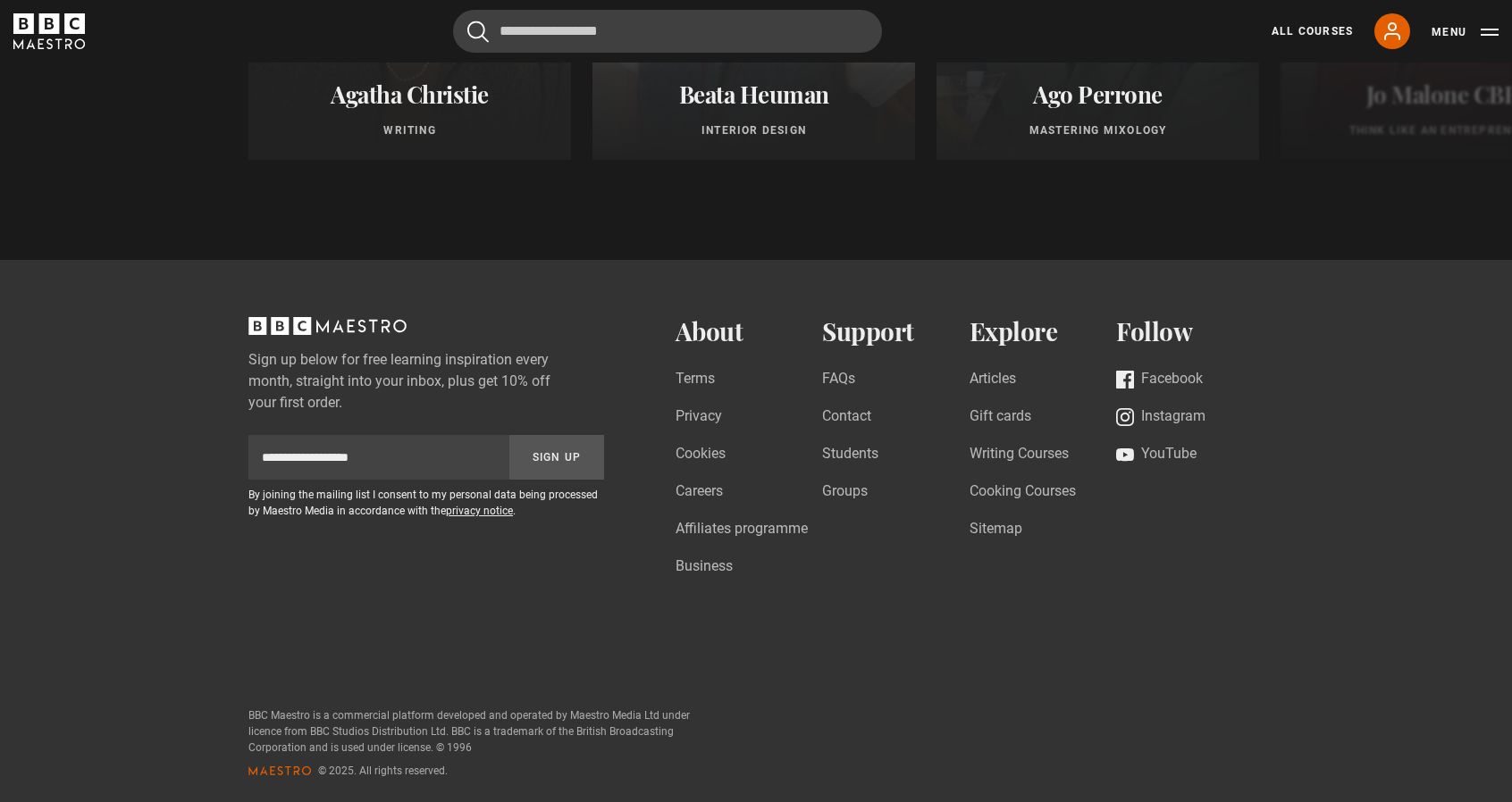 scroll, scrollTop: 1370, scrollLeft: 0, axis: vertical 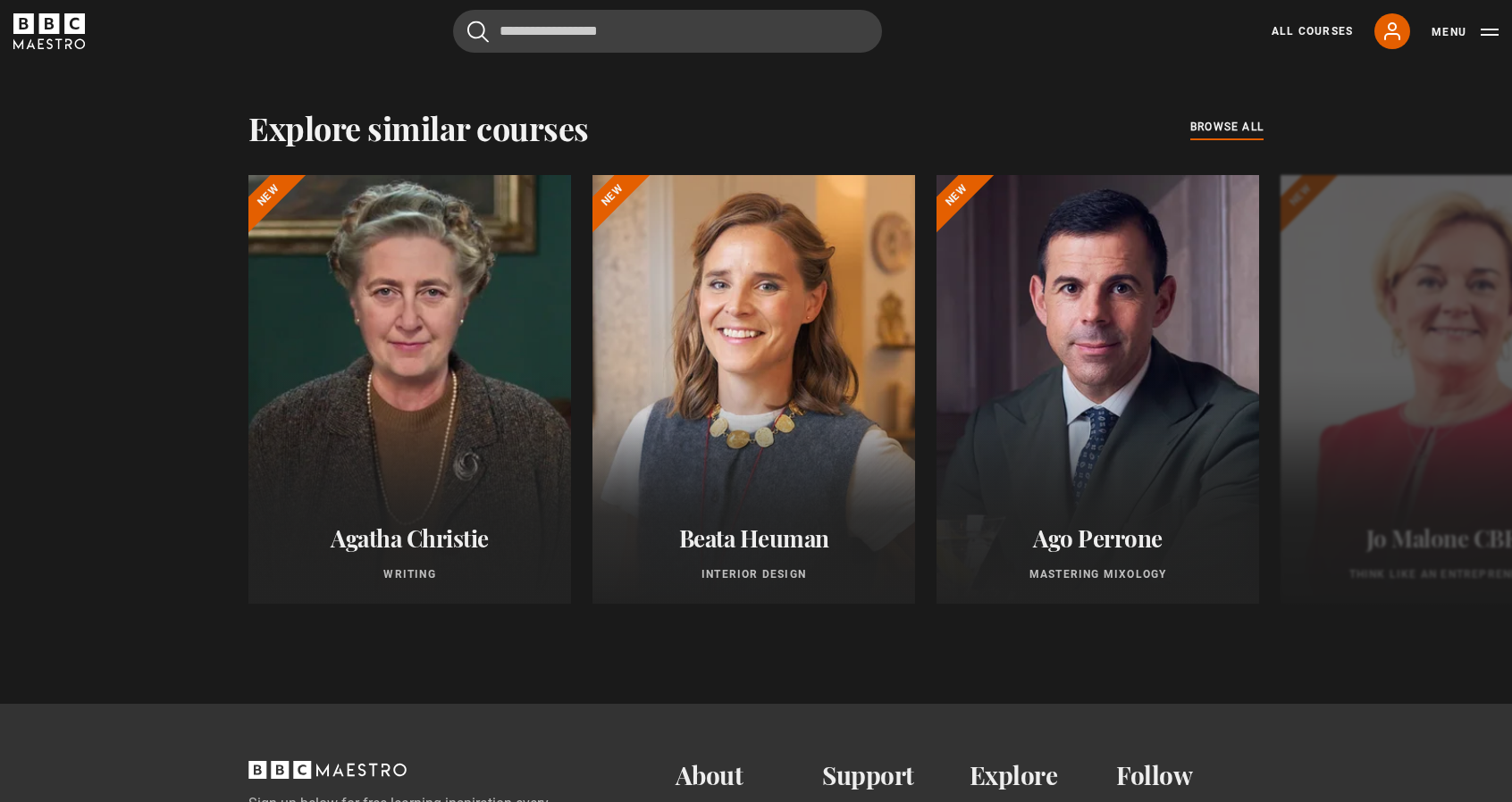 click on "Explore similar courses
all
browse all
courses" at bounding box center [756, 128] 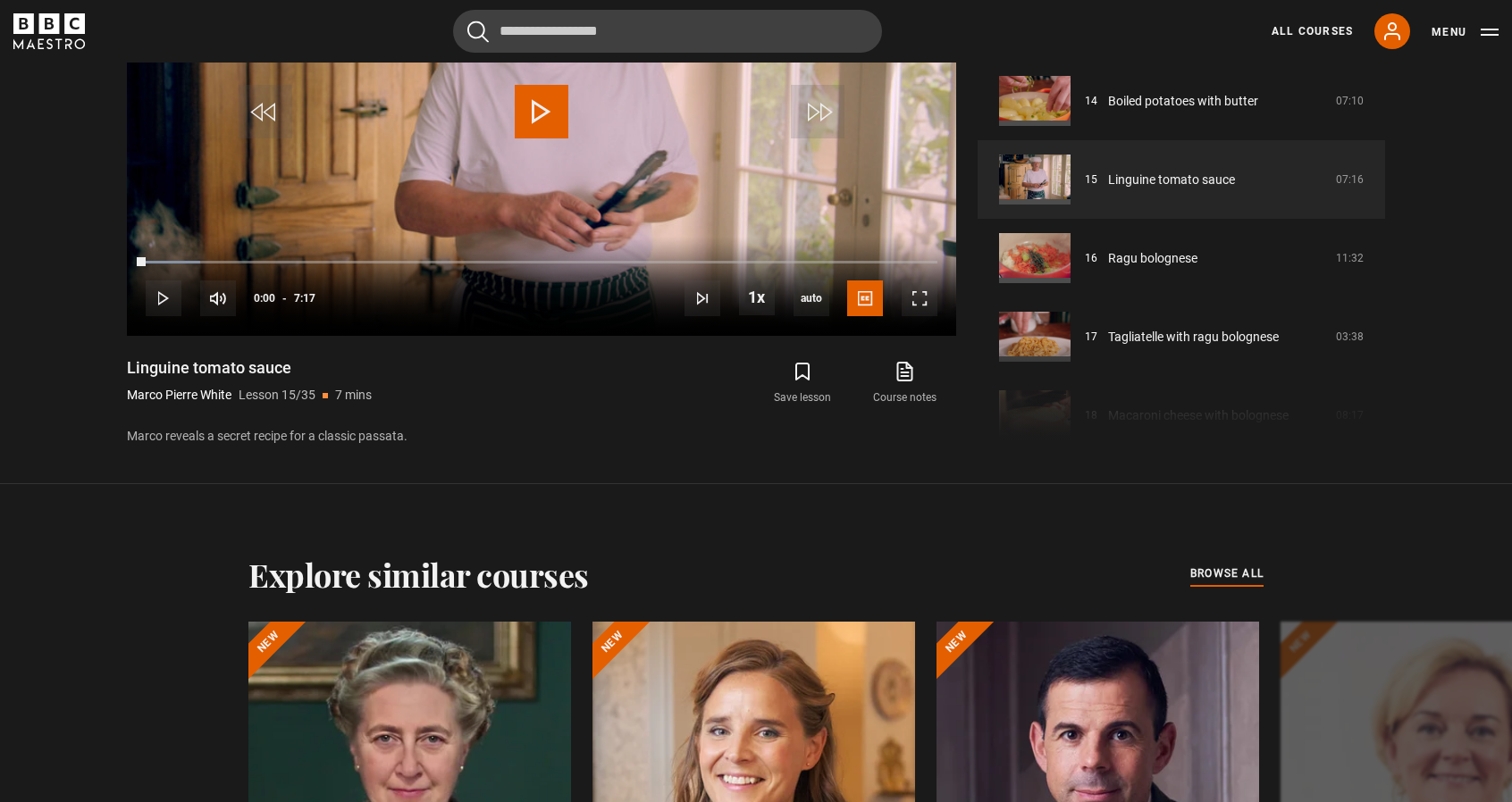 scroll, scrollTop: 1549, scrollLeft: 0, axis: vertical 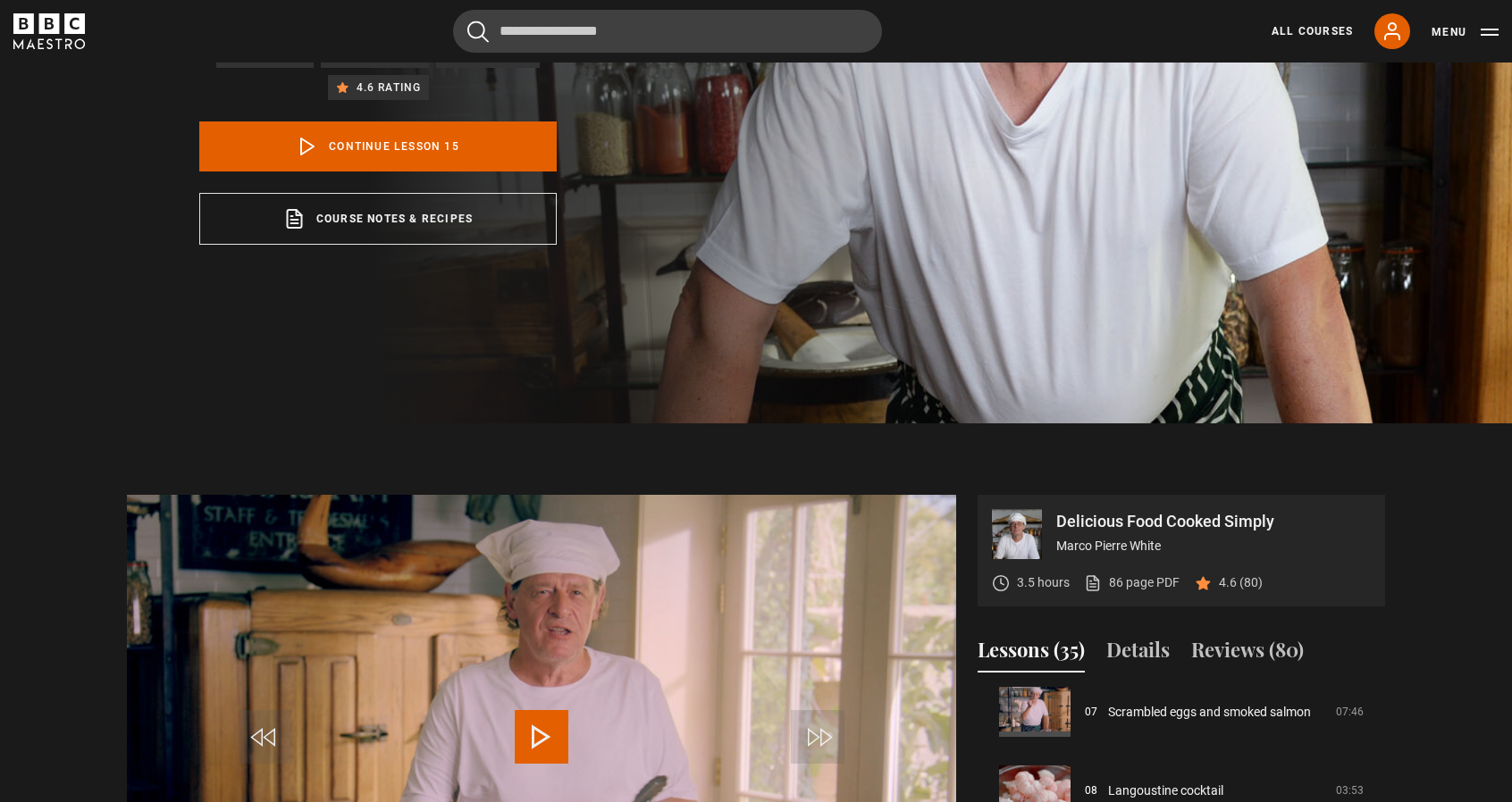 click 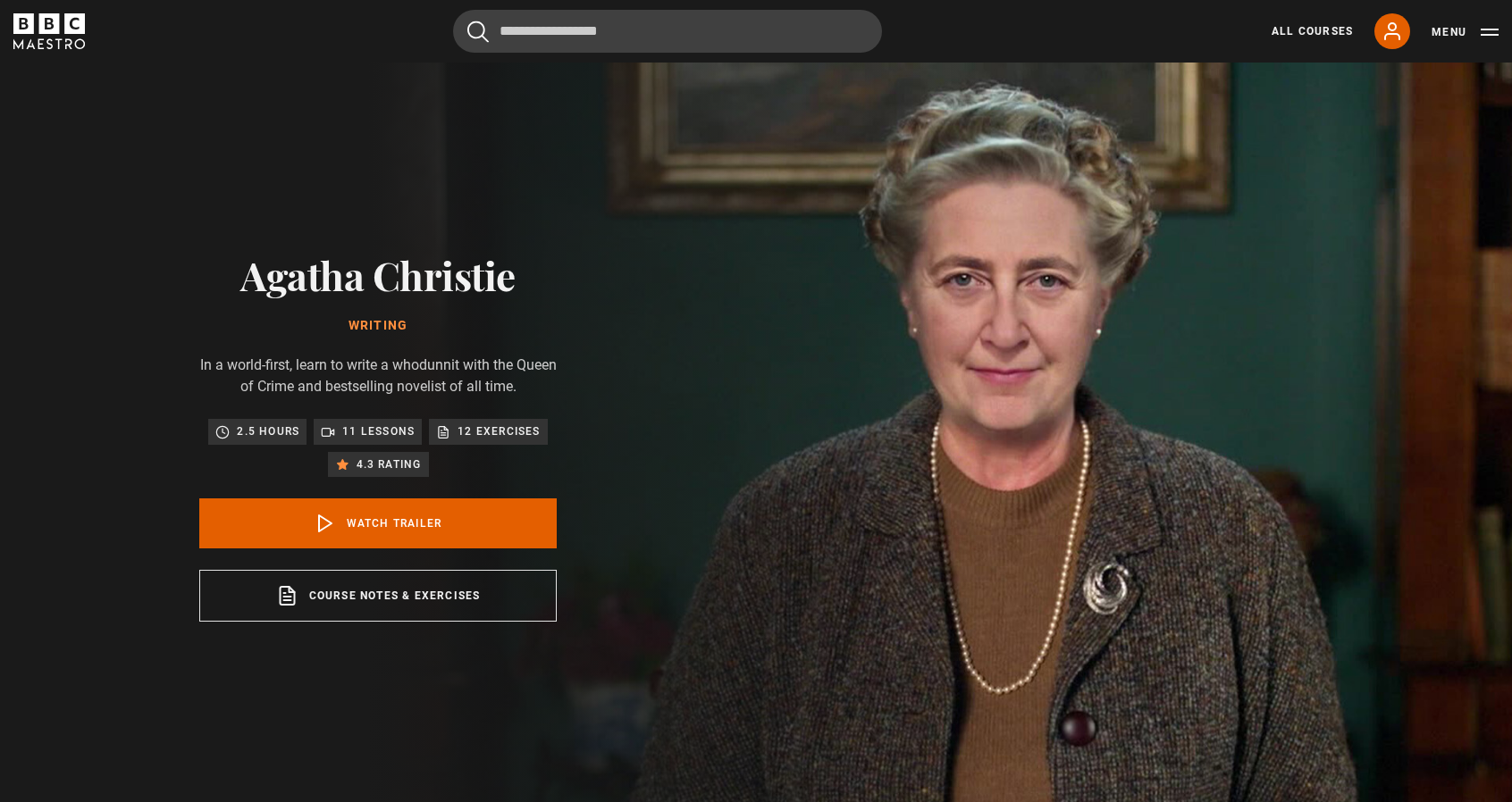 scroll, scrollTop: 0, scrollLeft: 0, axis: both 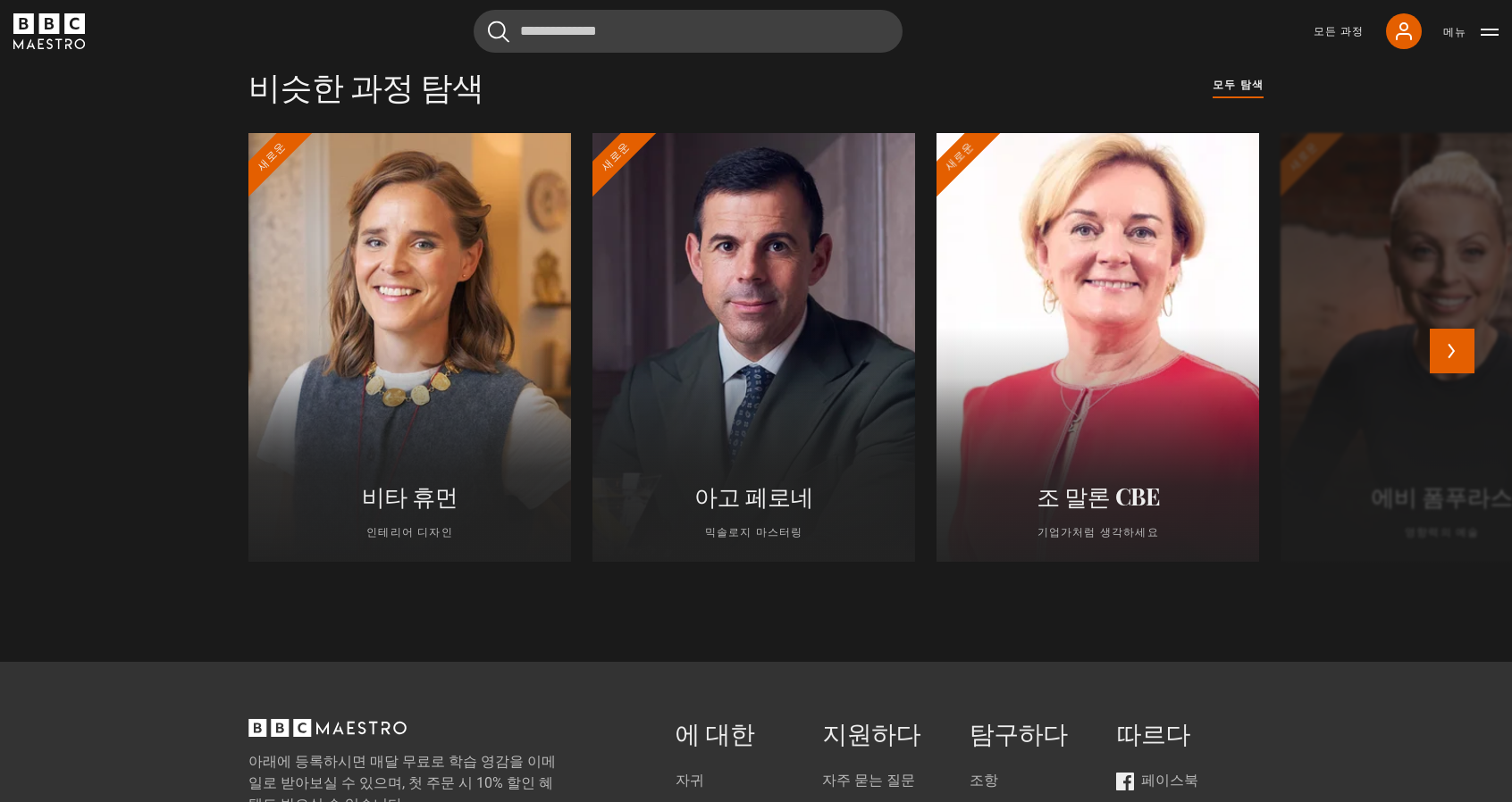 click at bounding box center [1097, 347] 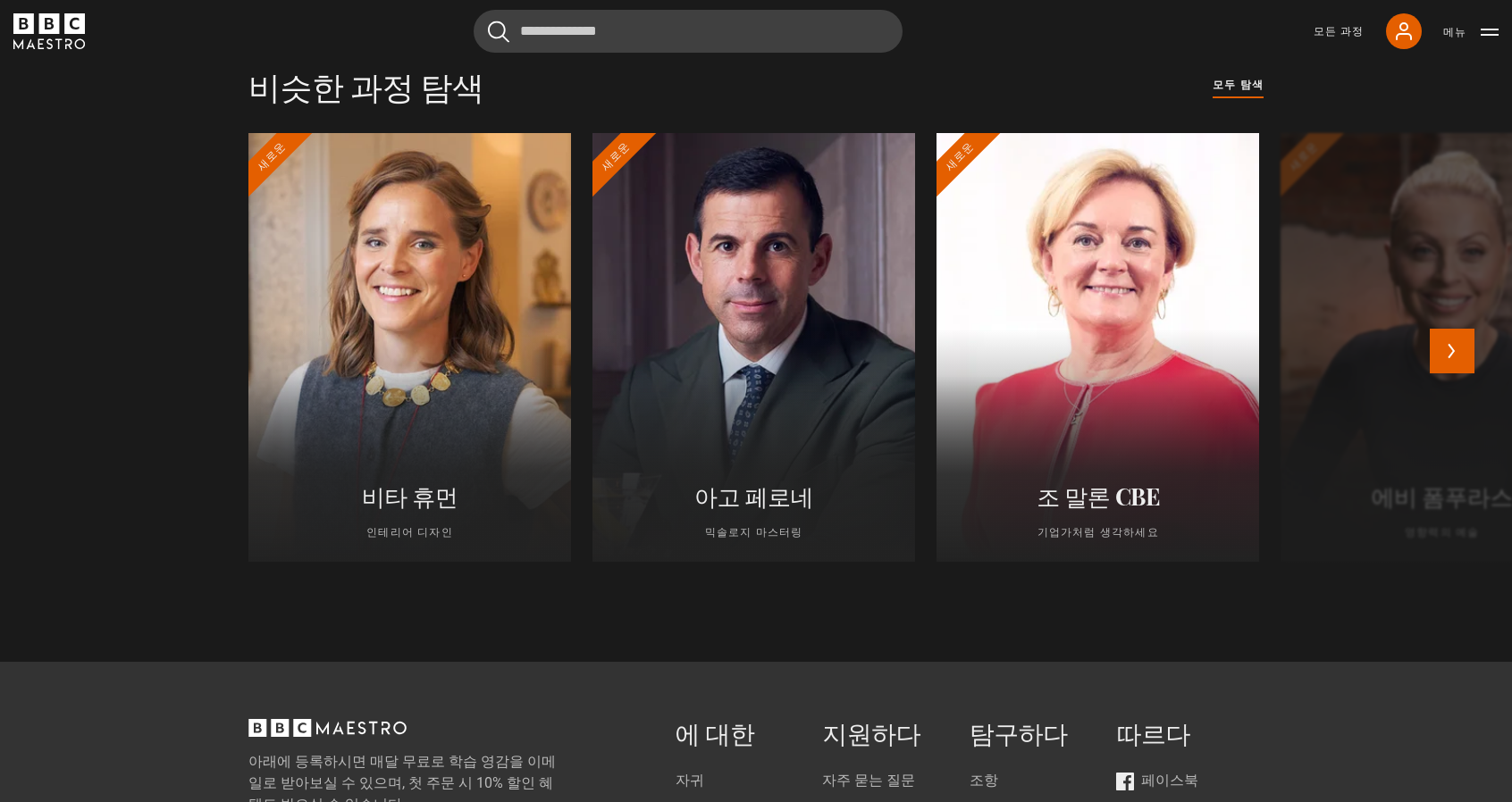 click on "조 말론 CBE" at bounding box center [1097, 496] 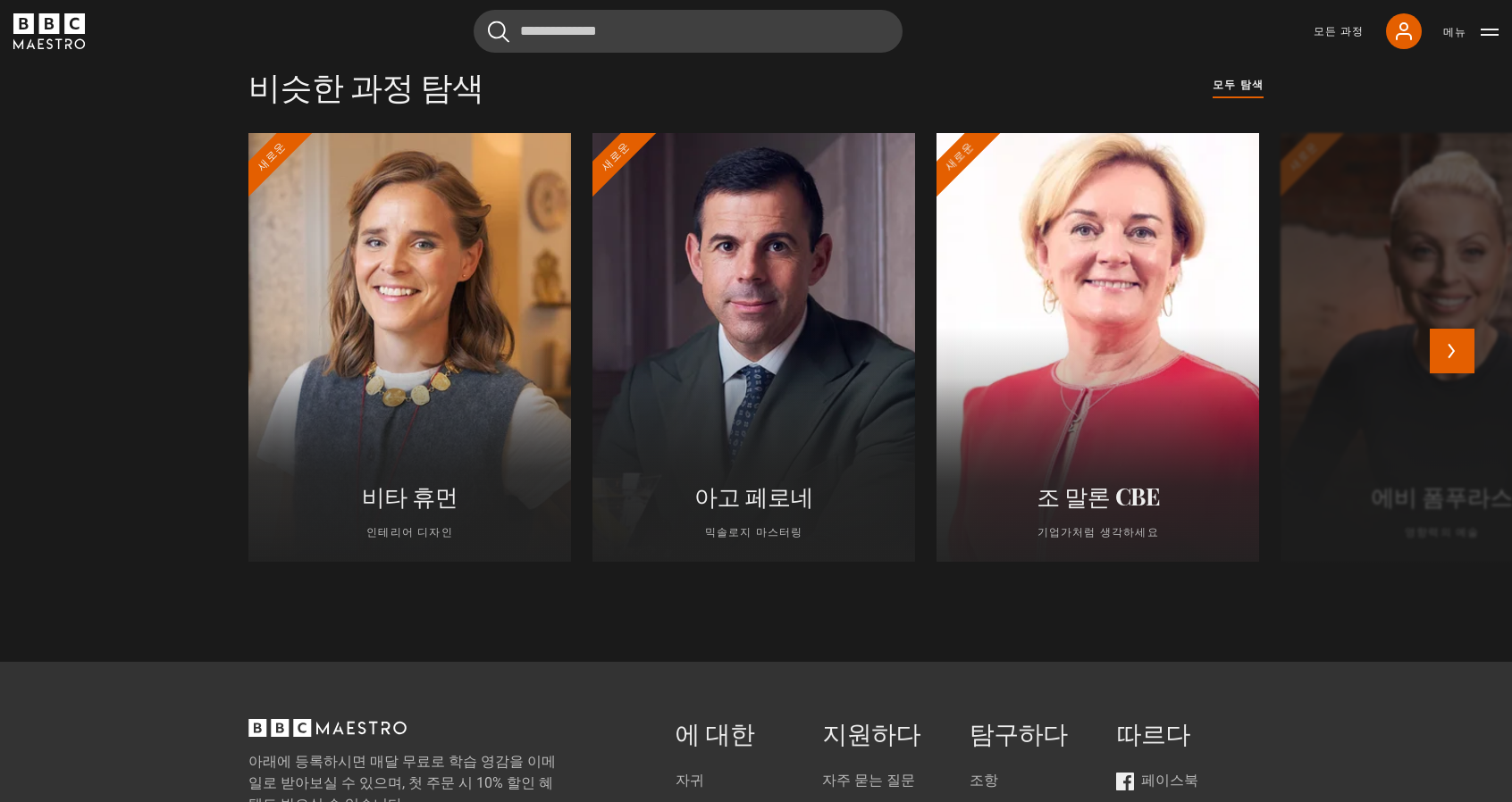 click at bounding box center [1097, 347] 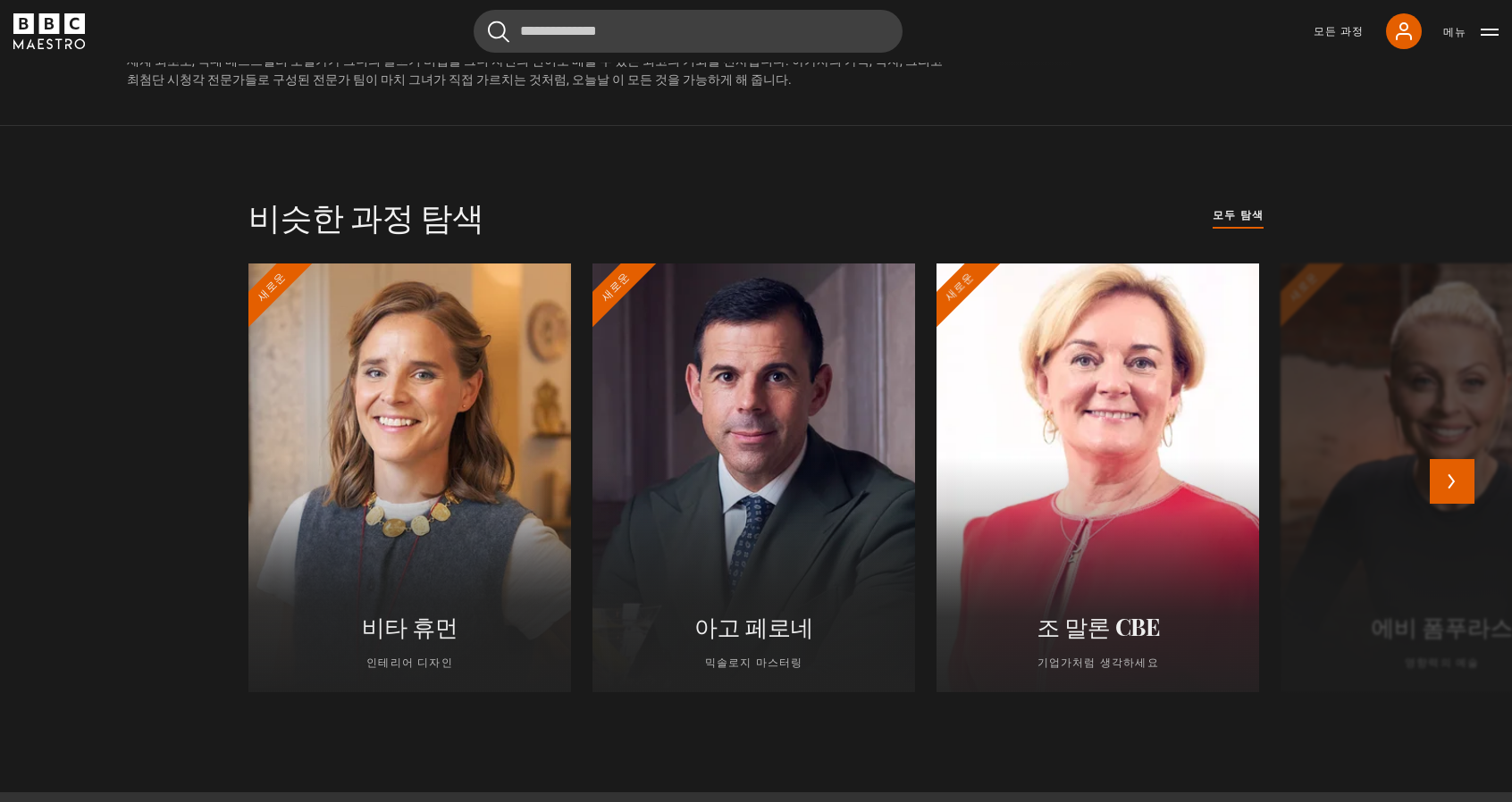 scroll, scrollTop: 1387, scrollLeft: 0, axis: vertical 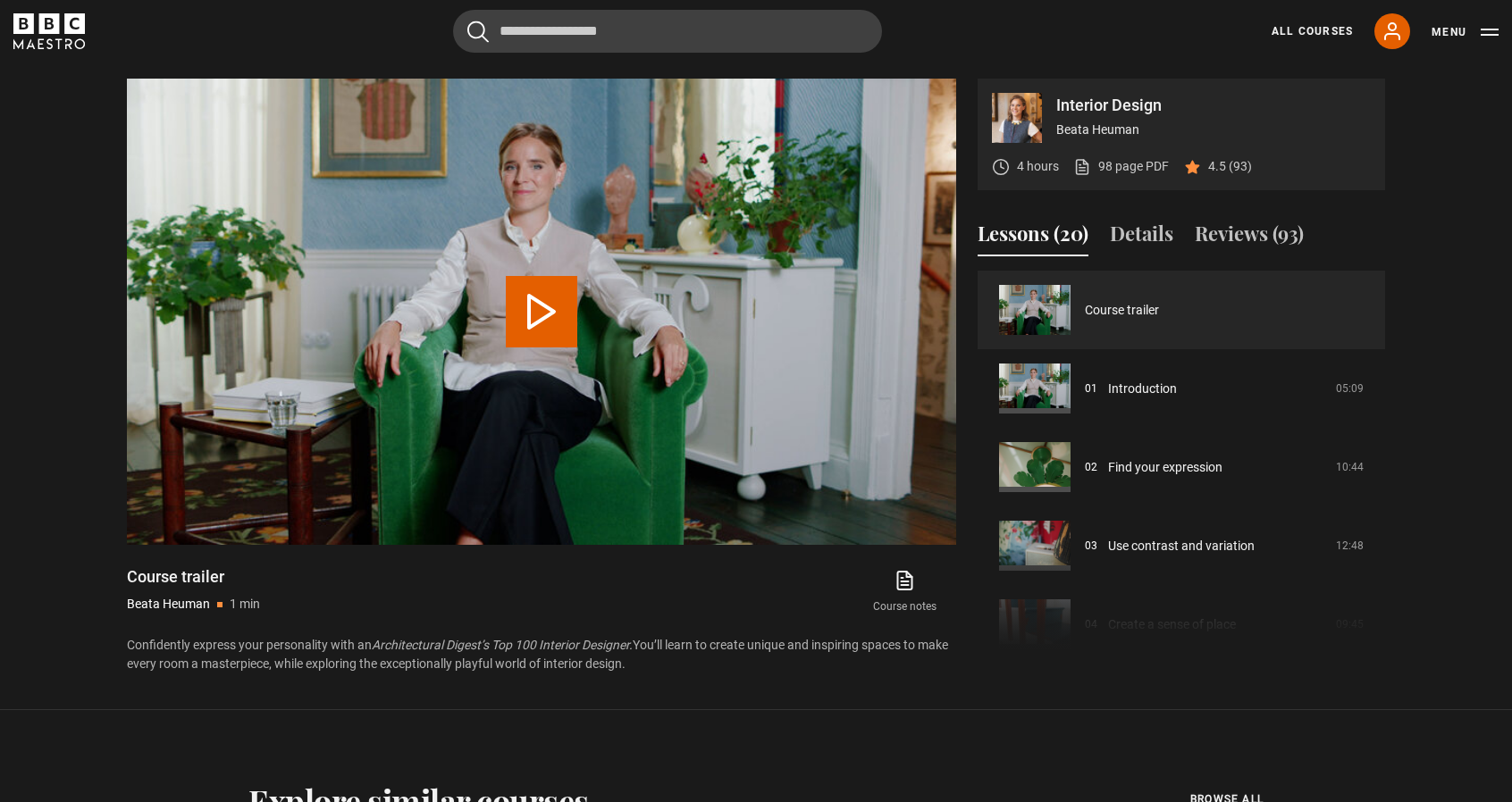 drag, startPoint x: 1054, startPoint y: 653, endPoint x: 1010, endPoint y: 711, distance: 72.801099 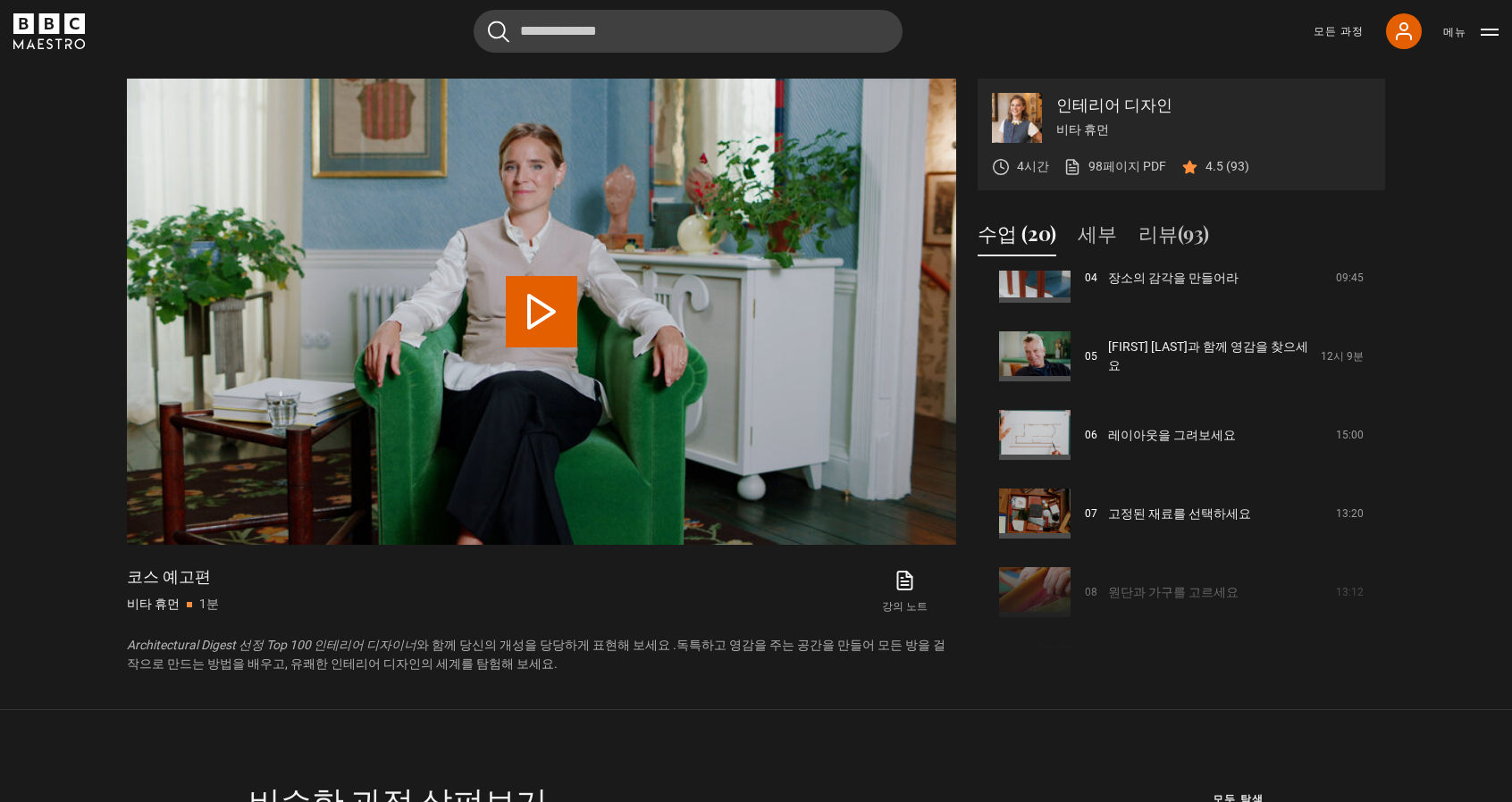 scroll, scrollTop: 357, scrollLeft: 0, axis: vertical 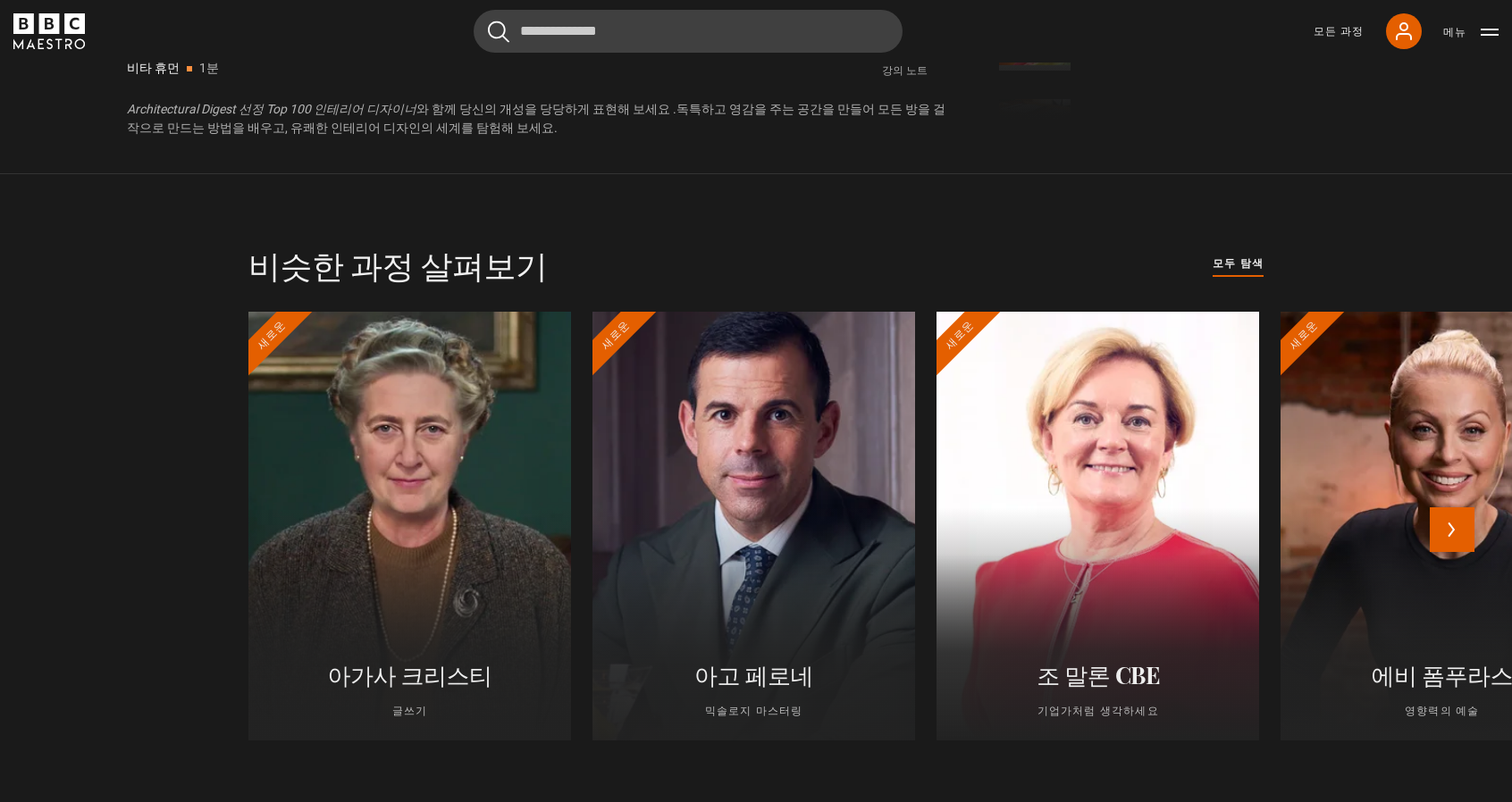 click at bounding box center [753, 526] 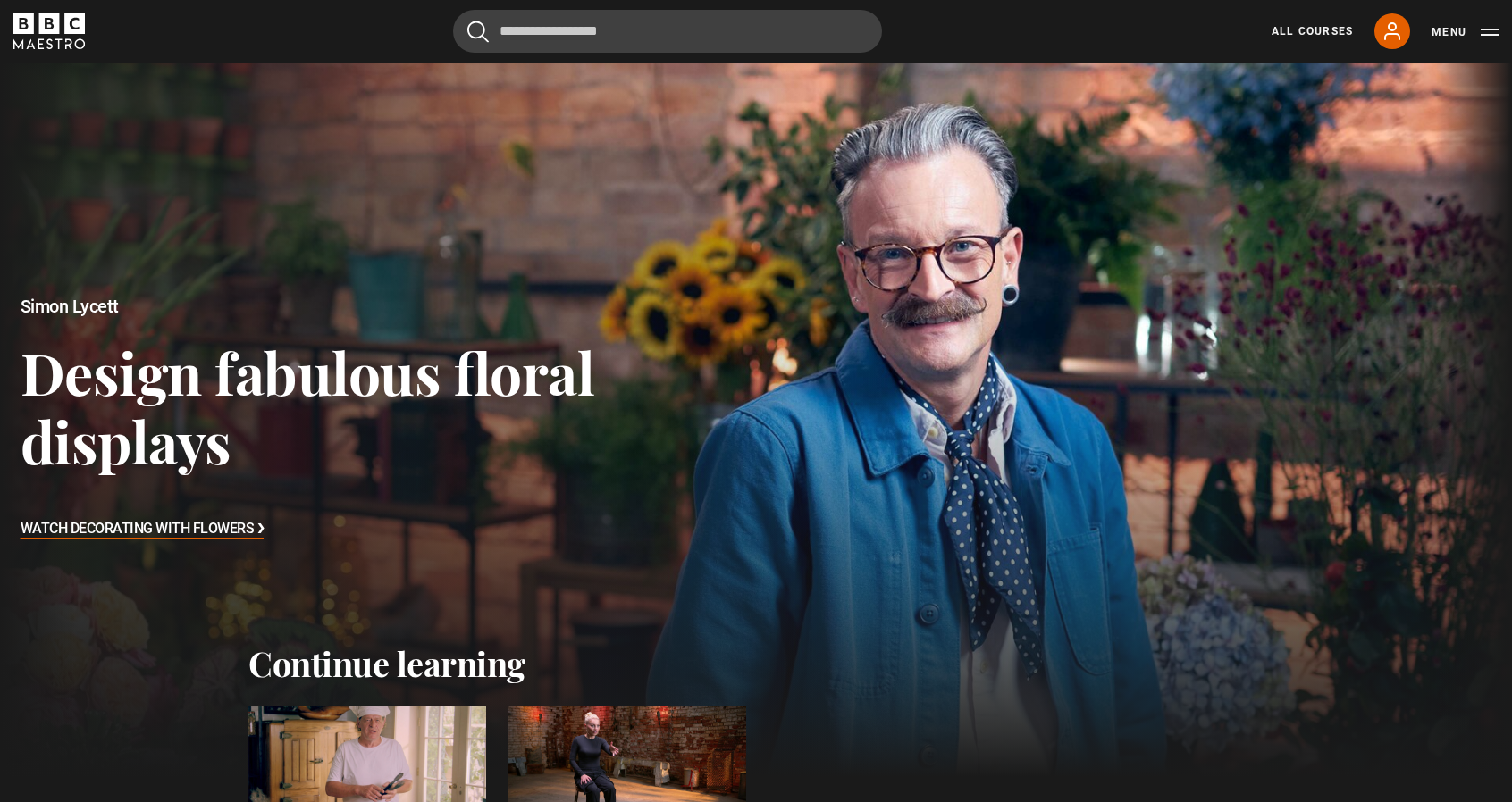 scroll, scrollTop: 0, scrollLeft: 0, axis: both 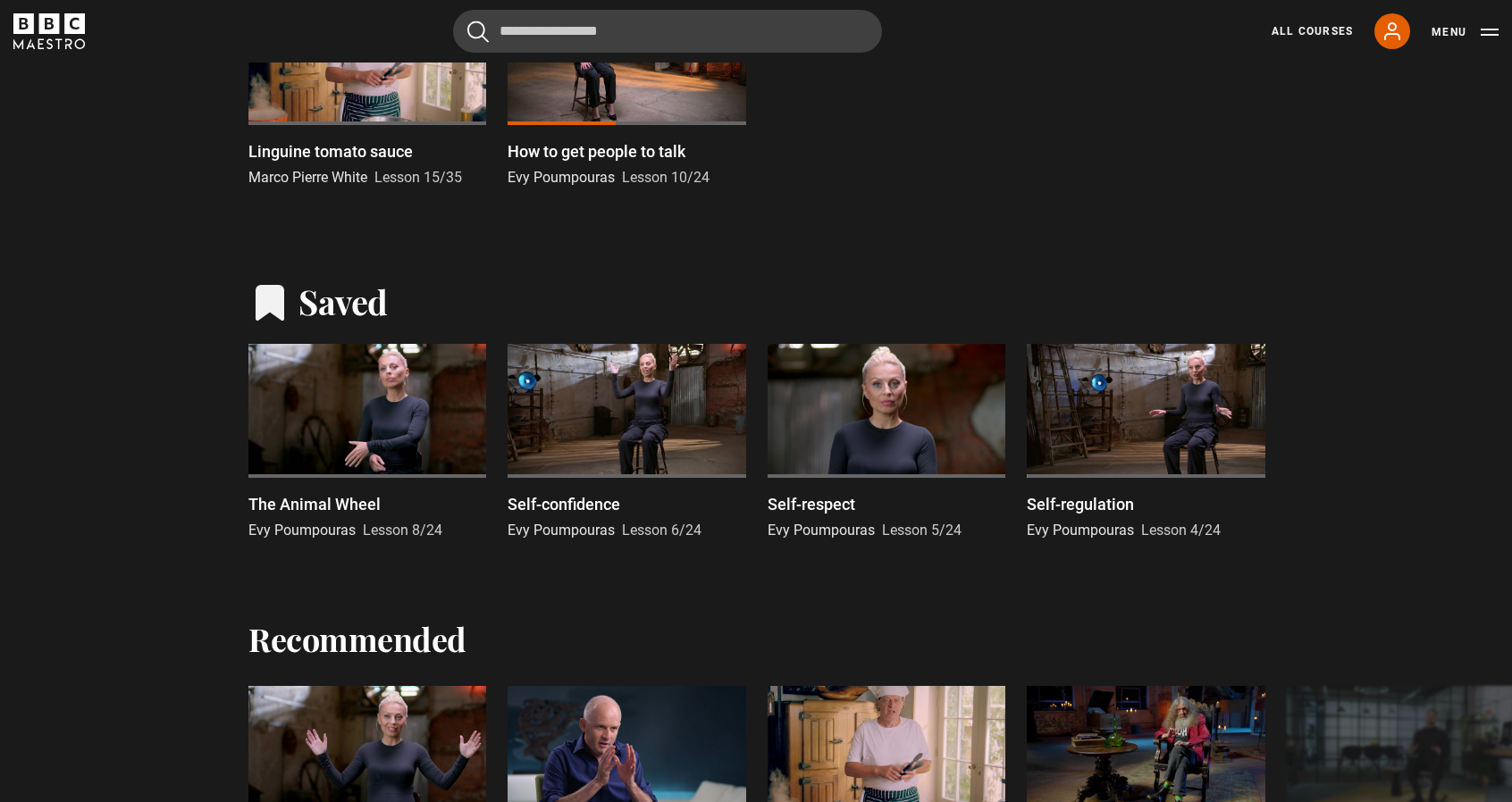 click on "Saved" at bounding box center (343, 302) 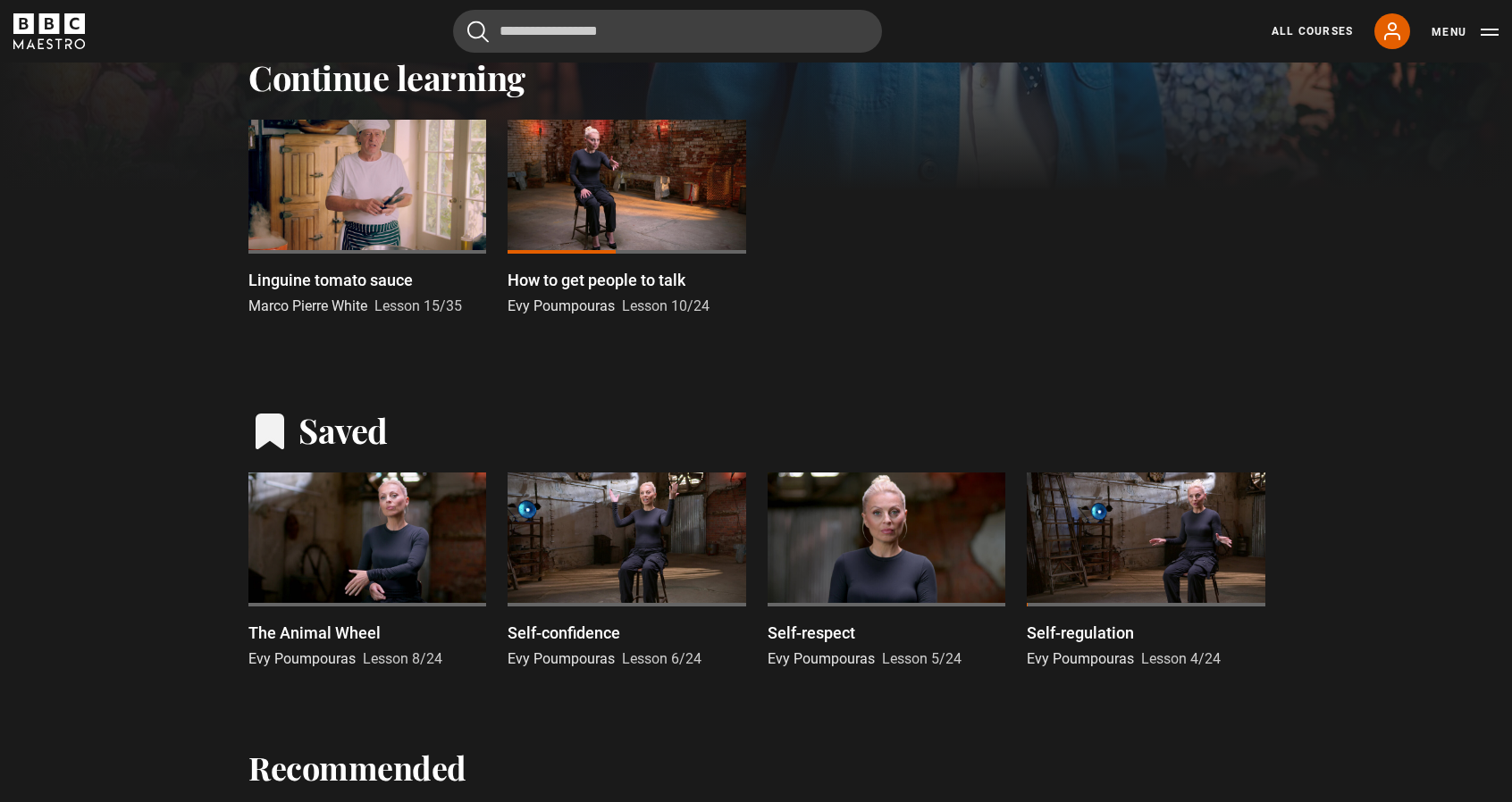 scroll, scrollTop: 625, scrollLeft: 0, axis: vertical 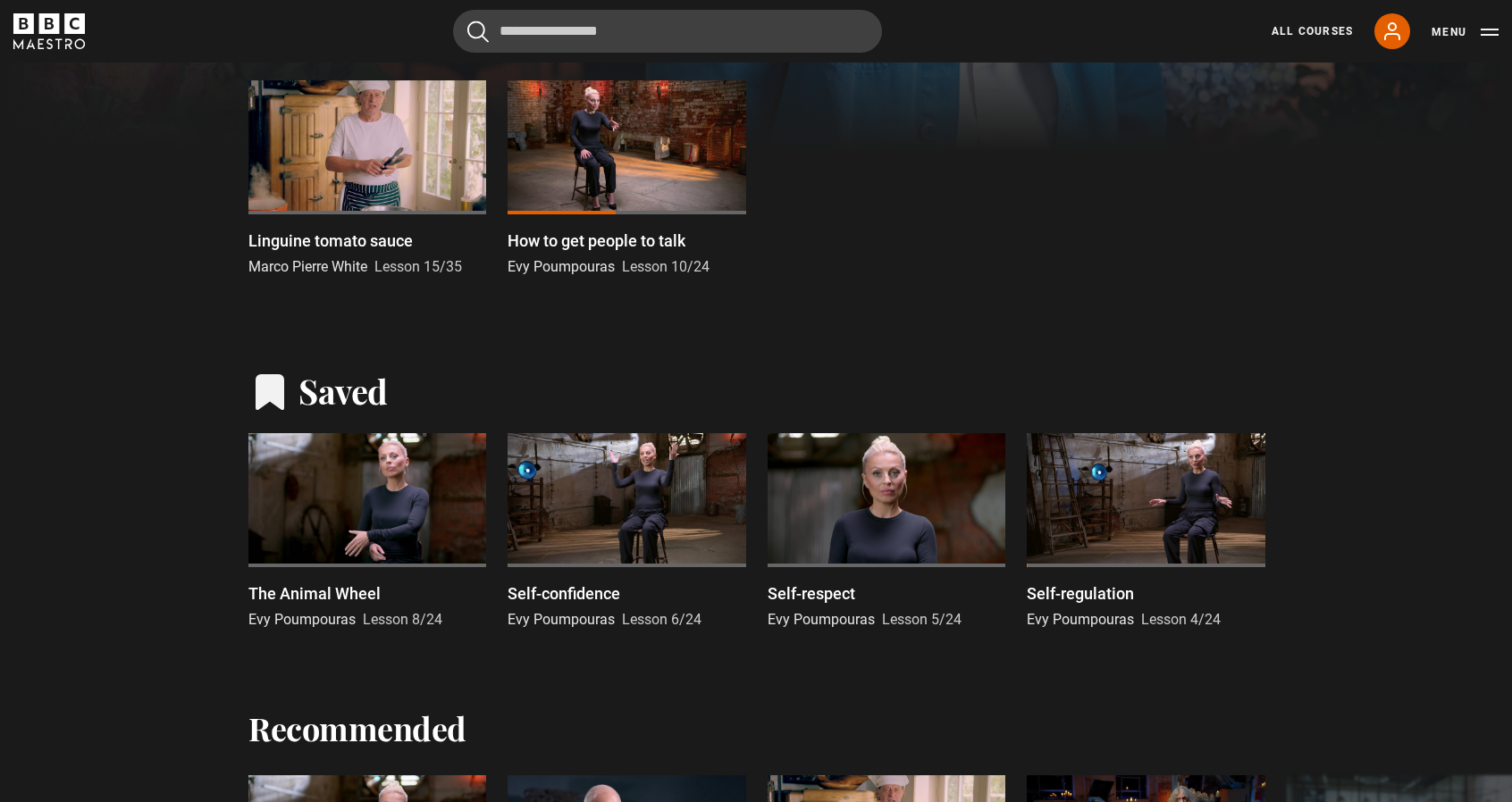 click on "Evy Poumpouras" at bounding box center [302, 619] 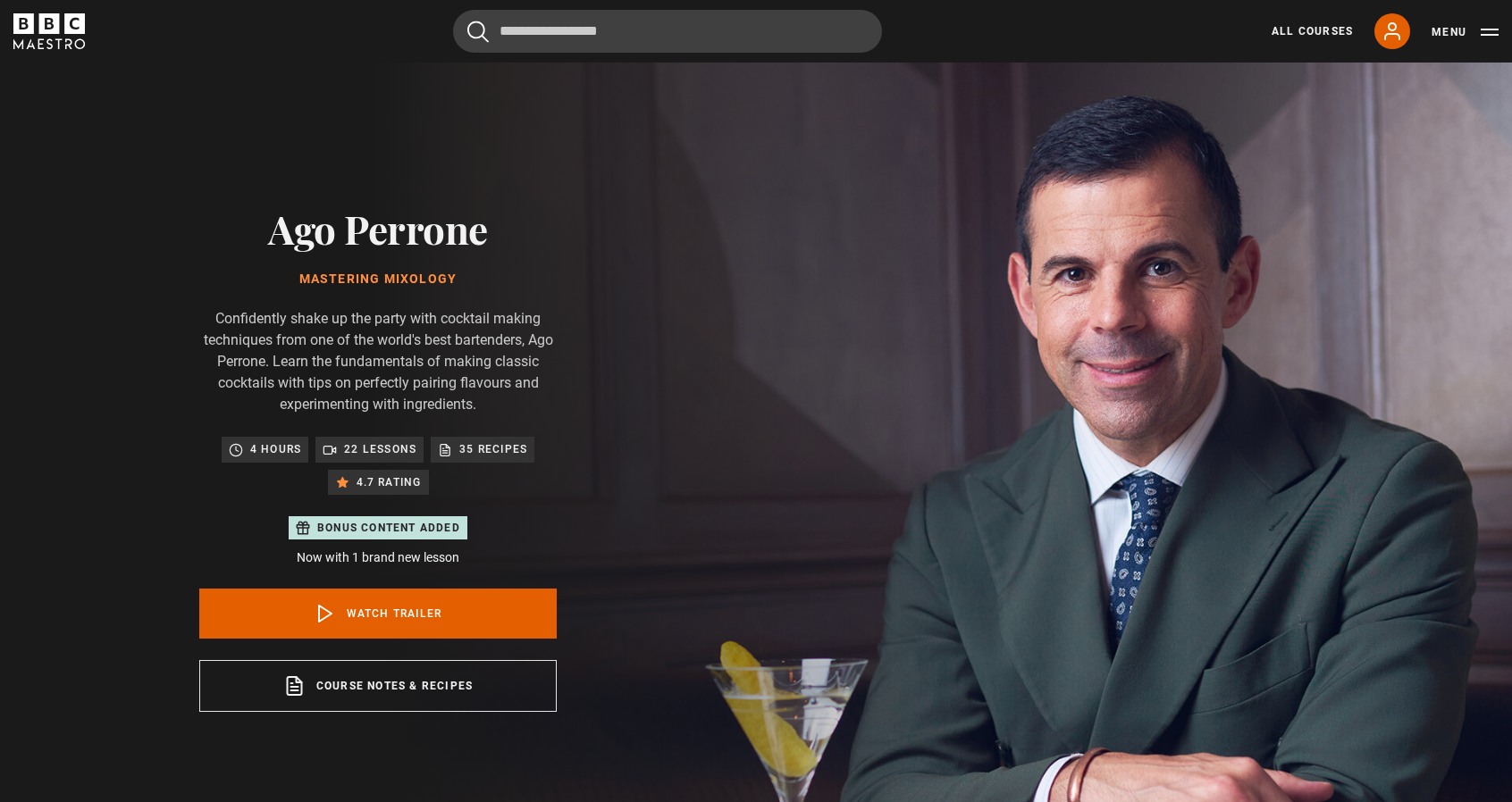 scroll, scrollTop: 0, scrollLeft: 0, axis: both 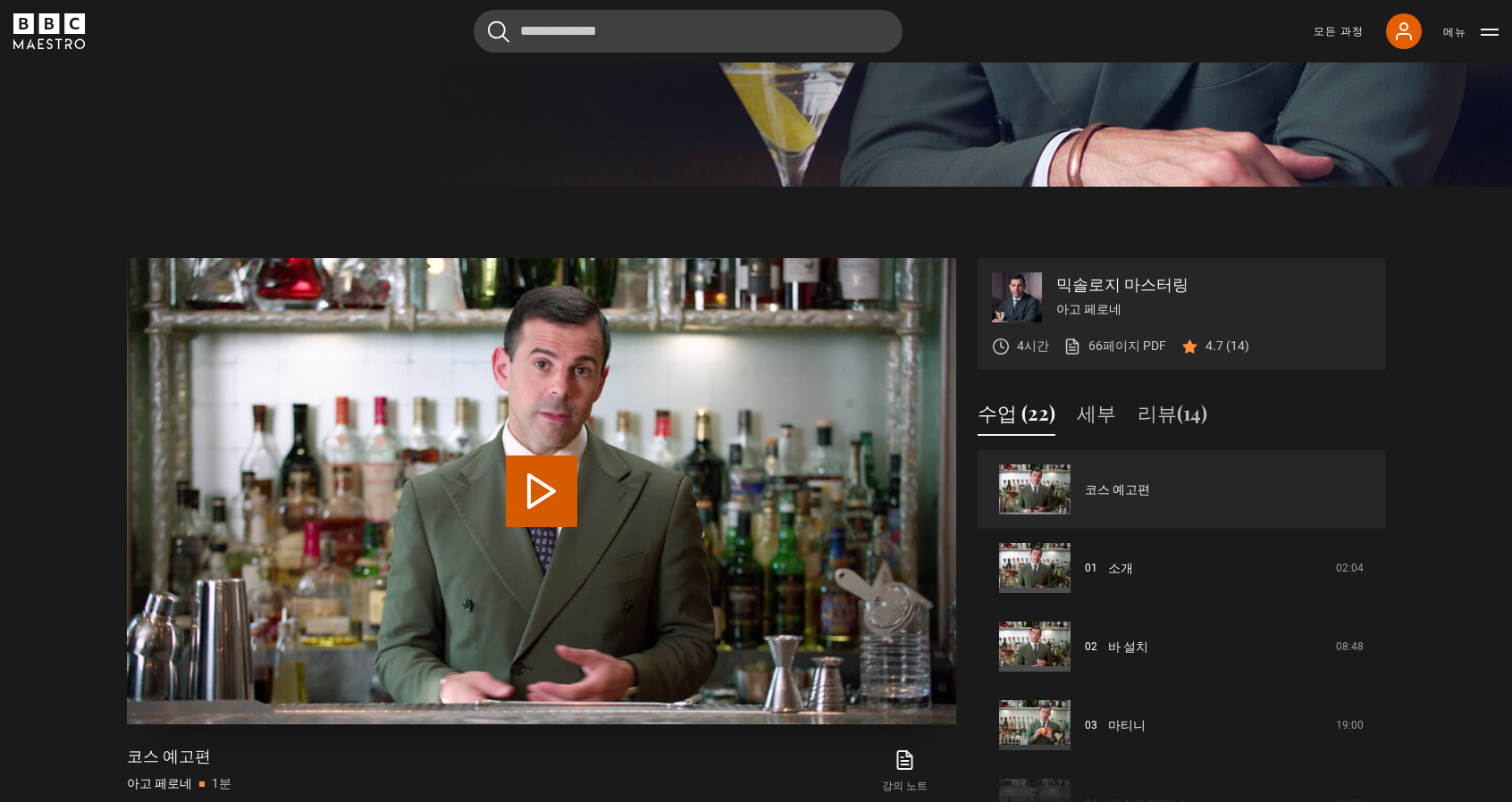 click on "Play Video" at bounding box center (542, 491) 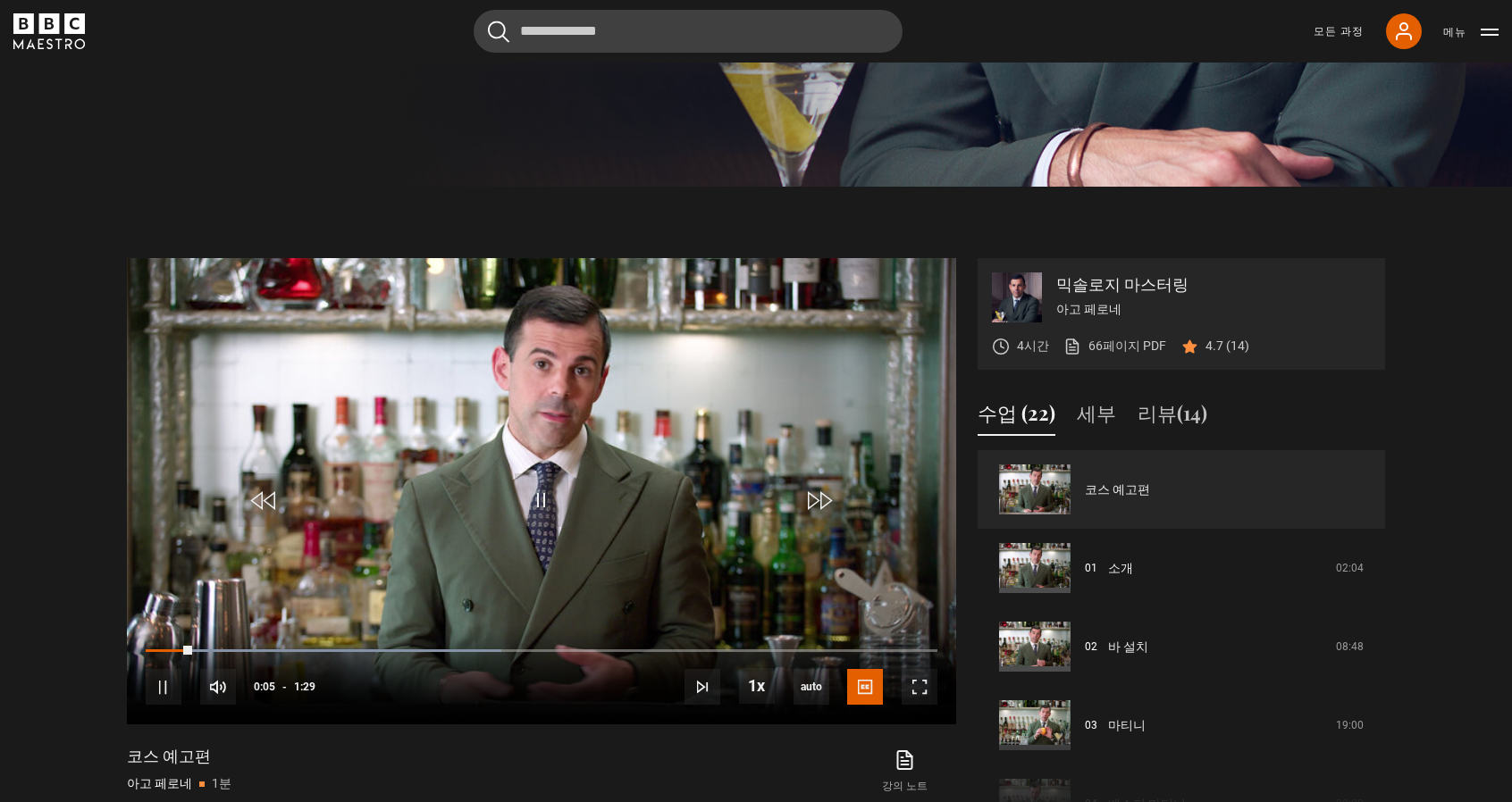 click on "Video Player is loading. Play Video 10s Skip Back 10 seconds Pause 10s Skip Forward 10 seconds Loaded :  44.94% 0:05 Pause Mute 100% Current Time  0:05 - Duration  1:29 1x Playback Rate 2x 1.5x 1x , selected 0.5x auto Quality Captions captions off English  Captions , selected This is a modal window.
Lesson Completed
Up next
Introduction
Cancel
Rewatch
Rewatch
Play next
Play next
코스 예고편
아고 페로네
1분" at bounding box center [542, 556] 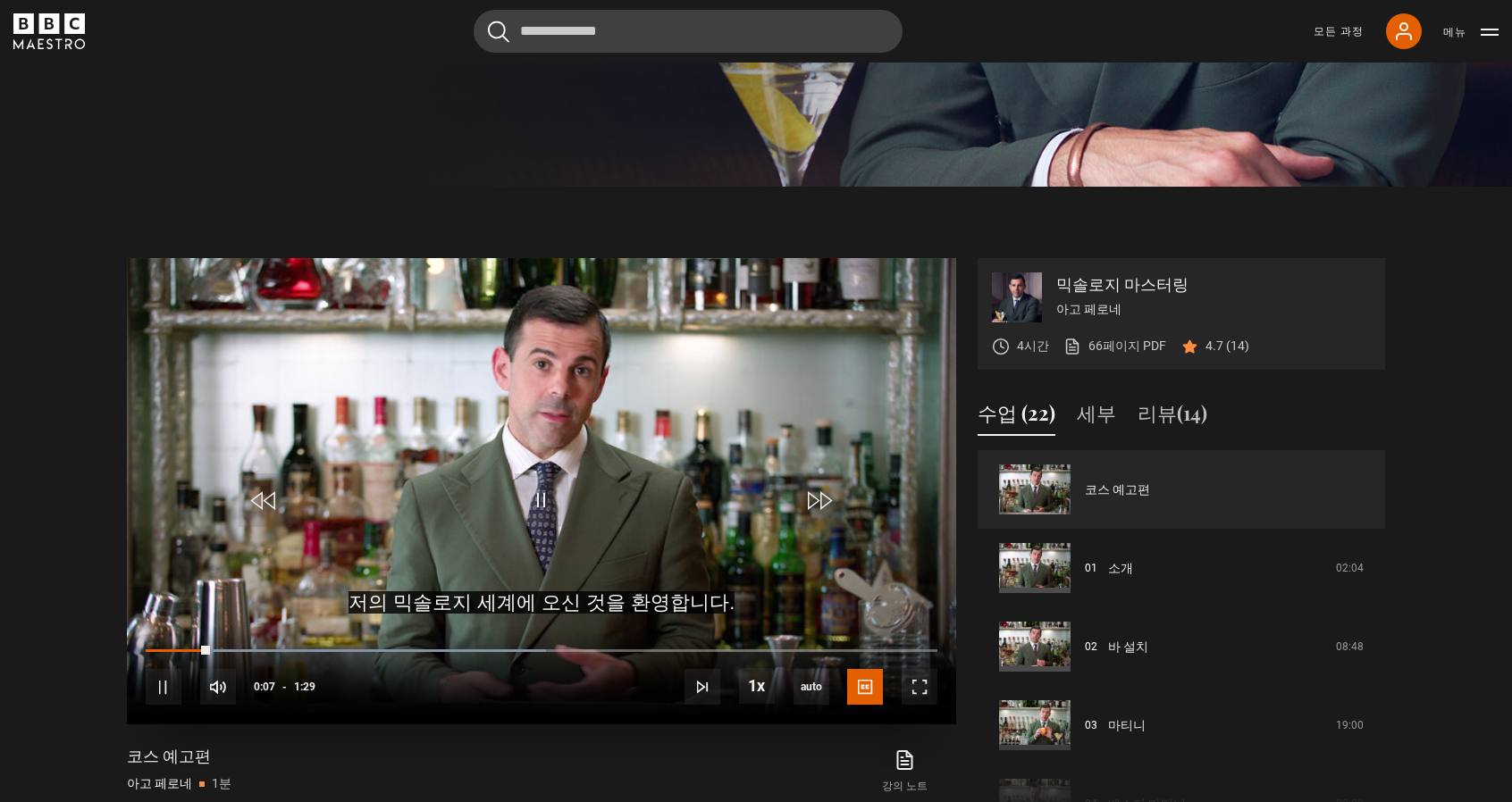 click on "10s Skip Back 10 seconds Pause 10s Skip Forward 10 seconds Loaded :  50.56% 0:07 Pause Mute 100% Current Time  0:07 - Duration  1:29 1x Playback Rate 2x 1.5x 1x , selected 0.5x auto Quality Captions captions off English  Captions , selected" at bounding box center (542, 675) 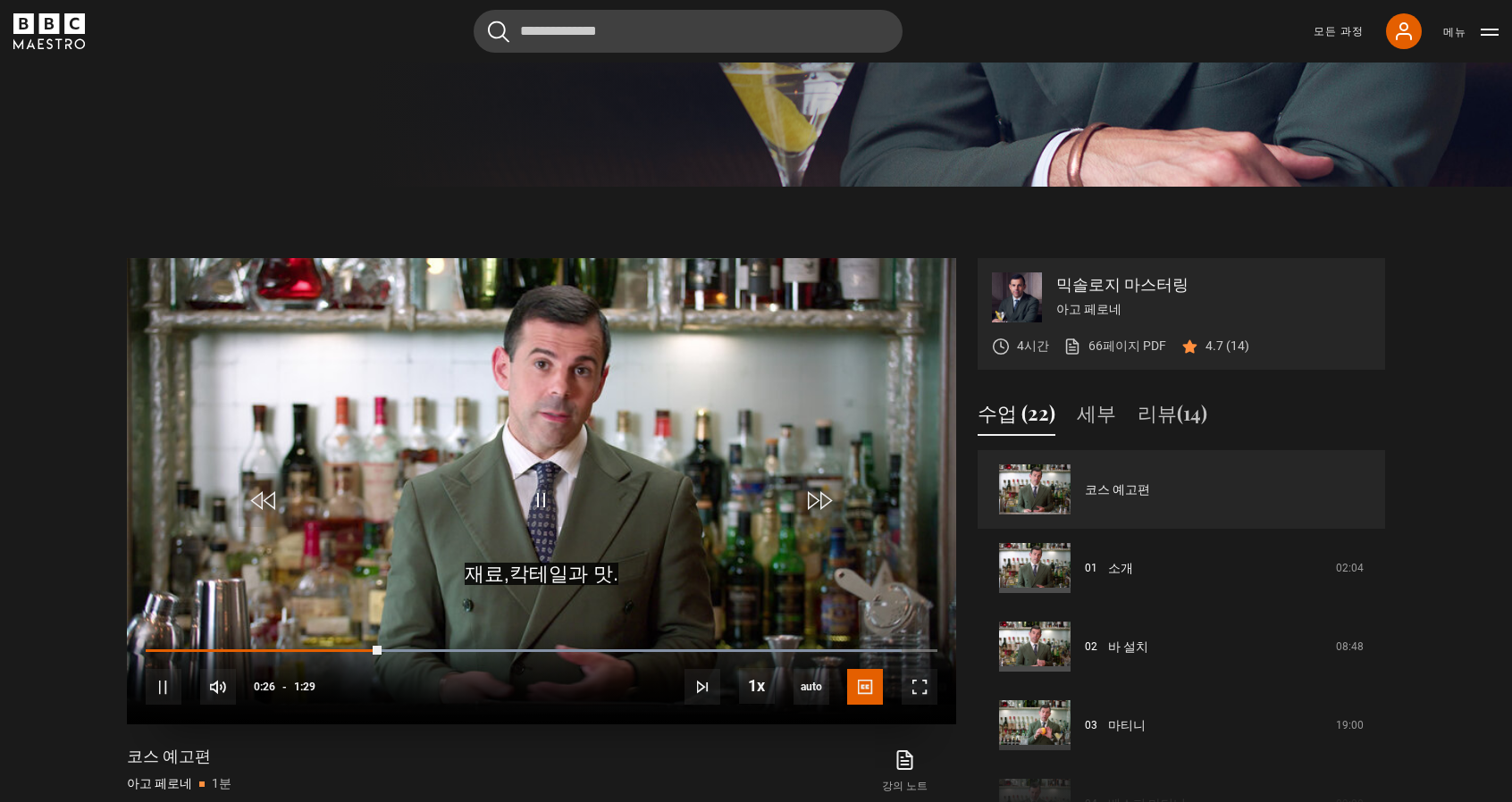 click on "10s Skip Back 10 seconds Pause 10s Skip Forward 10 seconds Loaded :  95.51% 0:23 0:26 Pause Mute 98% Current Time  0:26 - Duration  1:29 1x Playback Rate 2x 1.5x 1x , selected 0.5x auto Quality Captions captions off English  Captions , selected" at bounding box center [542, 675] 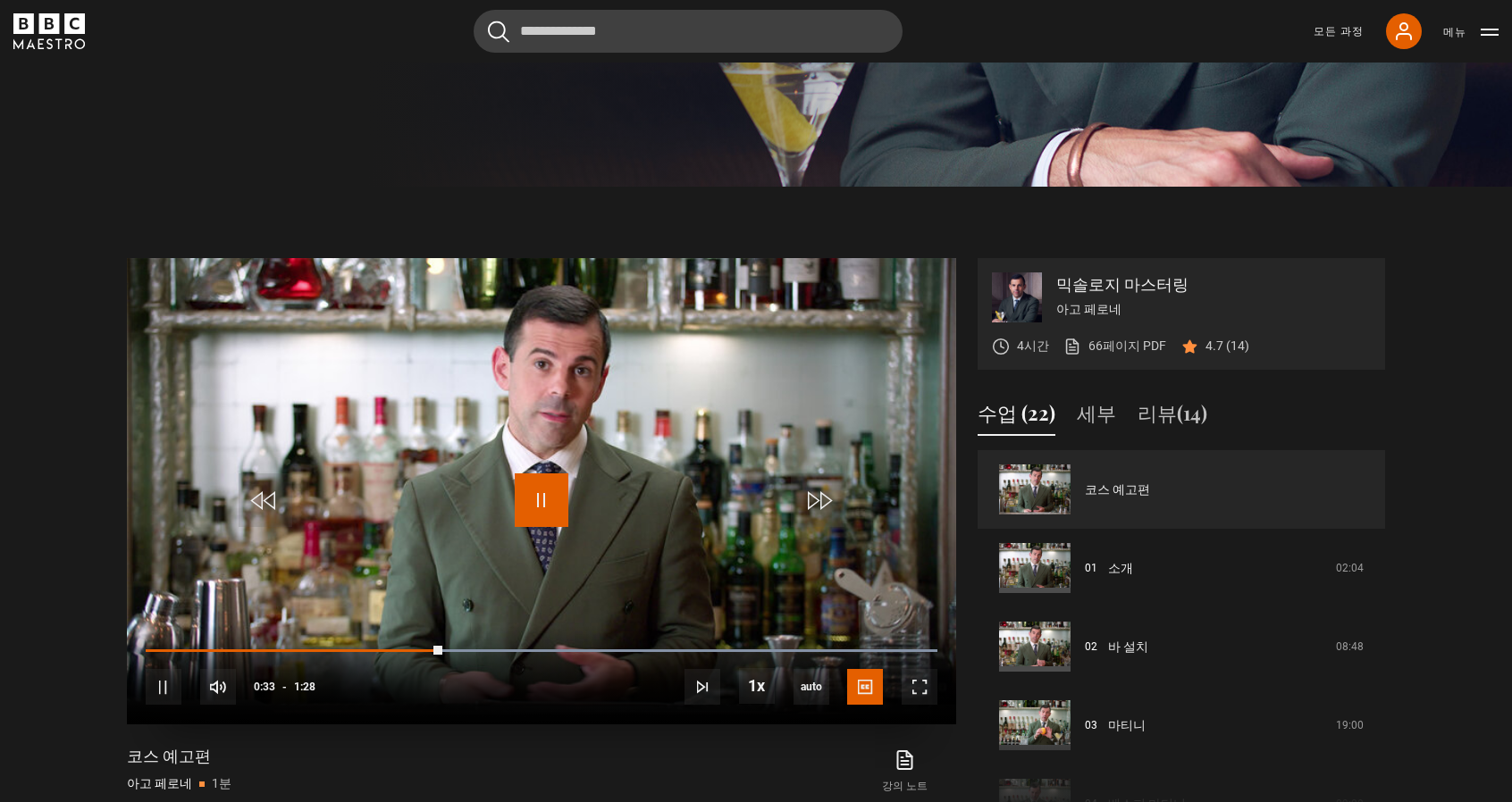 click at bounding box center (542, 500) 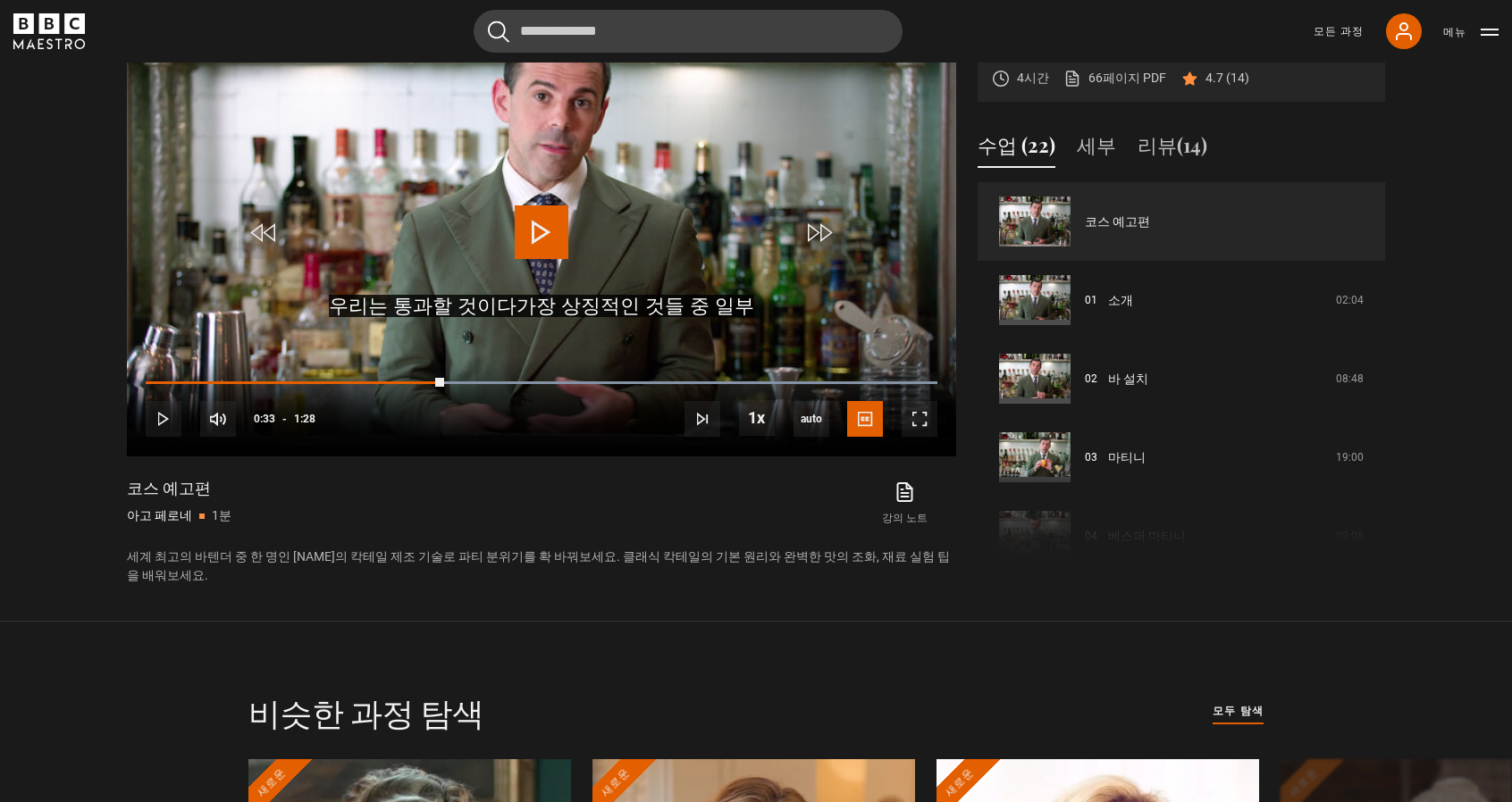 scroll, scrollTop: 804, scrollLeft: 0, axis: vertical 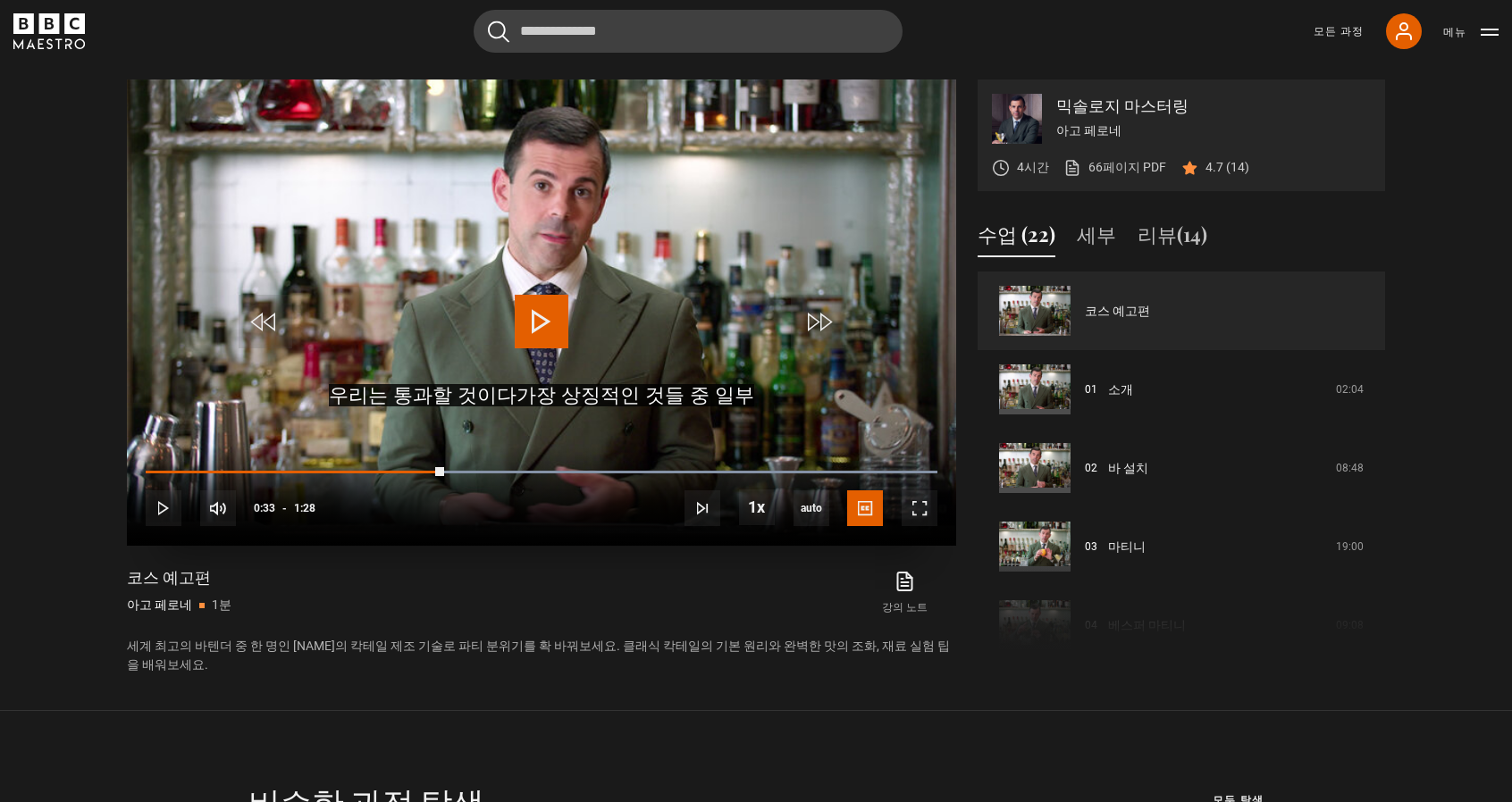 click at bounding box center (542, 322) 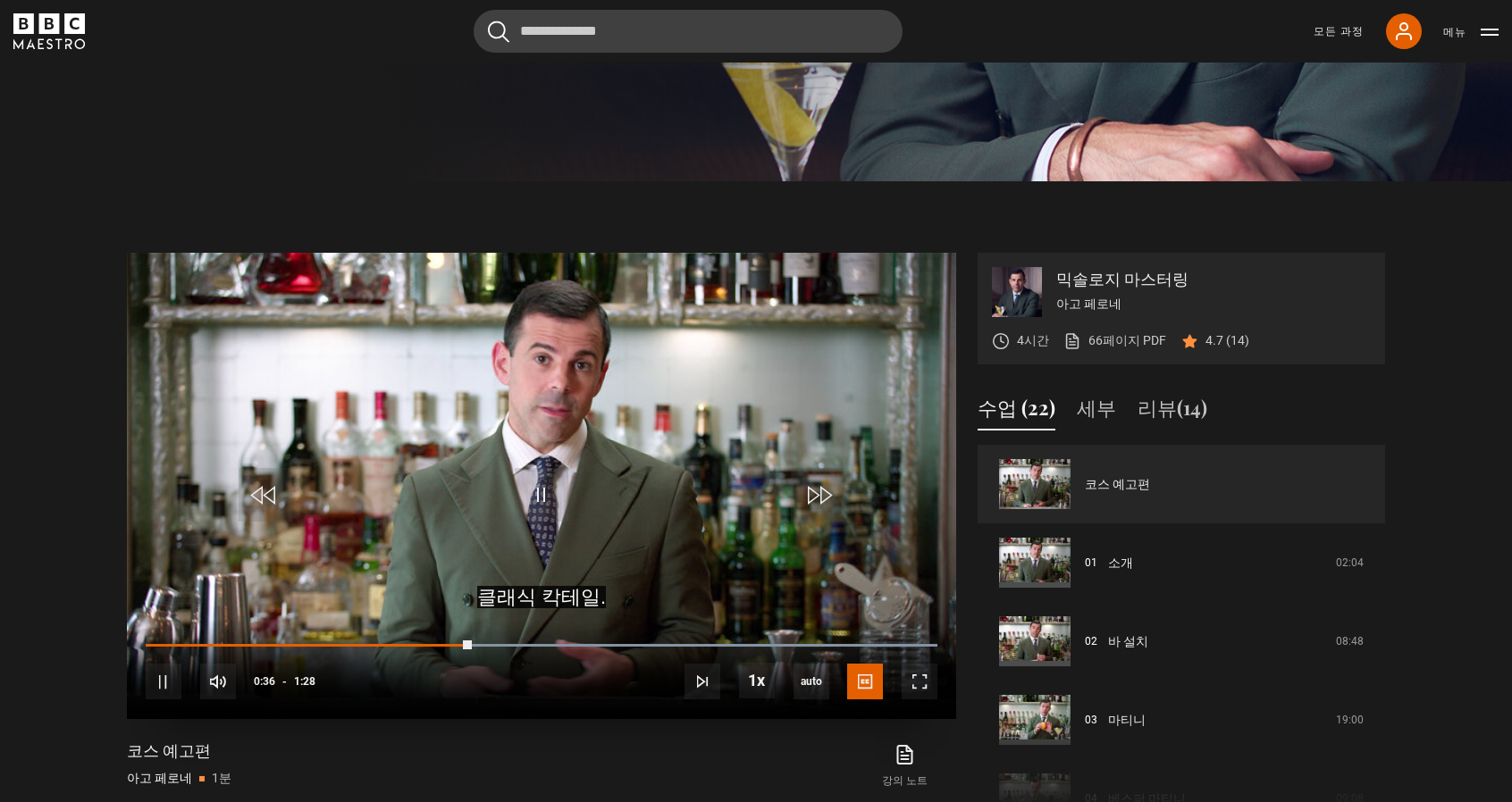 scroll, scrollTop: 625, scrollLeft: 0, axis: vertical 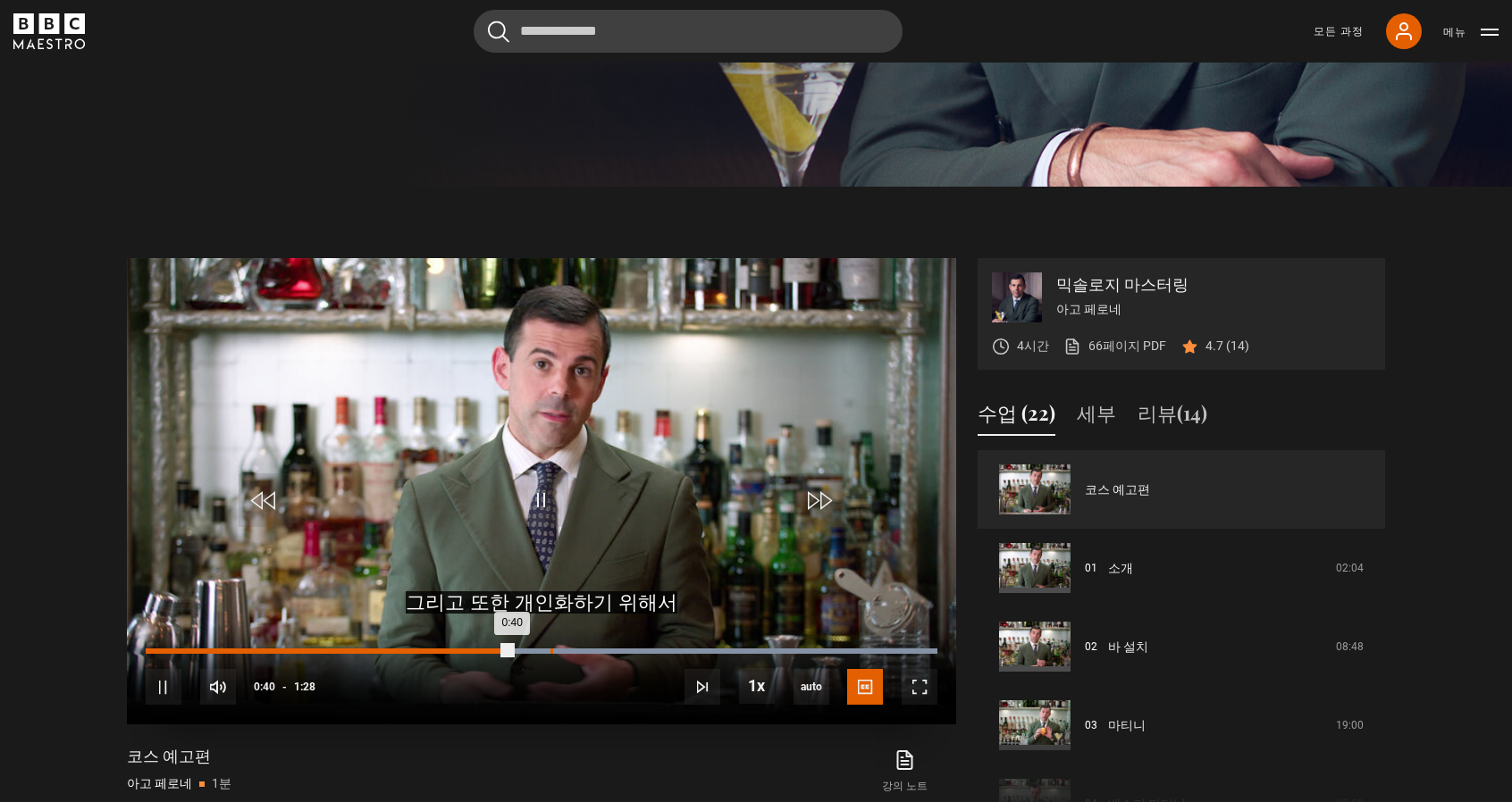 click on "Loaded :  100.00% 0:45 0:40" at bounding box center [542, 651] 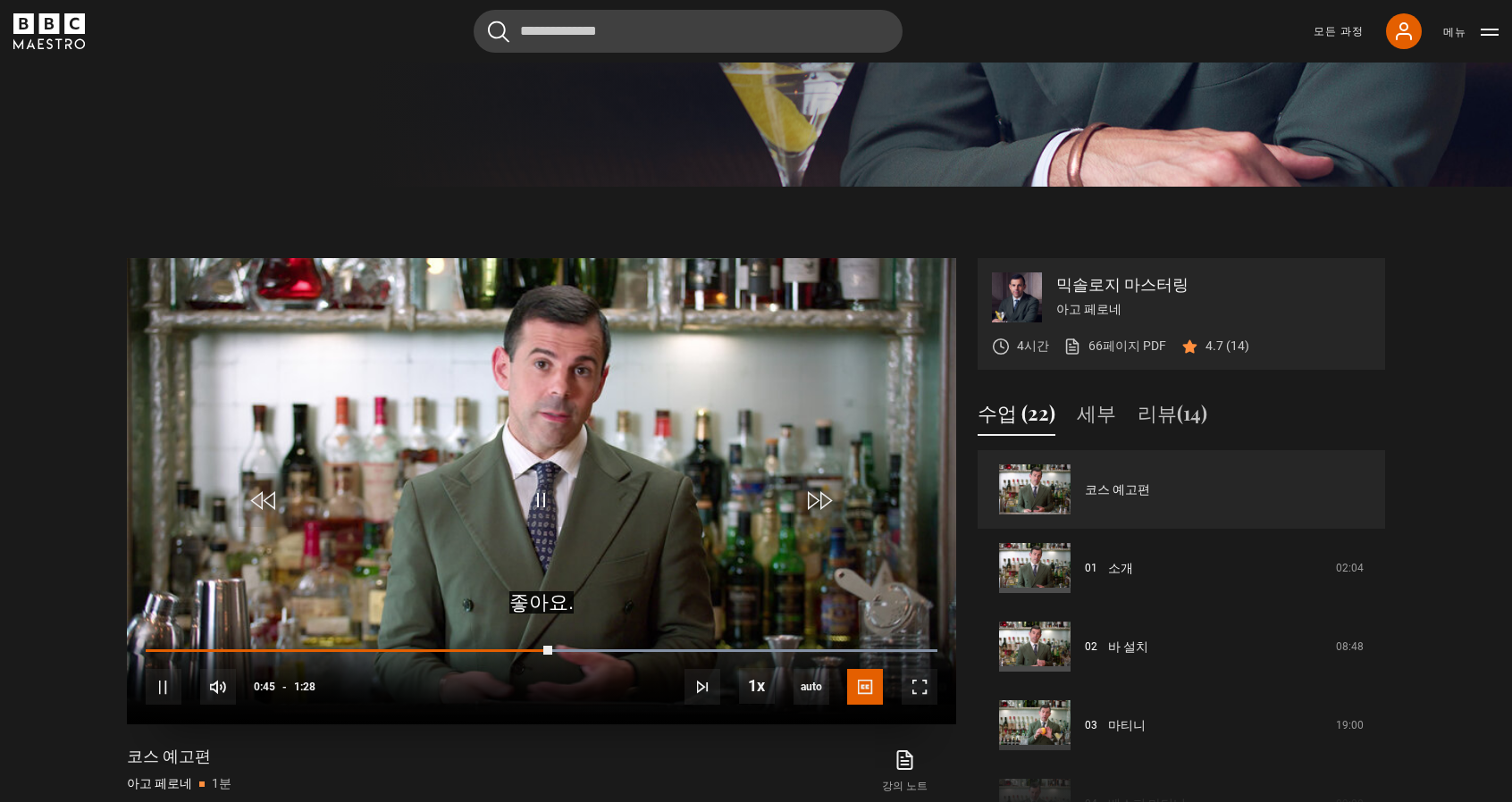 click on "10s Skip Back 10 seconds Pause 10s Skip Forward 10 seconds Loaded :  100.00% 0:49 0:45 Pause Mute 98% Current Time  0:45 - Duration  1:28 1x Playback Rate 2x 1.5x 1x , selected 0.5x auto Quality Captions captions off English  Captions , selected" at bounding box center (542, 675) 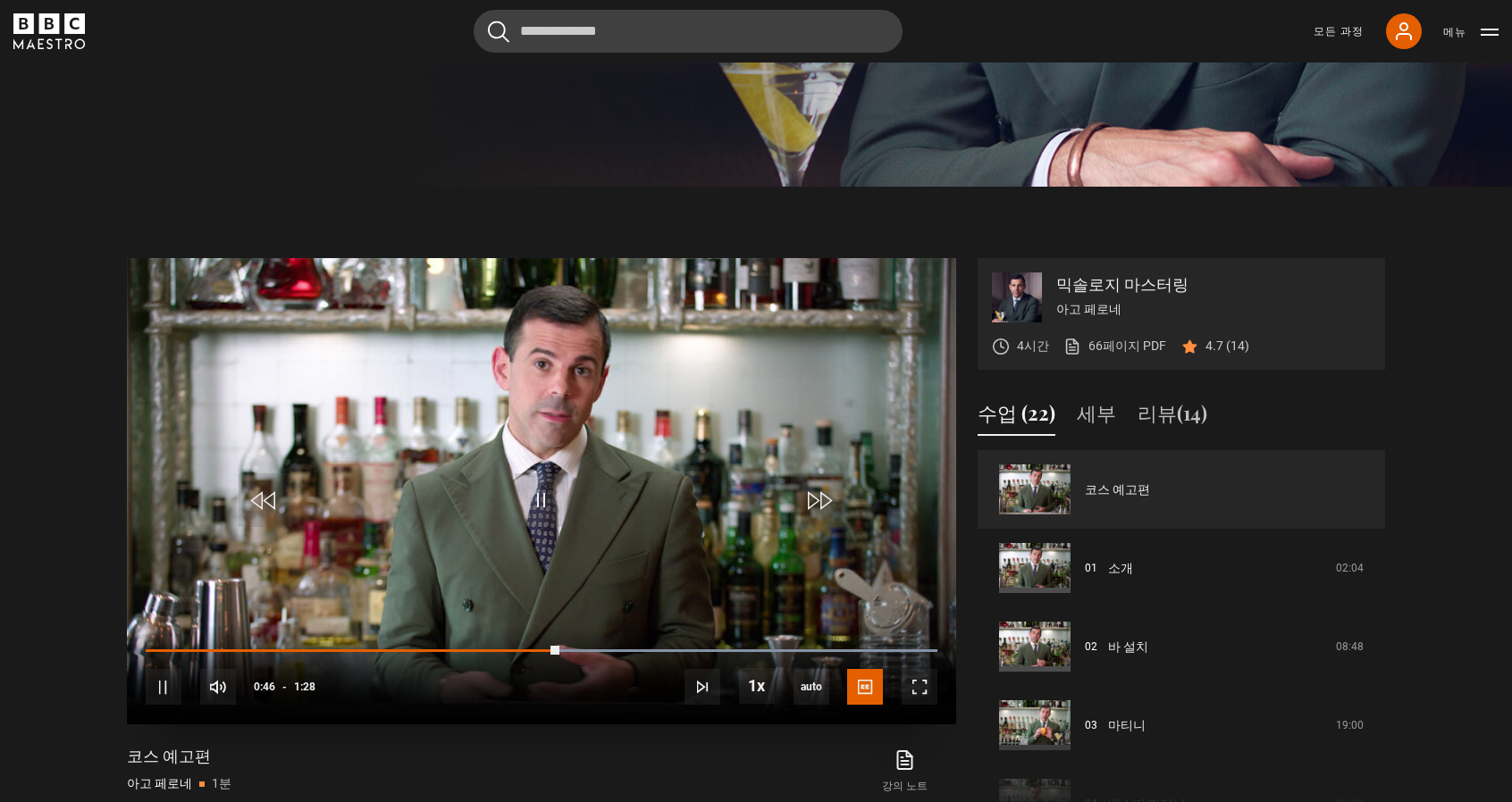 click on "10s Skip Back 10 seconds Pause 10s Skip Forward 10 seconds Loaded :  100.00% 0:49 0:46 Pause Mute 98% Current Time  0:46 - Duration  1:28 1x Playback Rate 2x 1.5x 1x , selected 0.5x auto Quality Captions captions off English  Captions , selected" at bounding box center (542, 675) 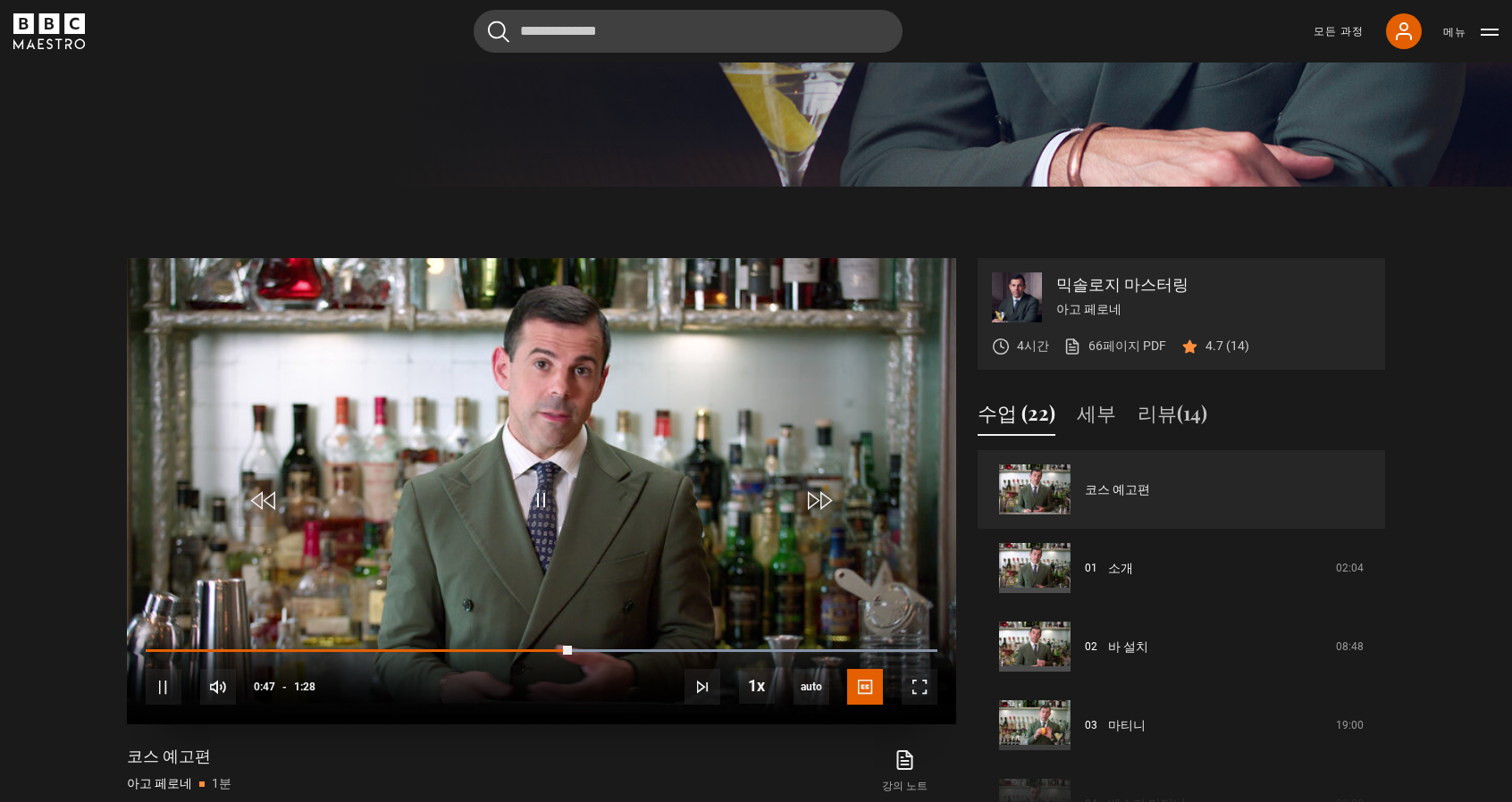 click on "10s Skip Back 10 seconds Pause 10s Skip Forward 10 seconds Loaded :  100.00% 0:53 0:47 Pause Mute 98% Current Time  0:47 - Duration  1:28 1x Playback Rate 2x 1.5x 1x , selected 0.5x auto Quality Captions captions off English  Captions , selected" at bounding box center (542, 675) 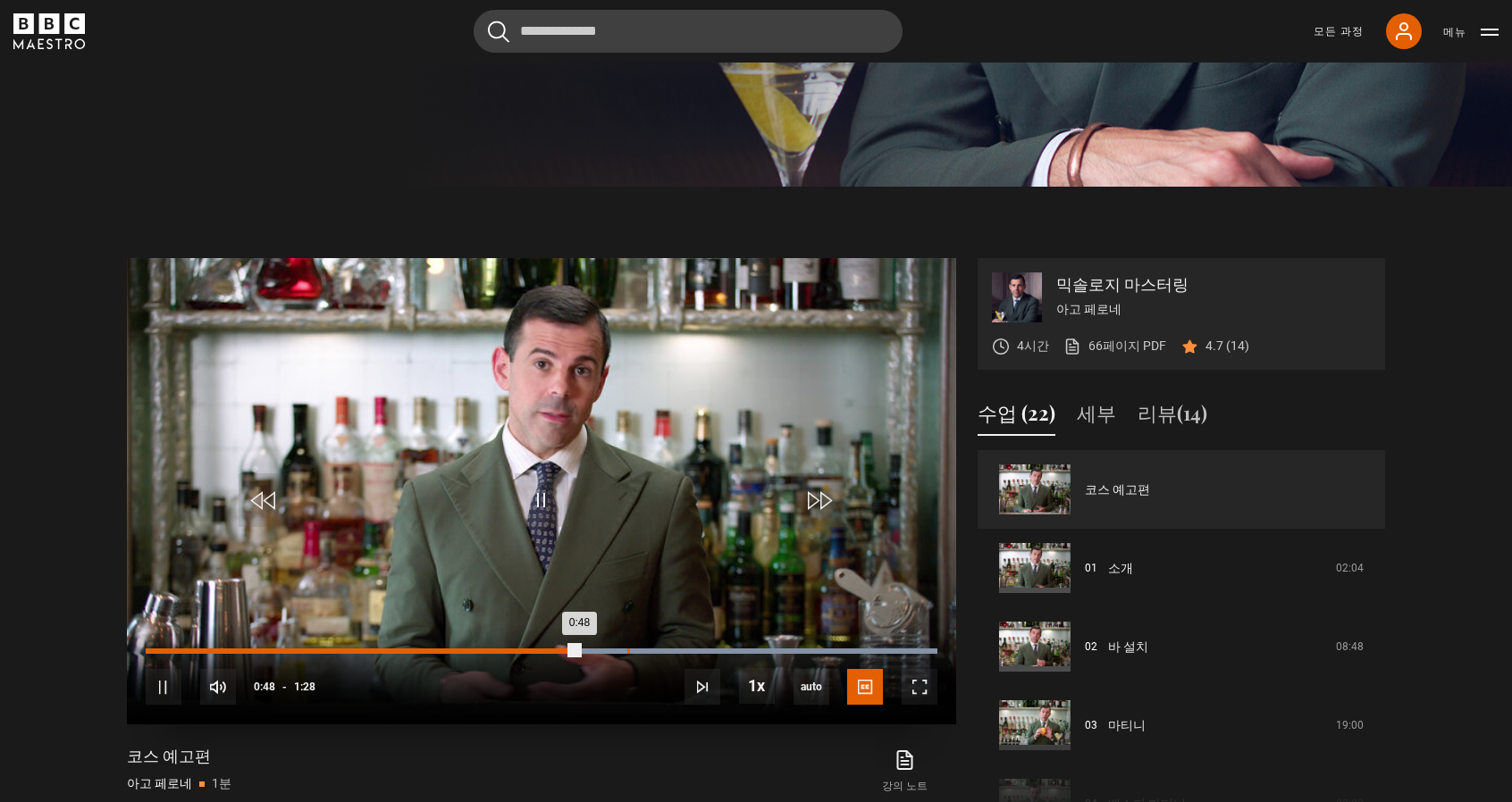 click on "Loaded :  100.00% 0:53 0:48" at bounding box center [542, 651] 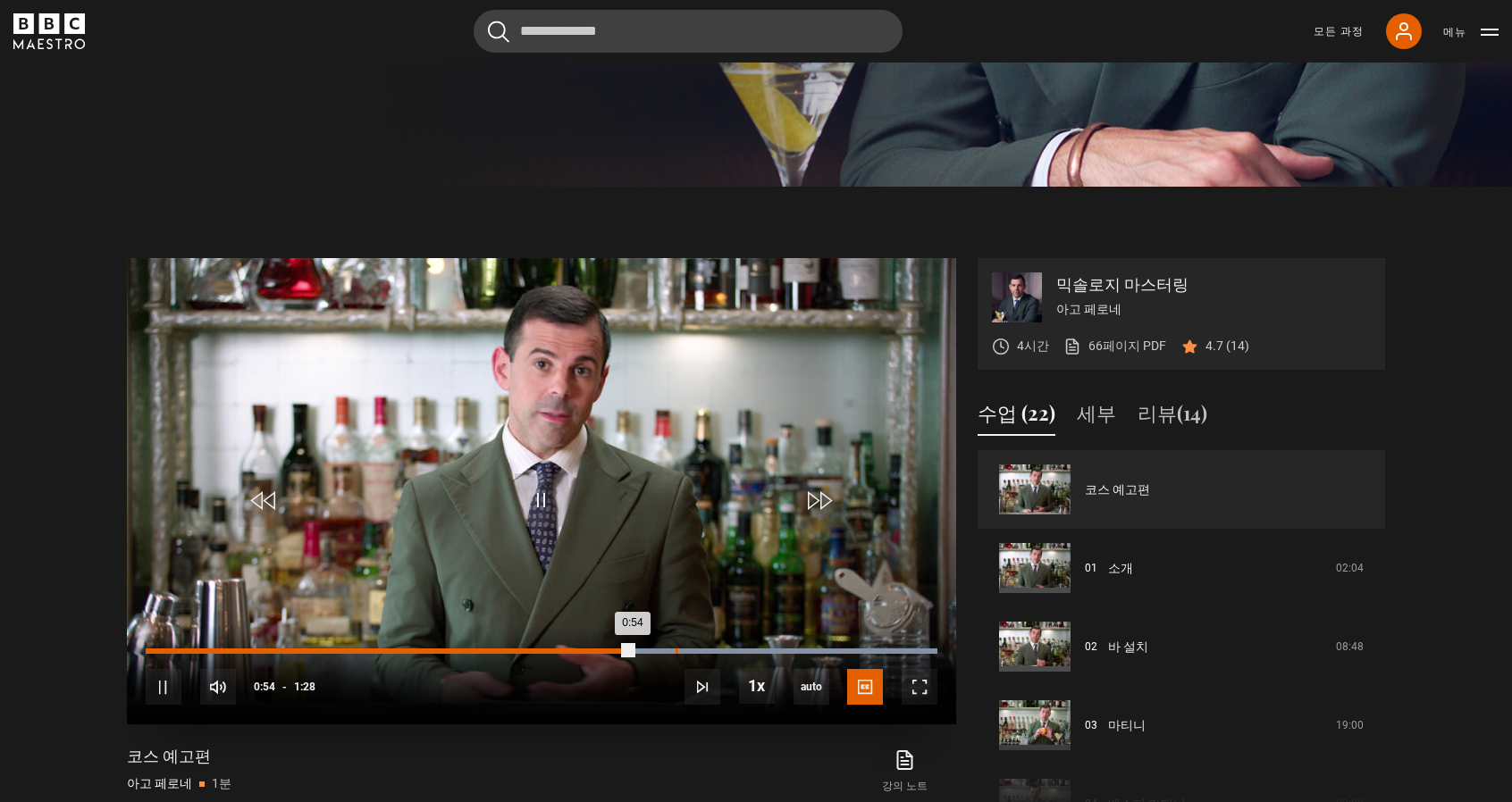 click on "Loaded :  100.00% 0:59 0:54" at bounding box center (542, 651) 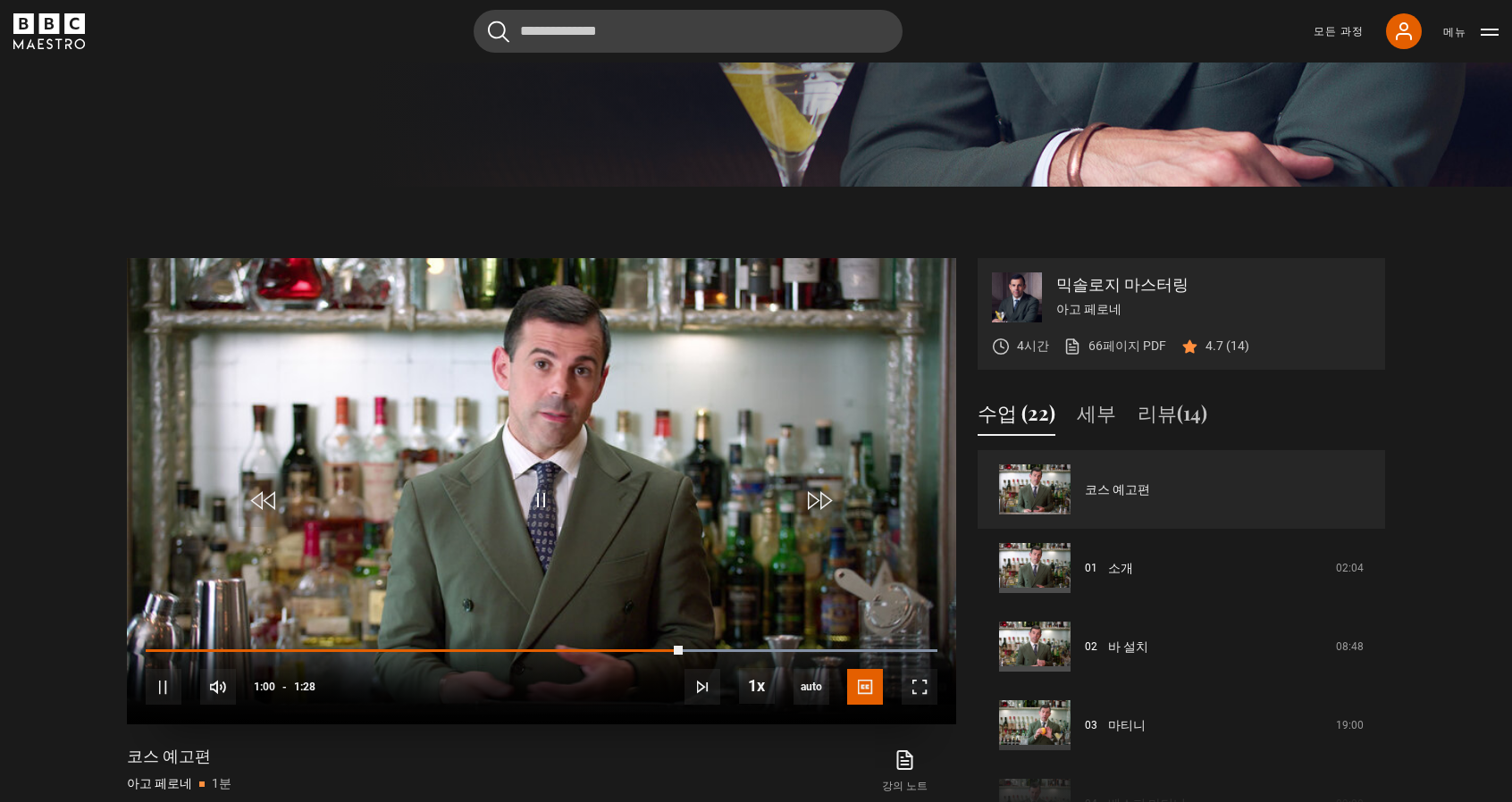 click on "10s Skip Back 10 seconds Pause 10s Skip Forward 10 seconds Loaded :  100.00% 0:59 1:00 Pause Mute 98% Current Time  1:00 - Duration  1:28 1x Playback Rate 2x 1.5x 1x , selected 0.5x auto Quality Captions captions off English  Captions , selected" at bounding box center (542, 675) 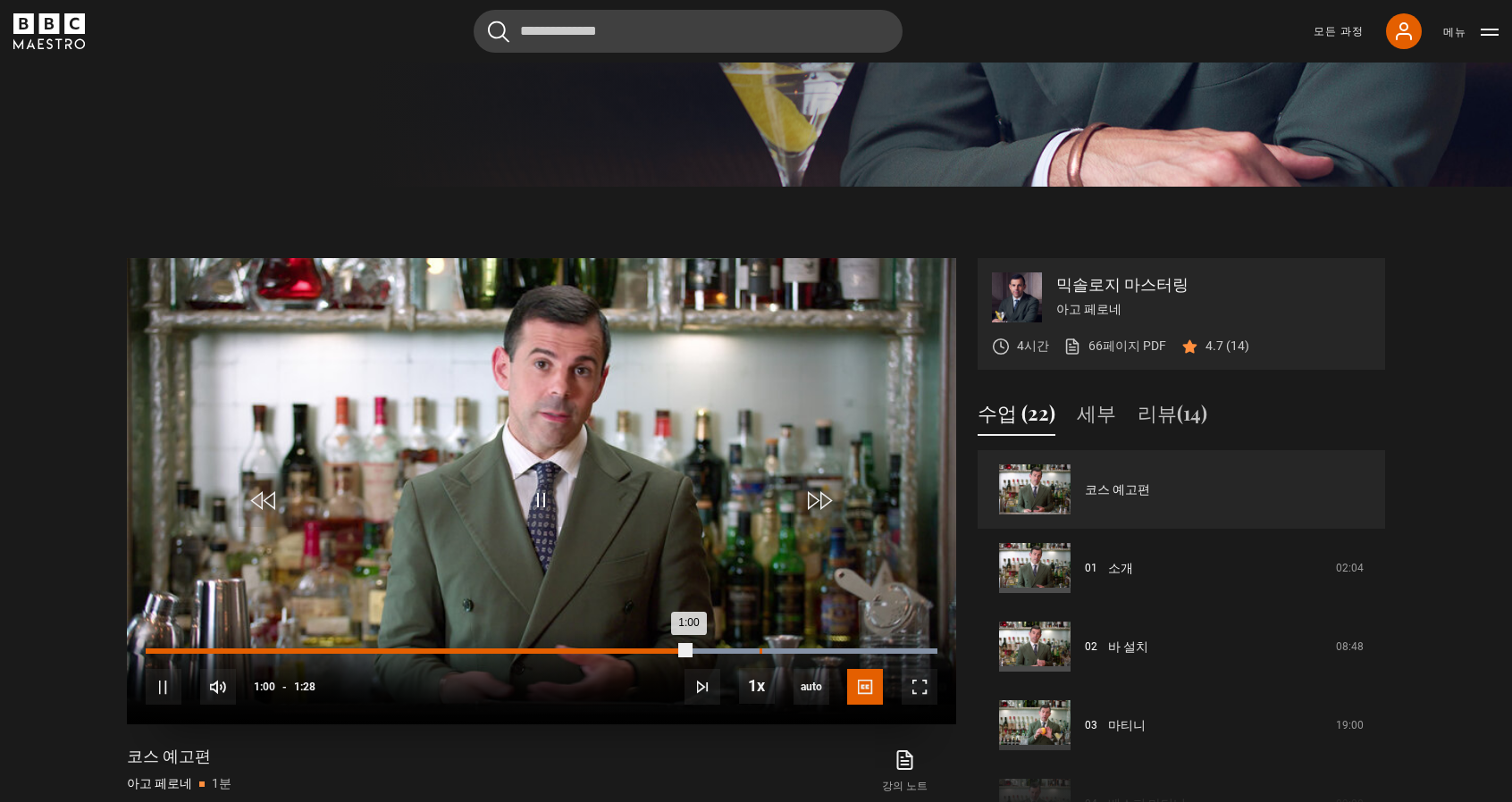 click on "Loaded :  100.00% 1:08 1:00" at bounding box center (542, 651) 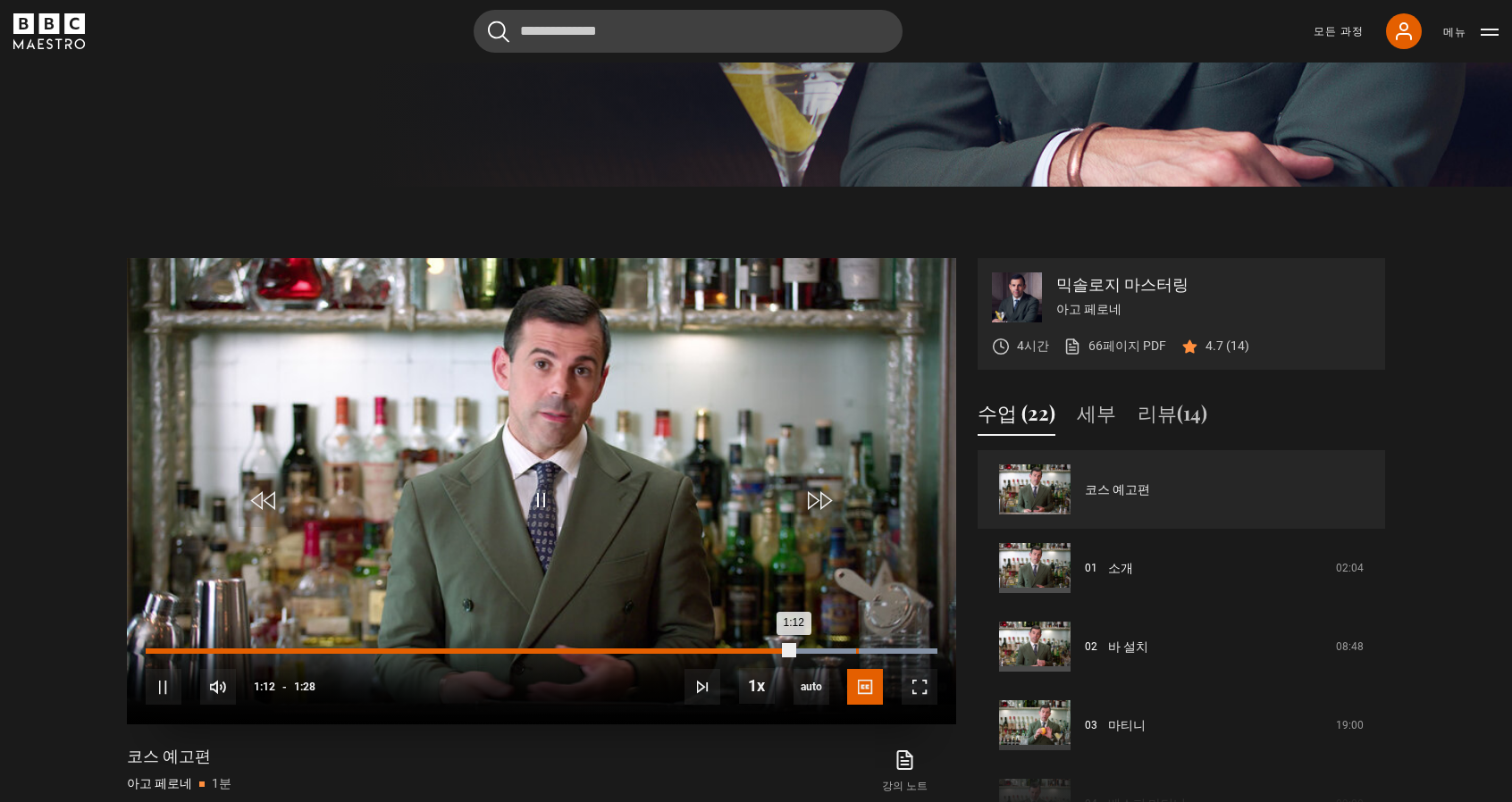 click on "Loaded :  100.00% 1:19 1:12" at bounding box center [542, 651] 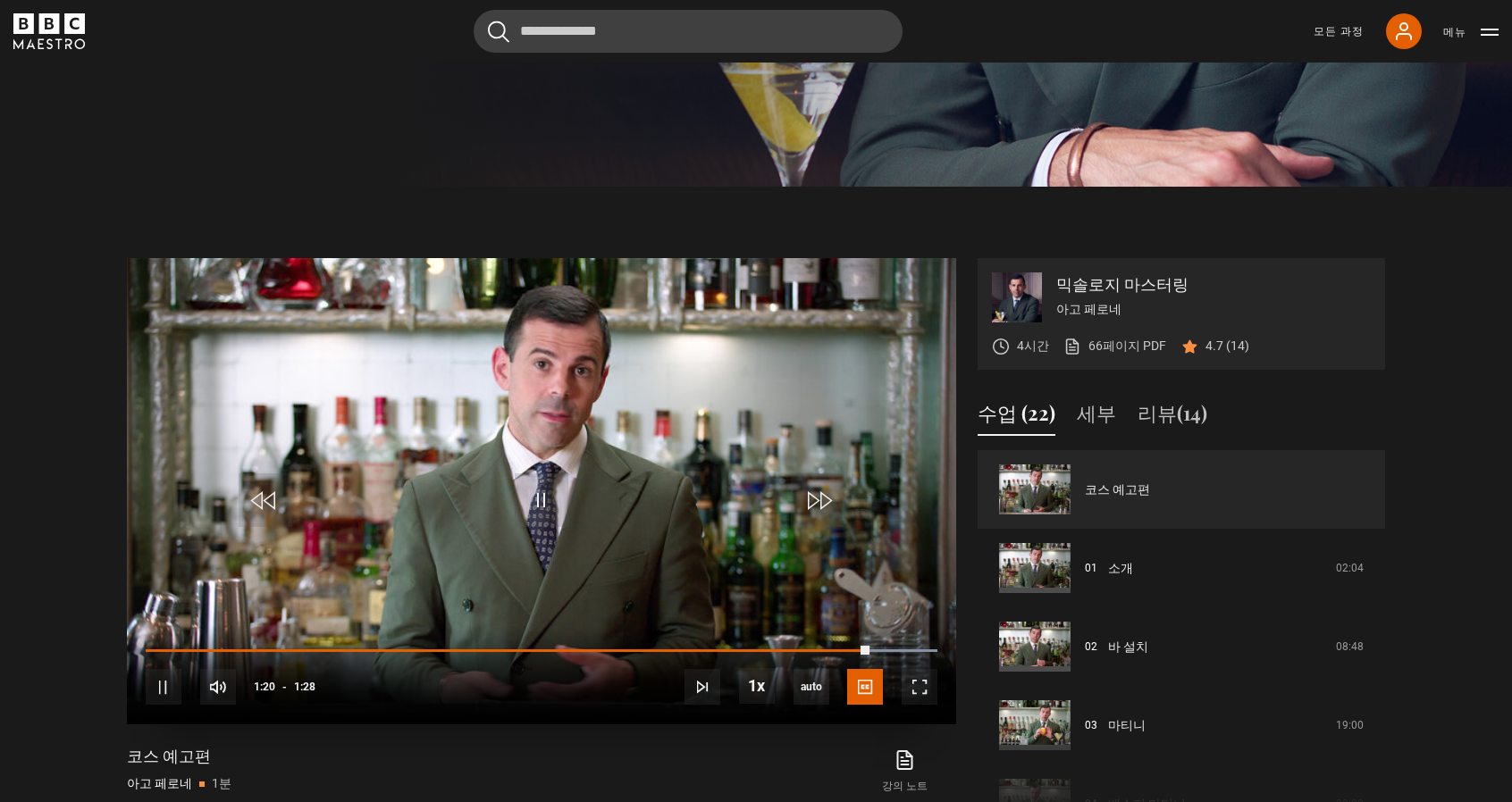 click on "10s Skip Back 10 seconds Pause 10s Skip Forward 10 seconds Loaded :  100.00% 1:24 1:20 Pause Mute 98% Current Time  1:20 - Duration  1:28 1x Playback Rate 2x 1.5x 1x , selected 0.5x auto Quality Captions captions off English  Captions , selected" at bounding box center [542, 675] 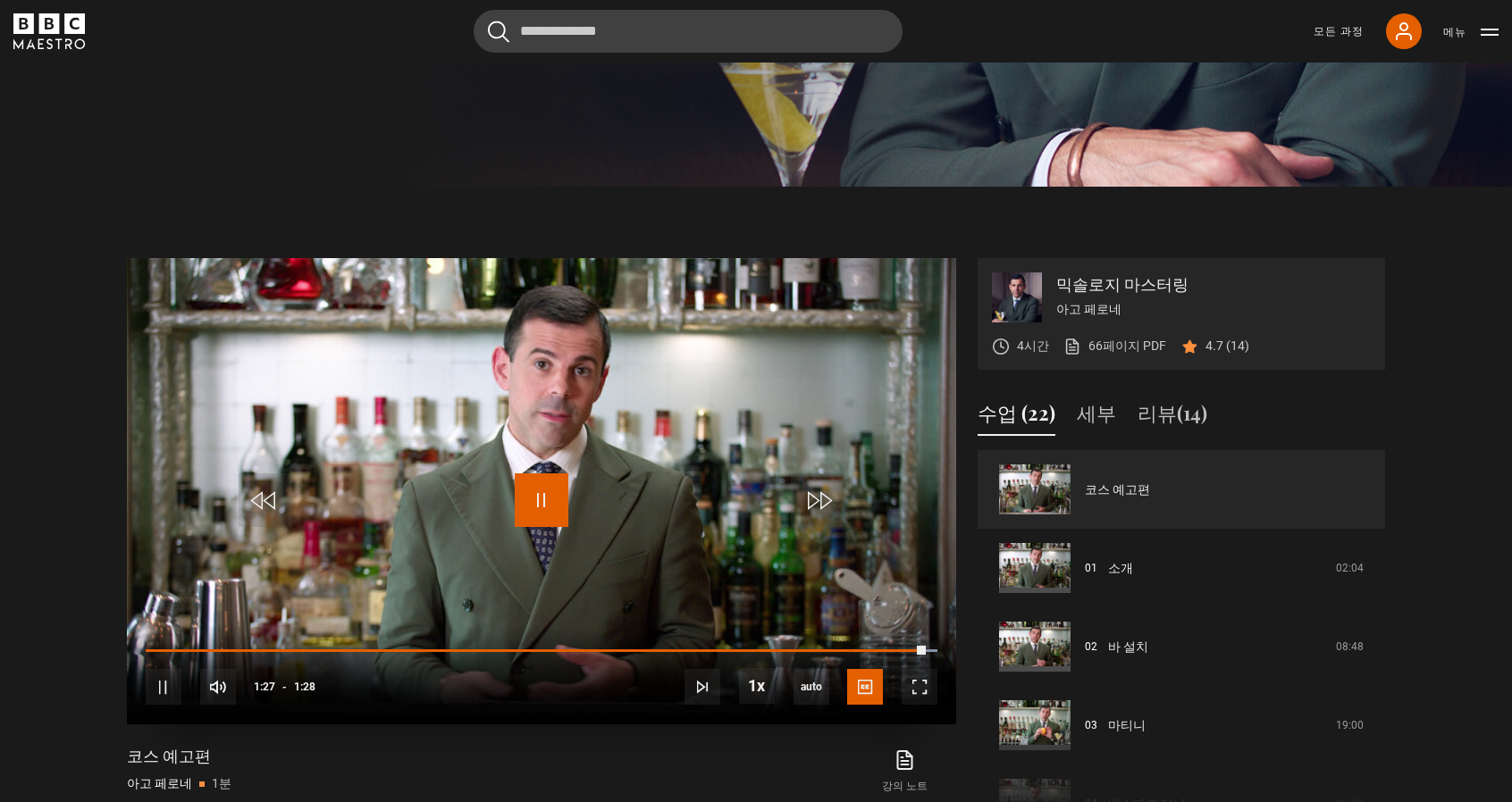 click at bounding box center [542, 500] 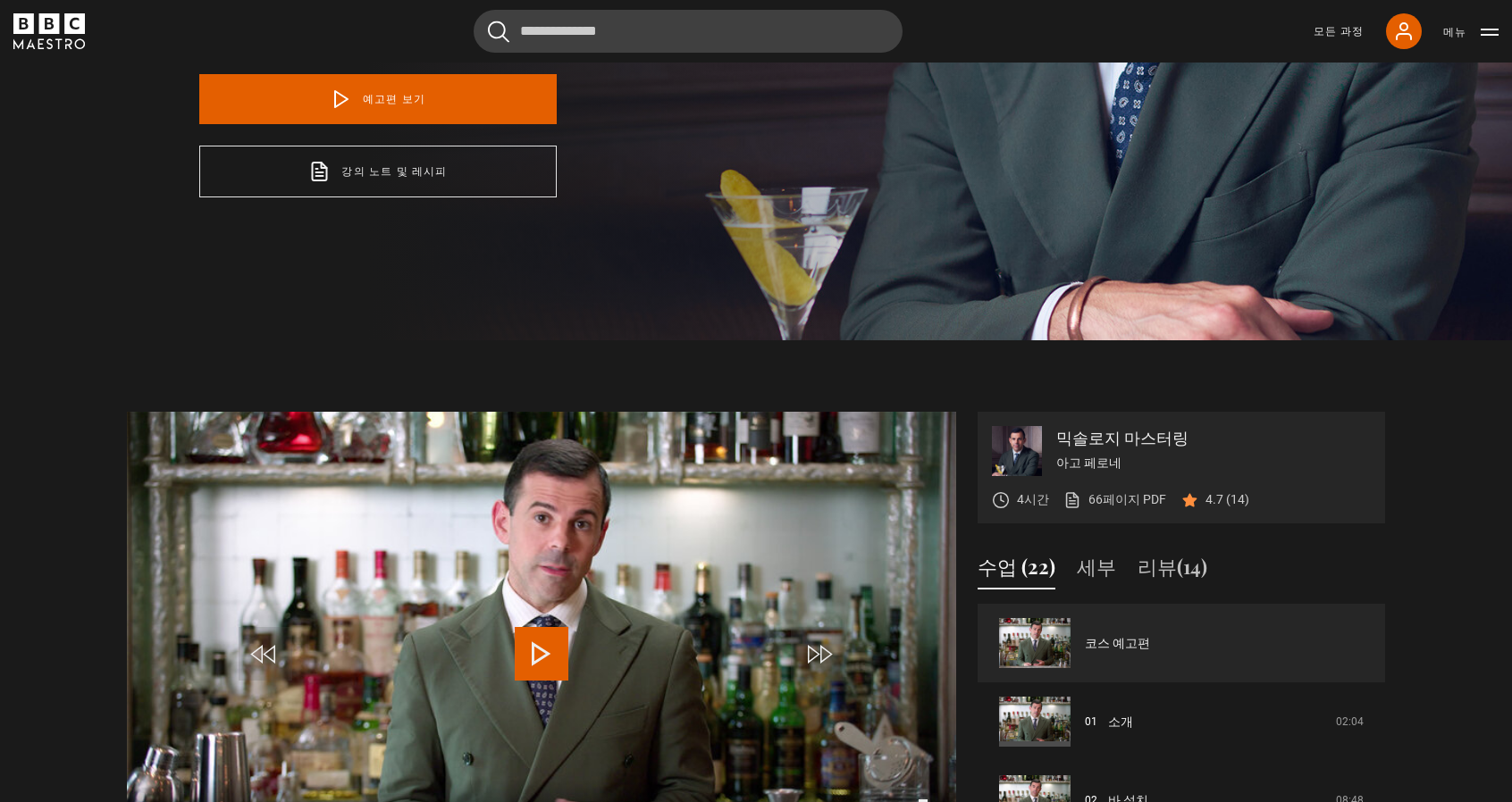 scroll, scrollTop: 536, scrollLeft: 0, axis: vertical 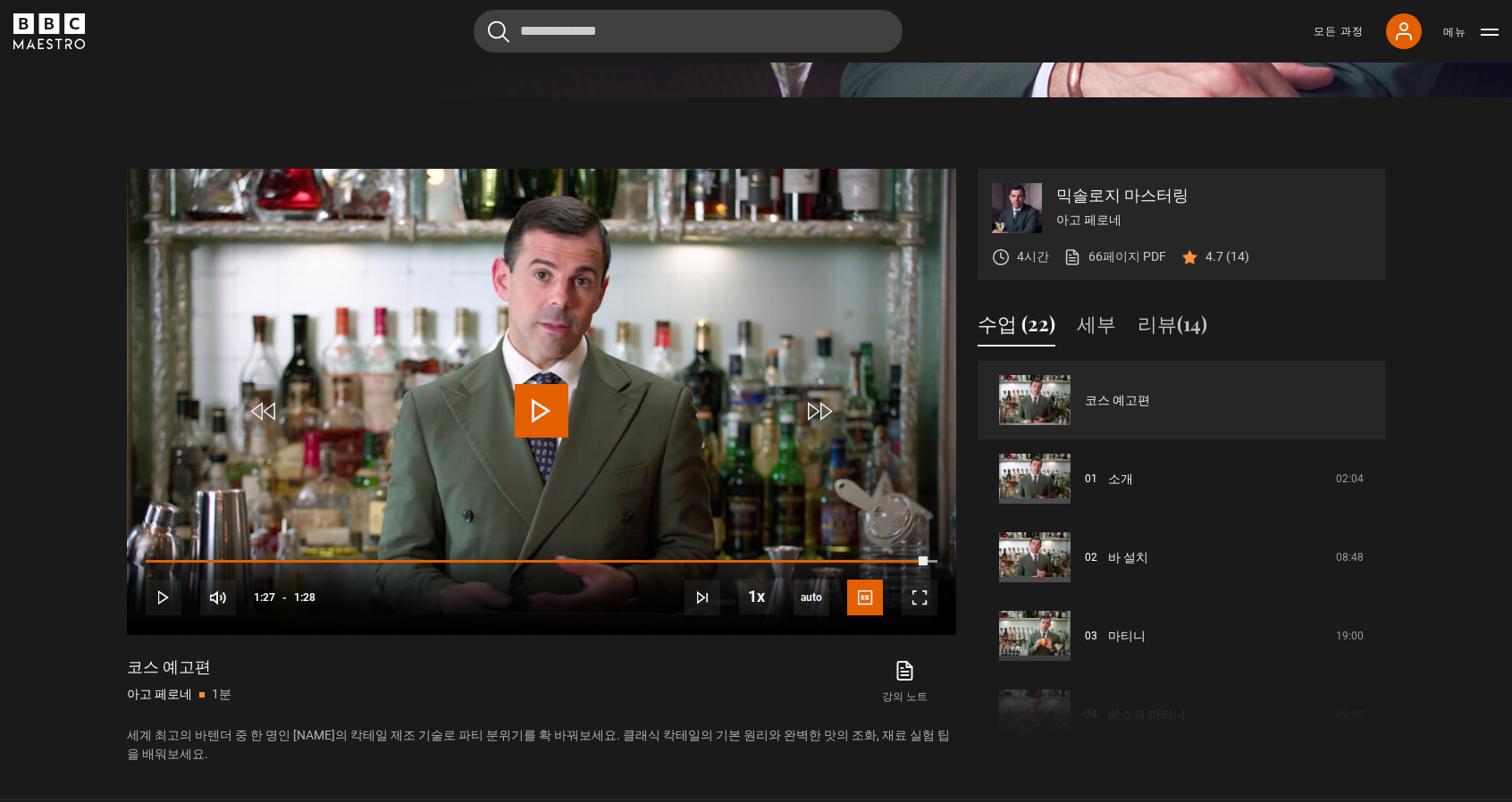 click on "믹솔로지 마스터링
아고 페로네
4시간
66페이지 PDF
(새 탭에서 열림)
4.7 (14)
Video Player is loading. Play Video 10s Skip Back 10 seconds Play 10s Skip Forward 10 seconds Loaded :  100.00% 1:24 1:27 Play Mute 98% Current Time  1:27 - Duration  1:28 1x Playback Rate 2x 1.5x 1x , selected 0.5x auto Quality Captions captions off English  Captions , selected This is a modal window.
Lesson Completed
Up next
Introduction
Cancel" at bounding box center [756, 448] 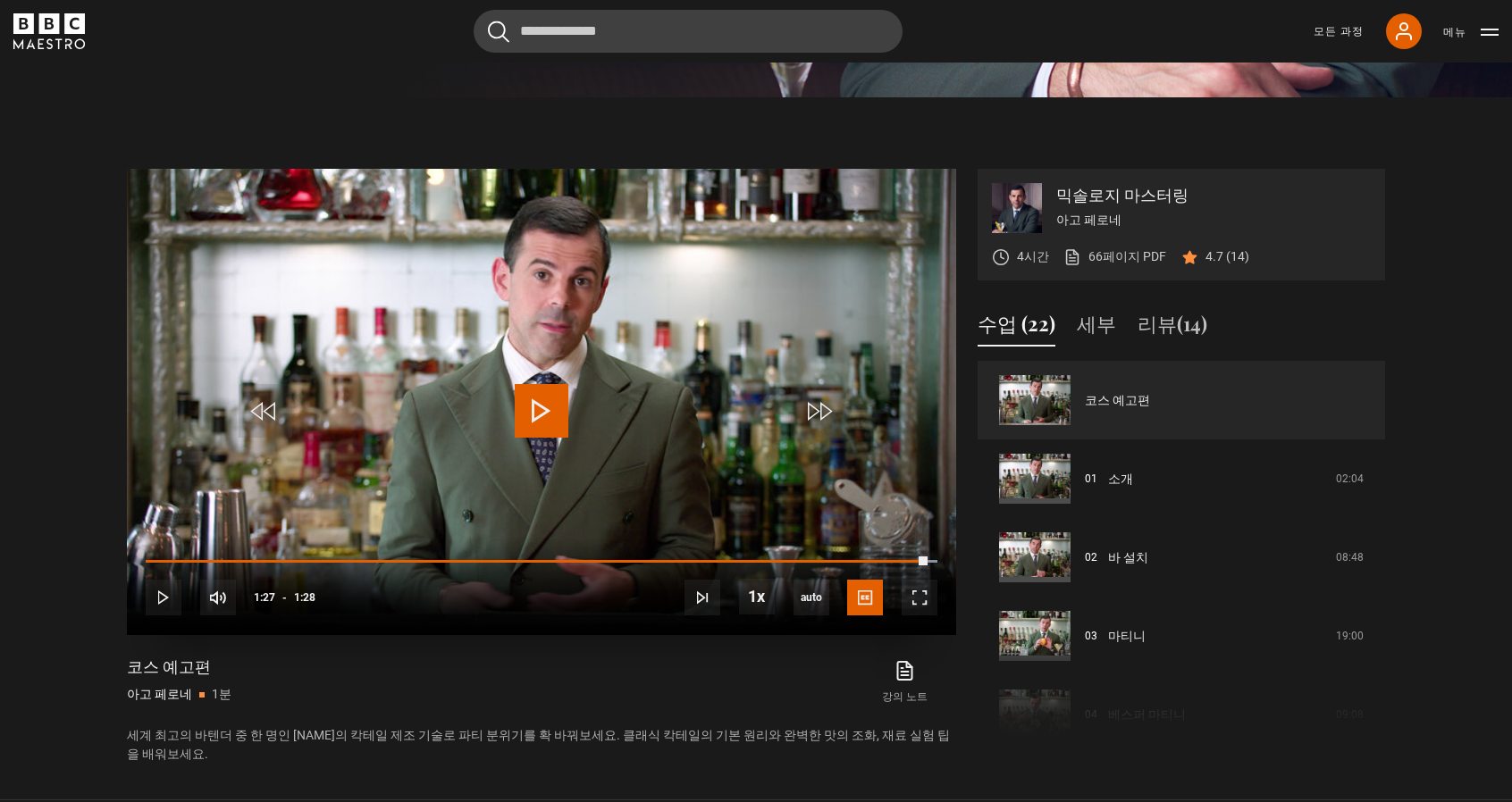 click at bounding box center [542, 411] 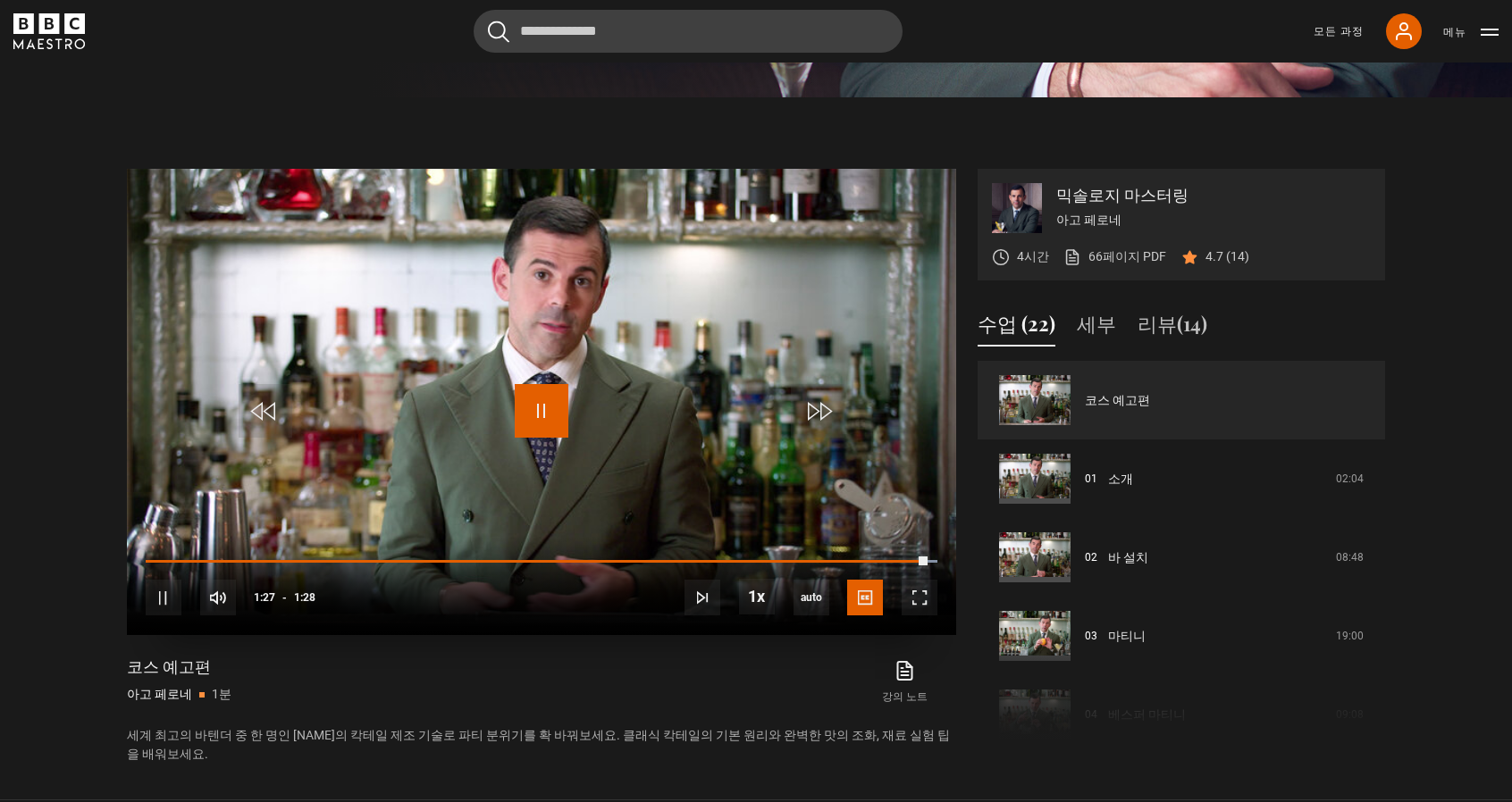 click at bounding box center (542, 411) 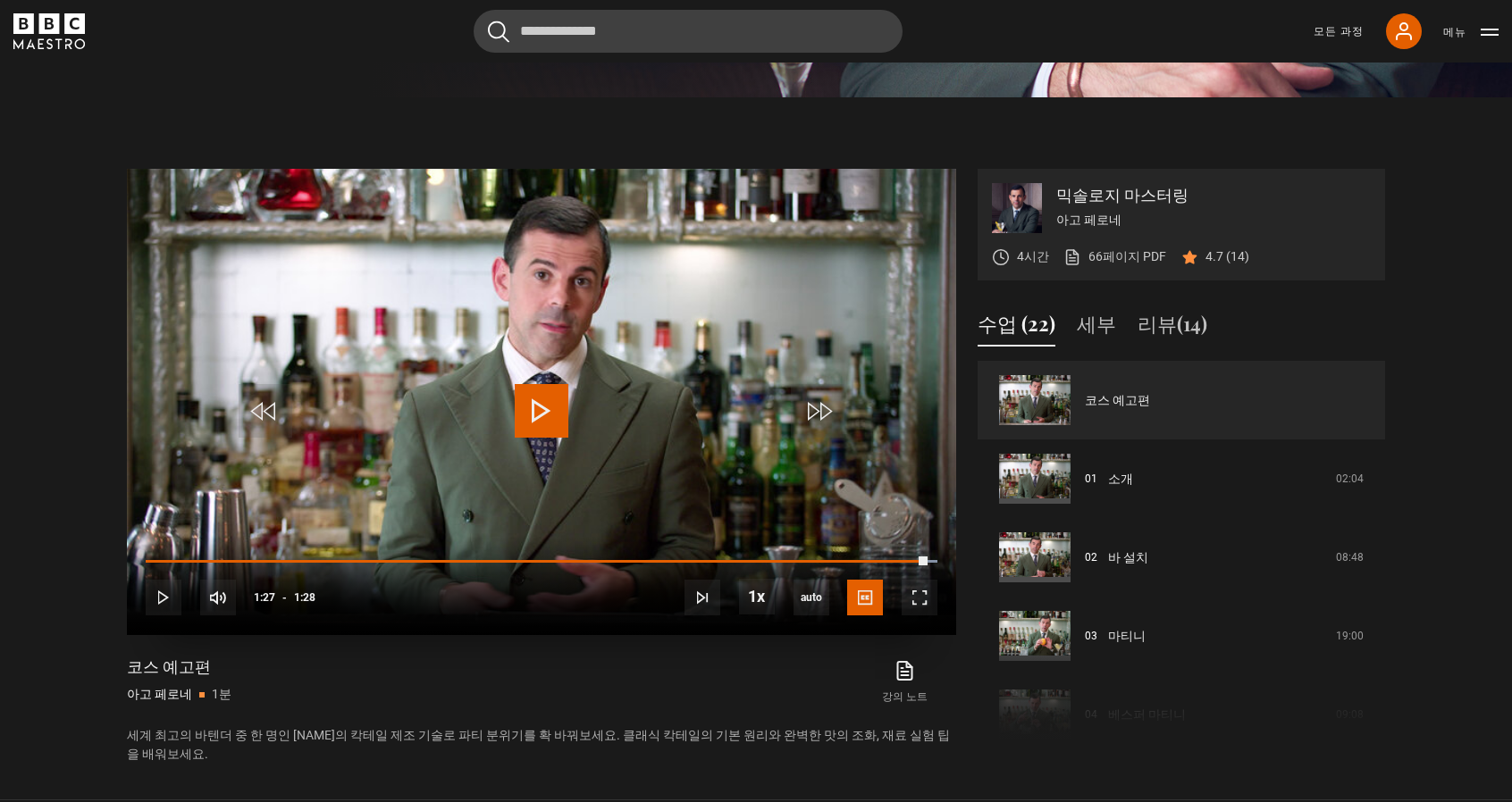click at bounding box center (542, 411) 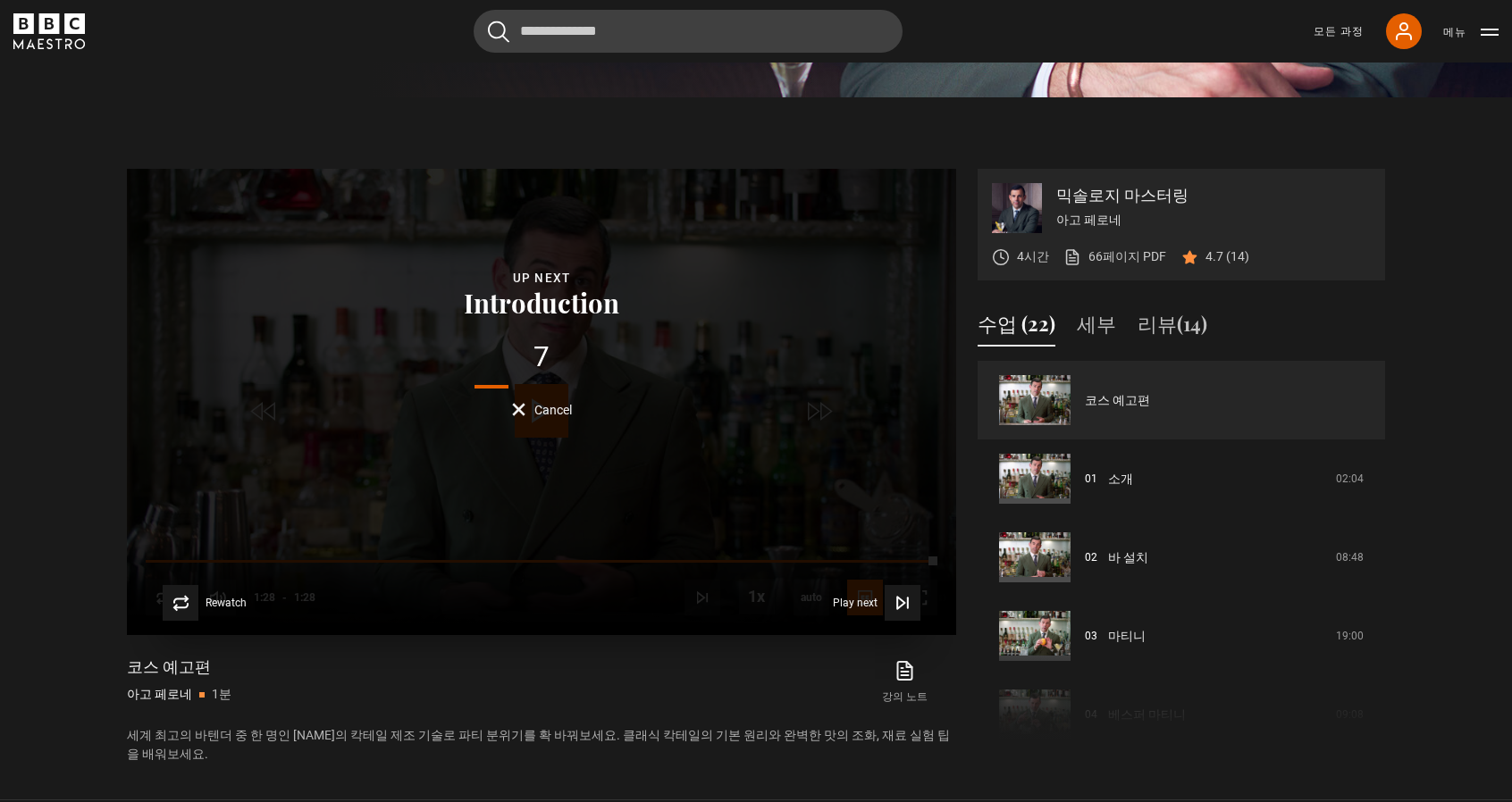 click on "Cancel" at bounding box center [542, 409] 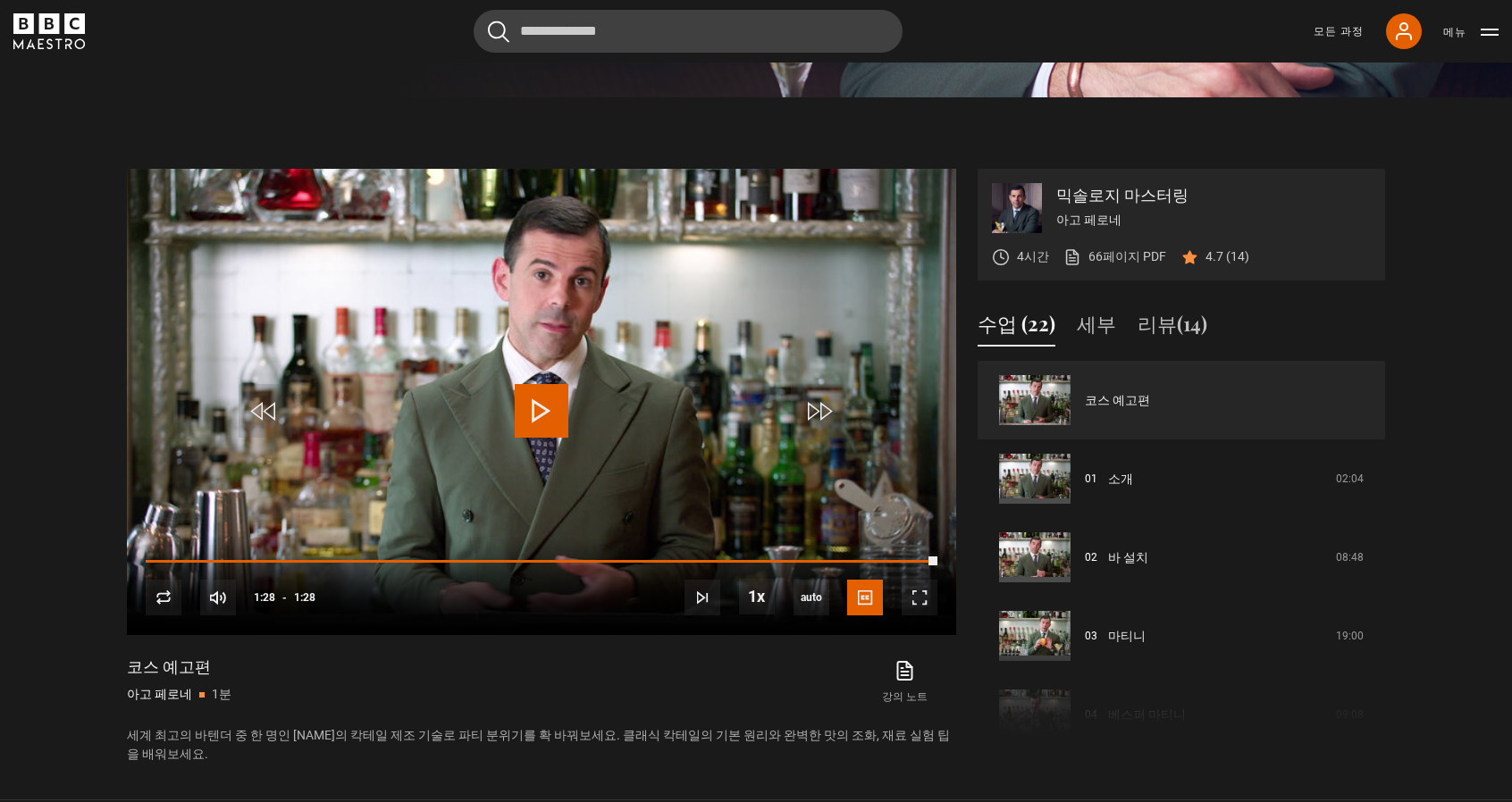 click on "믹솔로지 마스터링
아고 페로네
4시간
66페이지 PDF
(새 탭에서 열림)
4.7 (14)
Video Player is loading. Play Video 10s Skip Back 10 seconds Play 10s Skip Forward 10 seconds Loaded :  100.00% 1:24 1:28 Replay Mute 98% Current Time  1:28 - Duration  1:28 1x Playback Rate 2x 1.5x 1x , selected 0.5x auto Quality Captions captions off English  Captions , selected This is a modal window.
Lesson Completed
Up next
Introduction
Cancel" at bounding box center (756, 448) 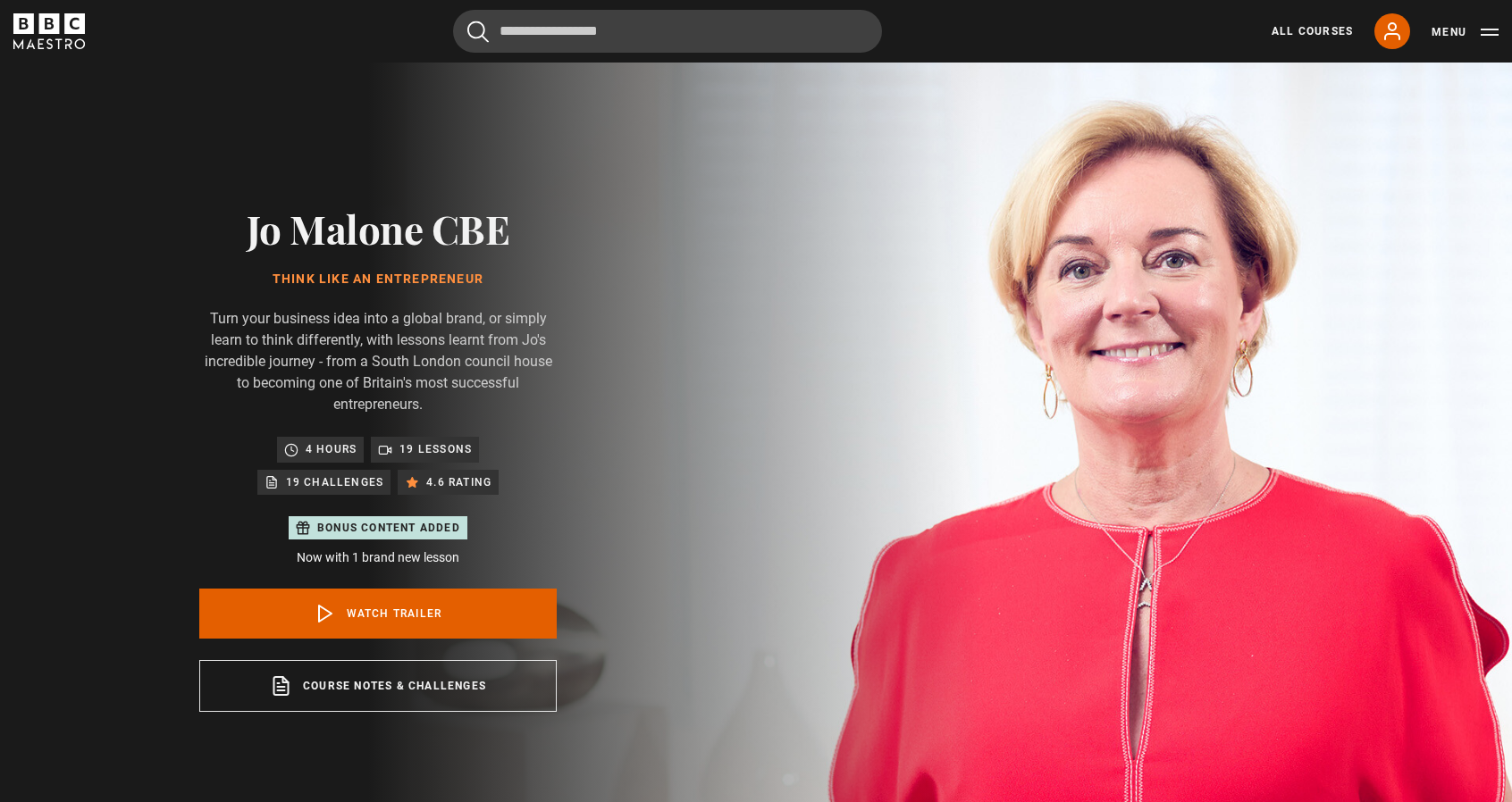 scroll, scrollTop: 0, scrollLeft: 0, axis: both 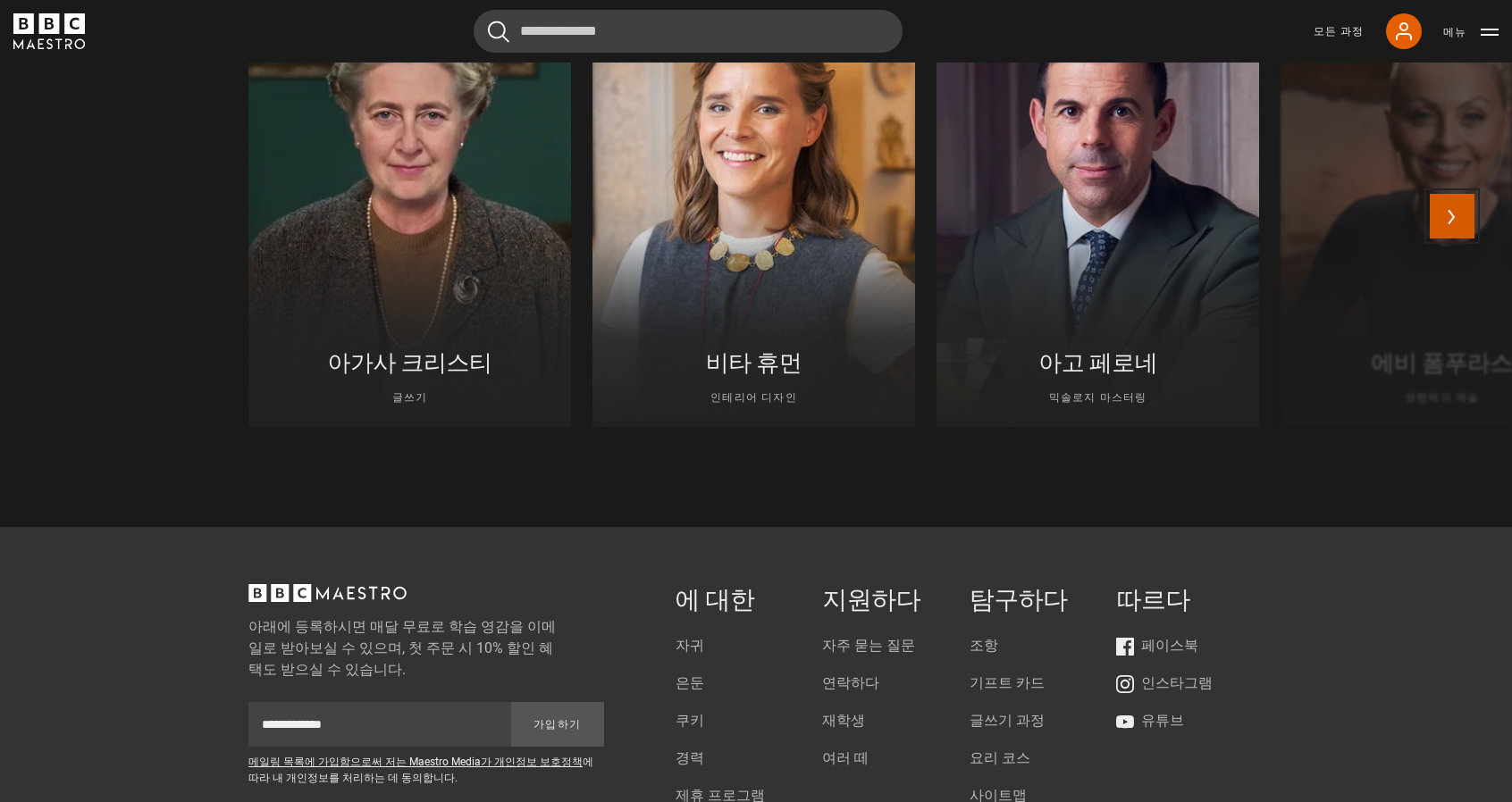 click on "다음" at bounding box center (1452, 216) 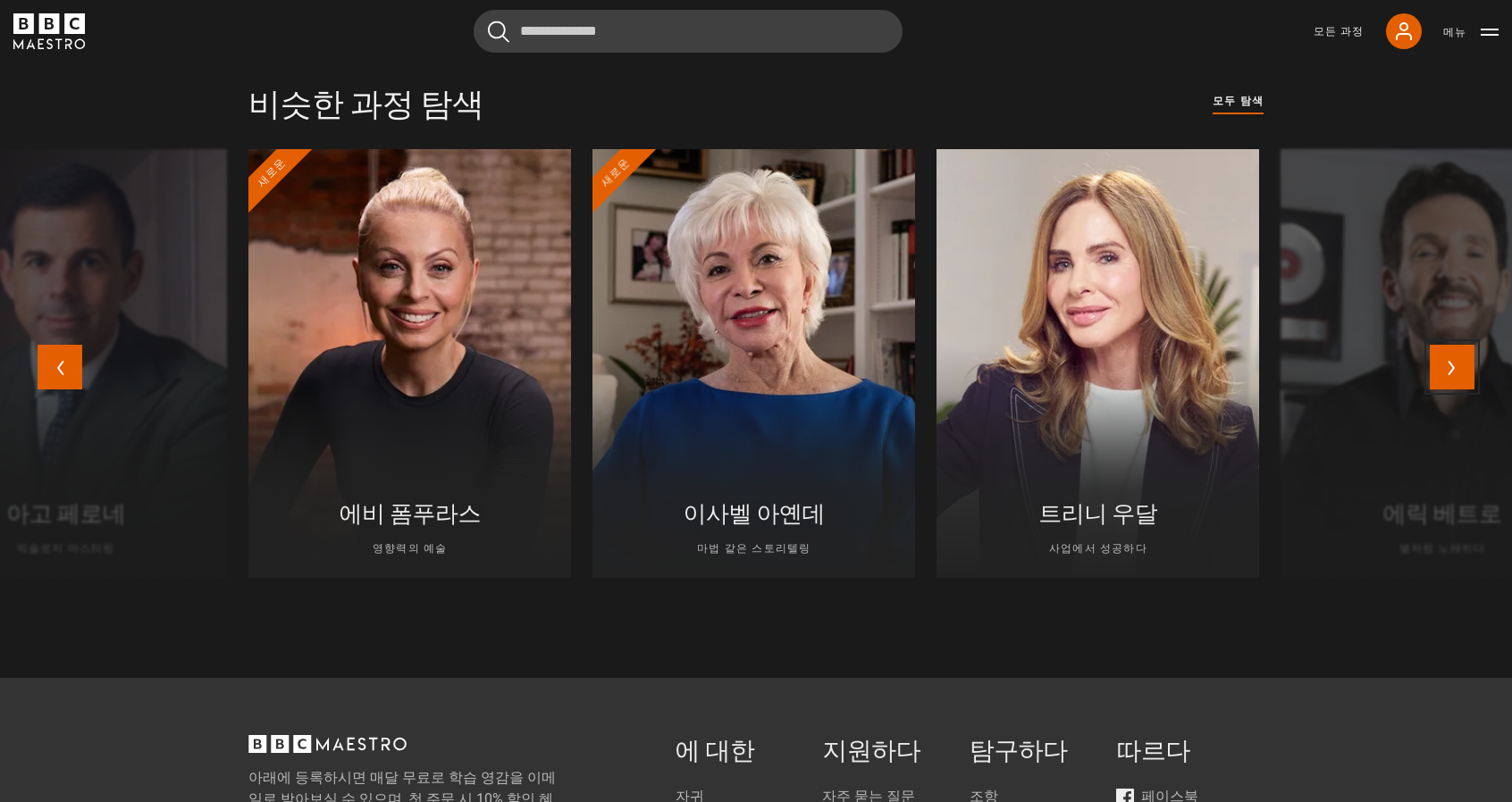 scroll, scrollTop: 1518, scrollLeft: 0, axis: vertical 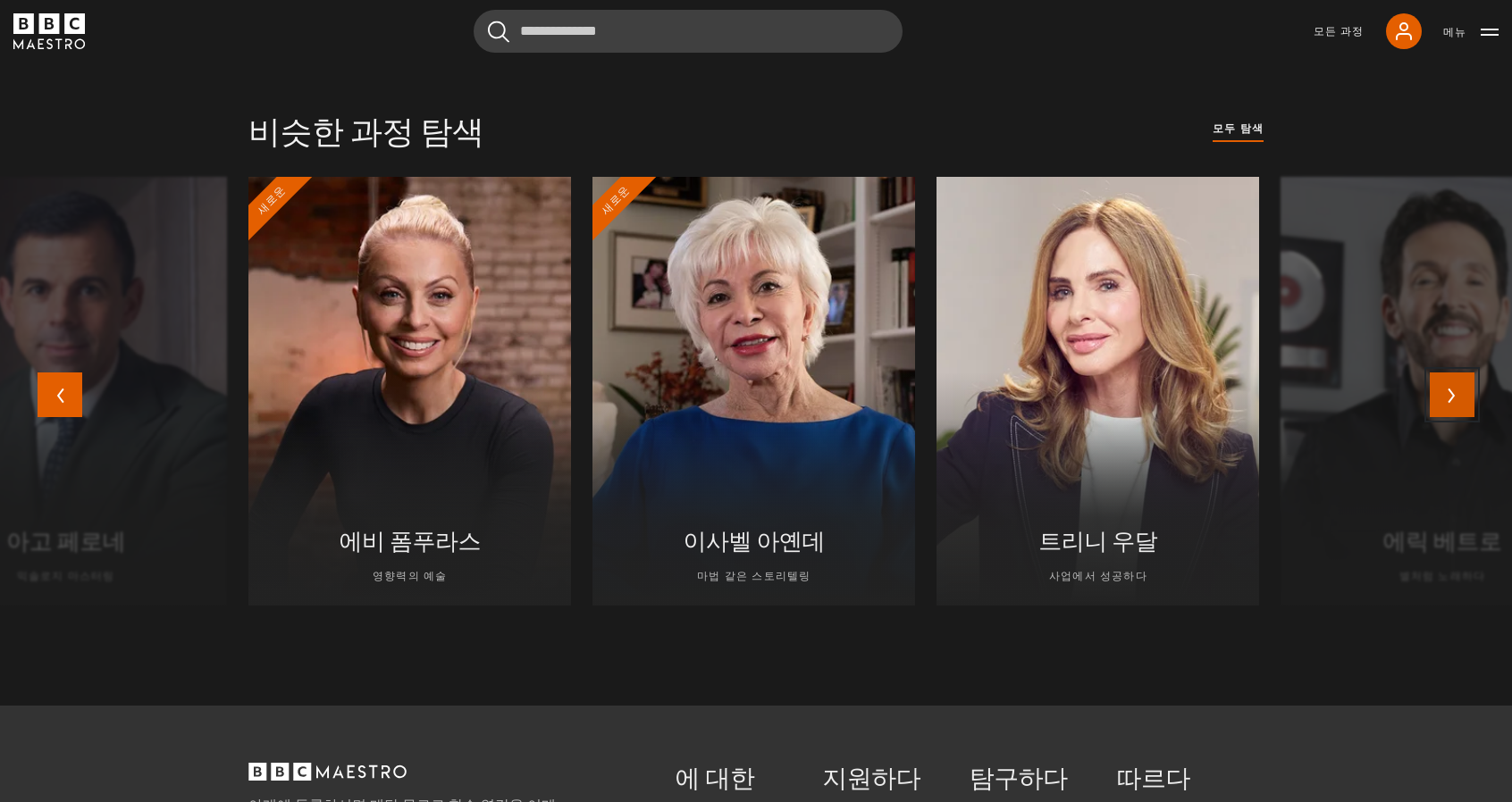 click on "다음" at bounding box center (1452, 395) 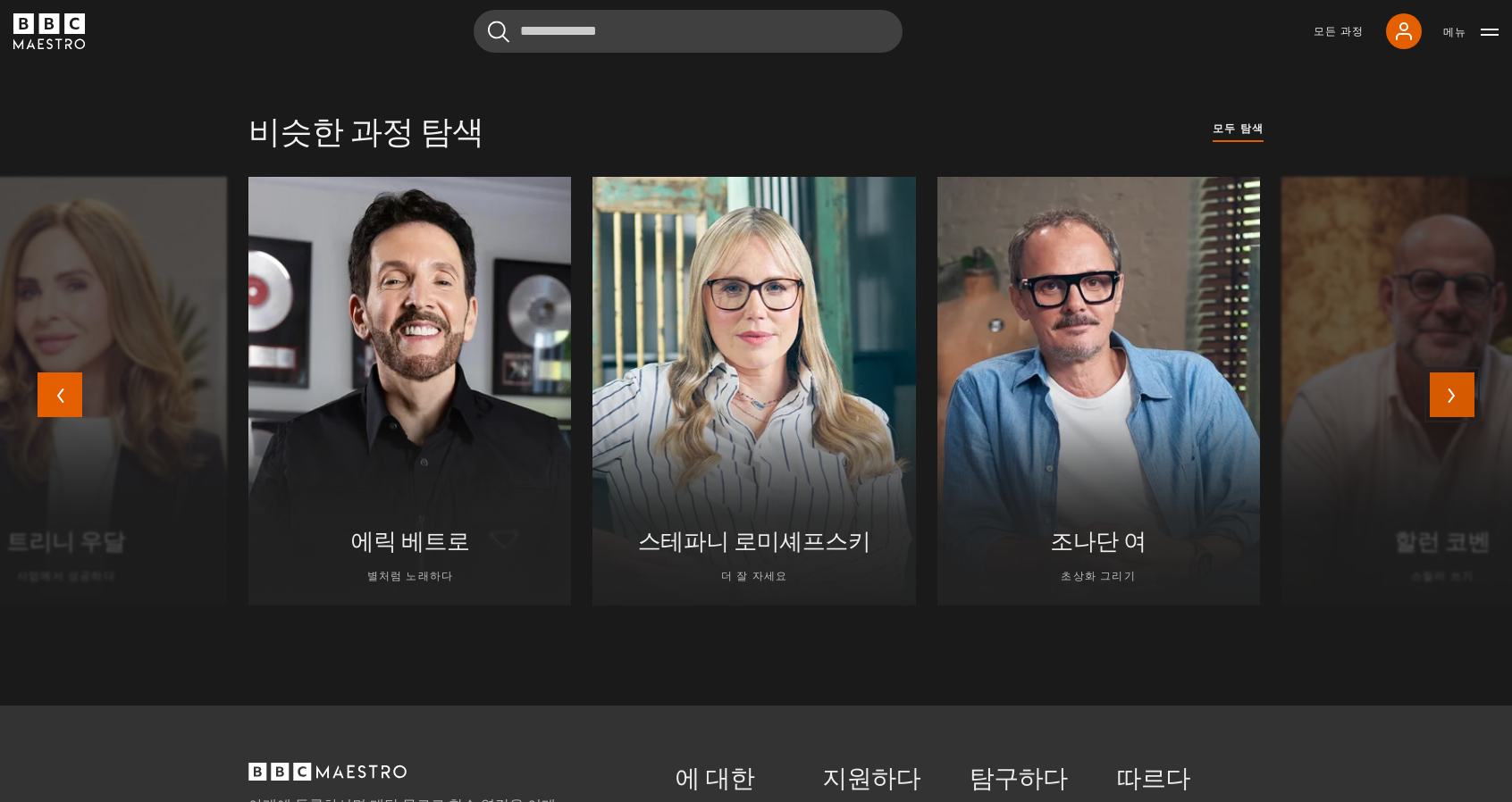 click on "다음" at bounding box center (1452, 395) 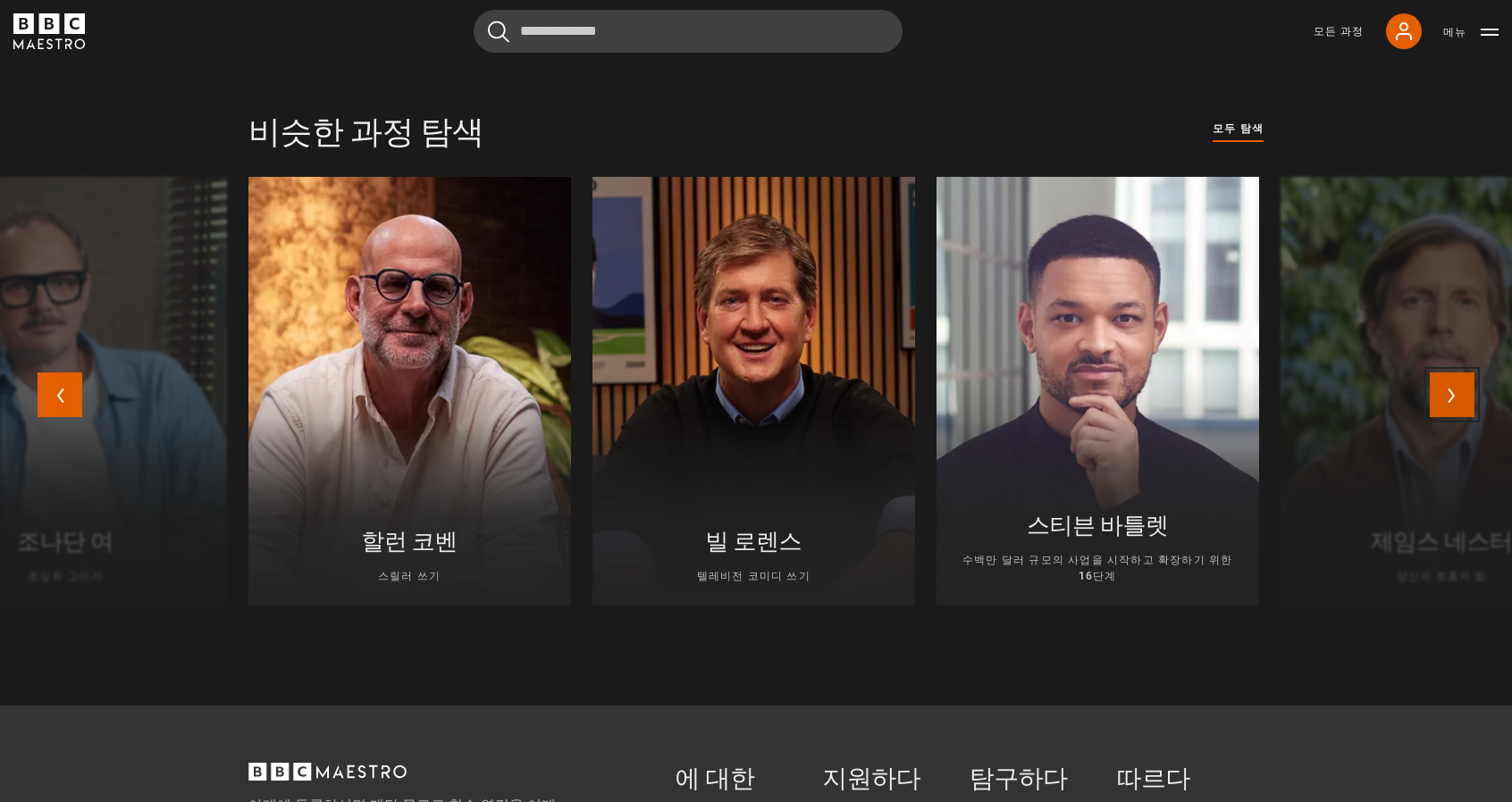 click on "다음" at bounding box center (1452, 395) 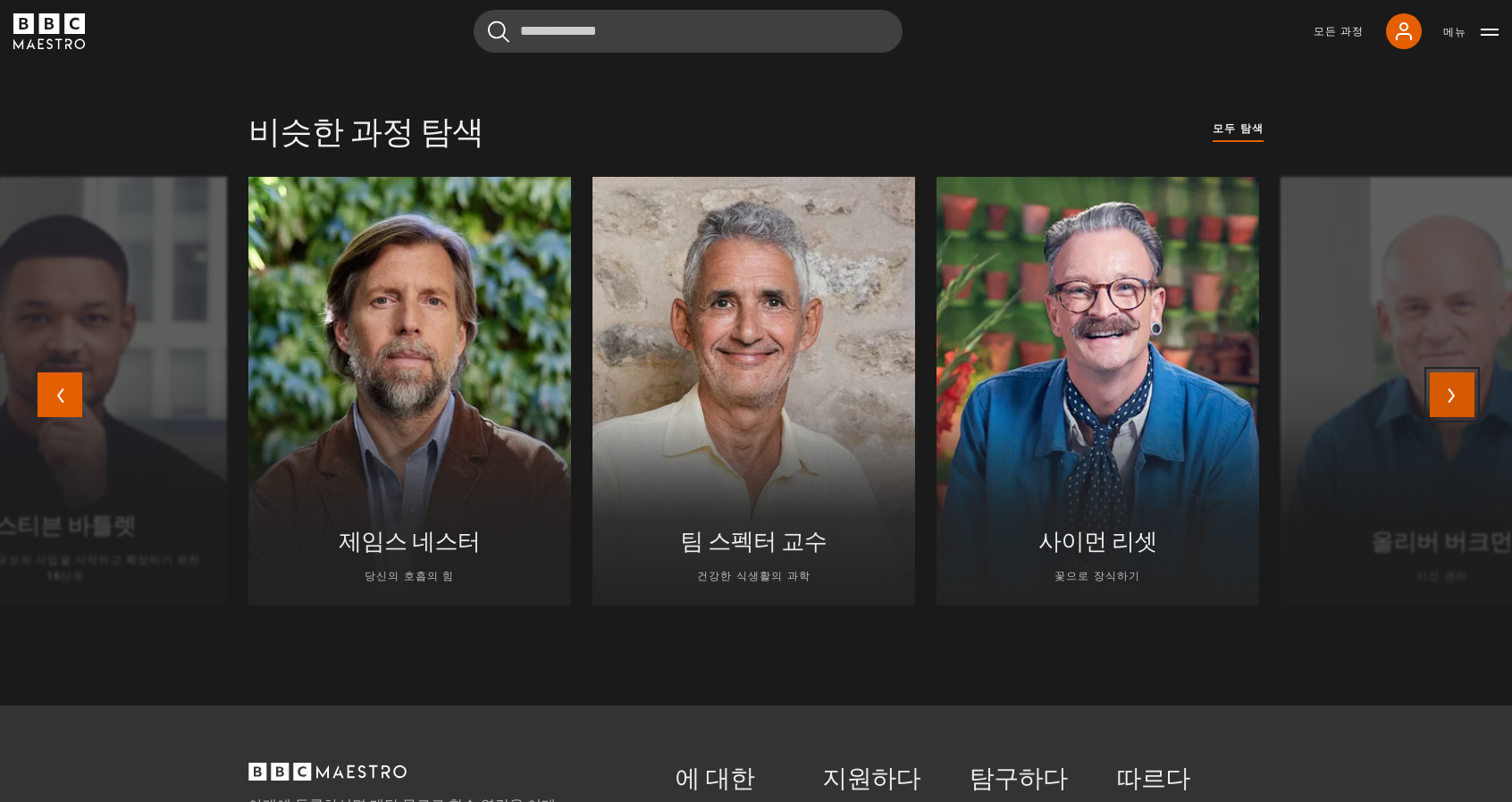 click on "다음" at bounding box center (1452, 395) 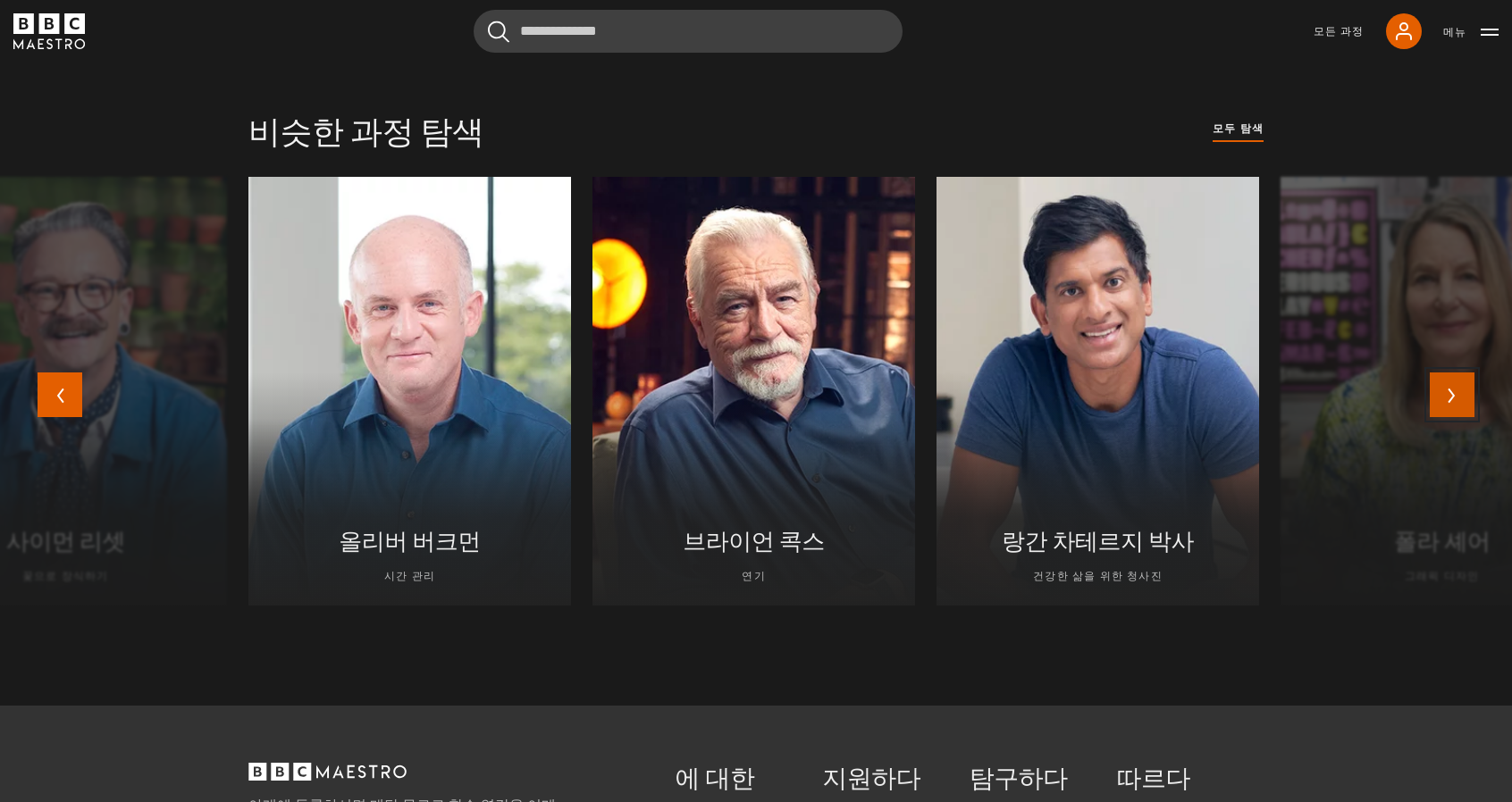 click on "다음" at bounding box center (1452, 395) 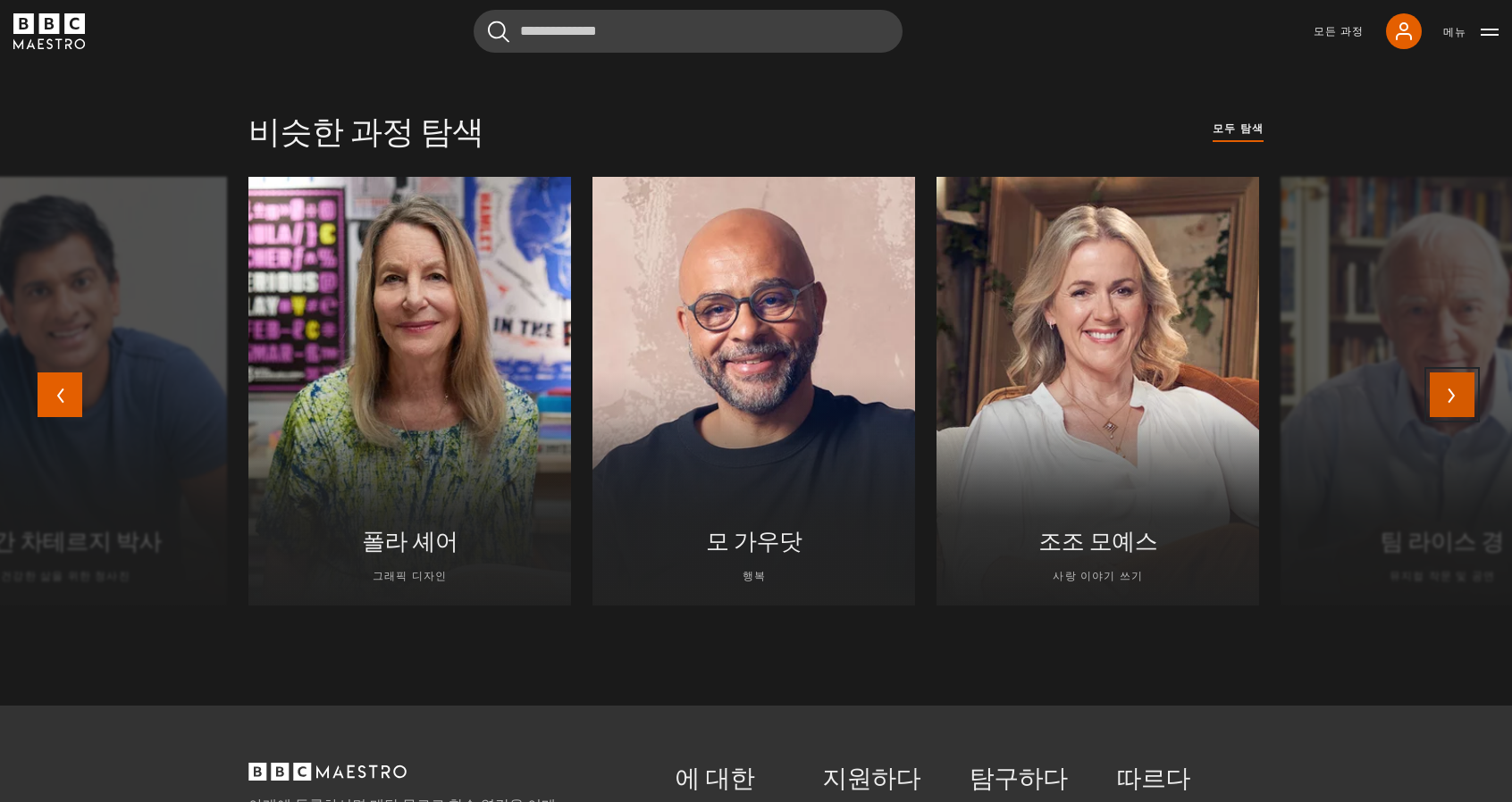 click on "다음" at bounding box center (1452, 395) 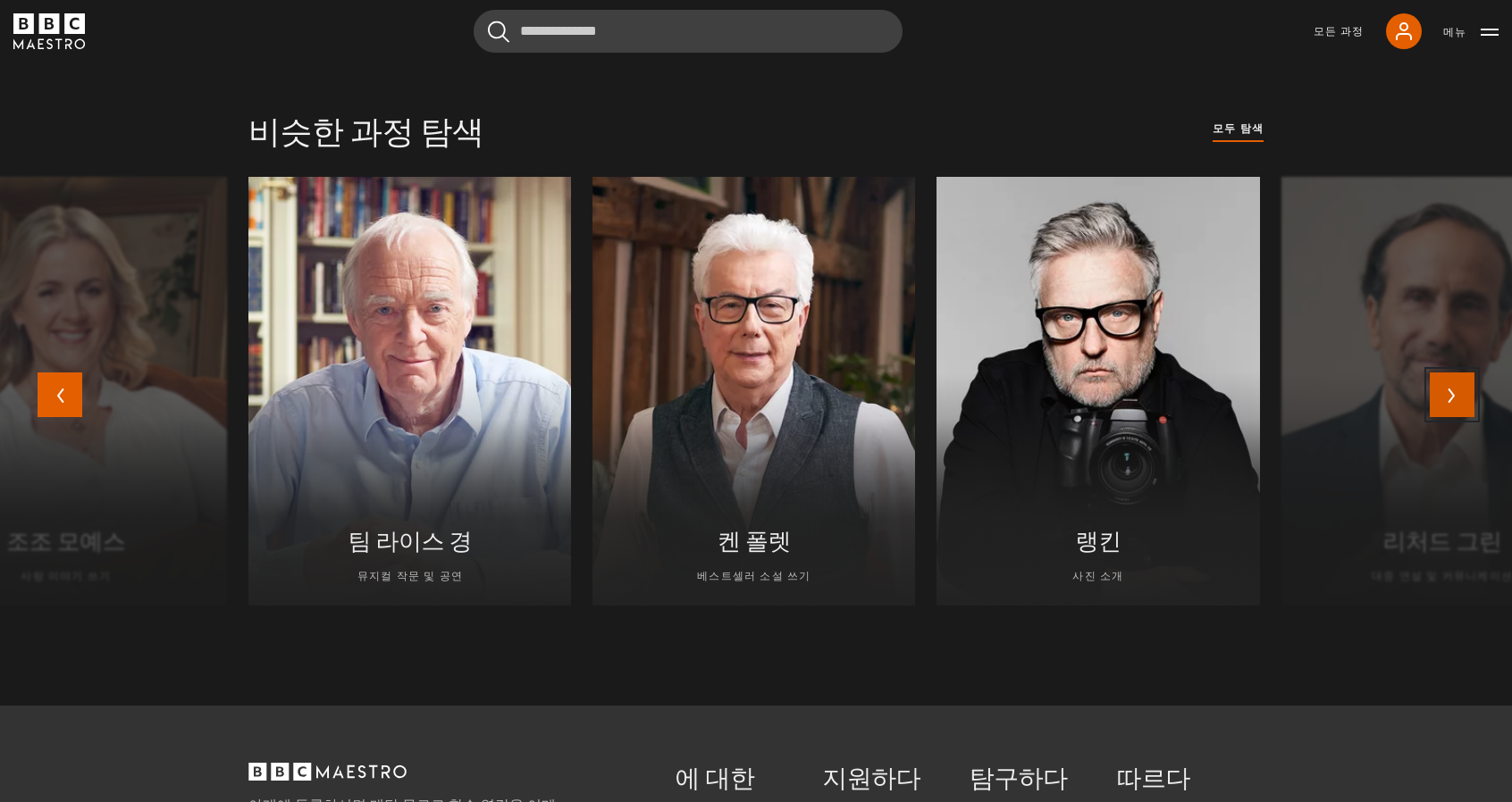 click on "다음" at bounding box center (1452, 395) 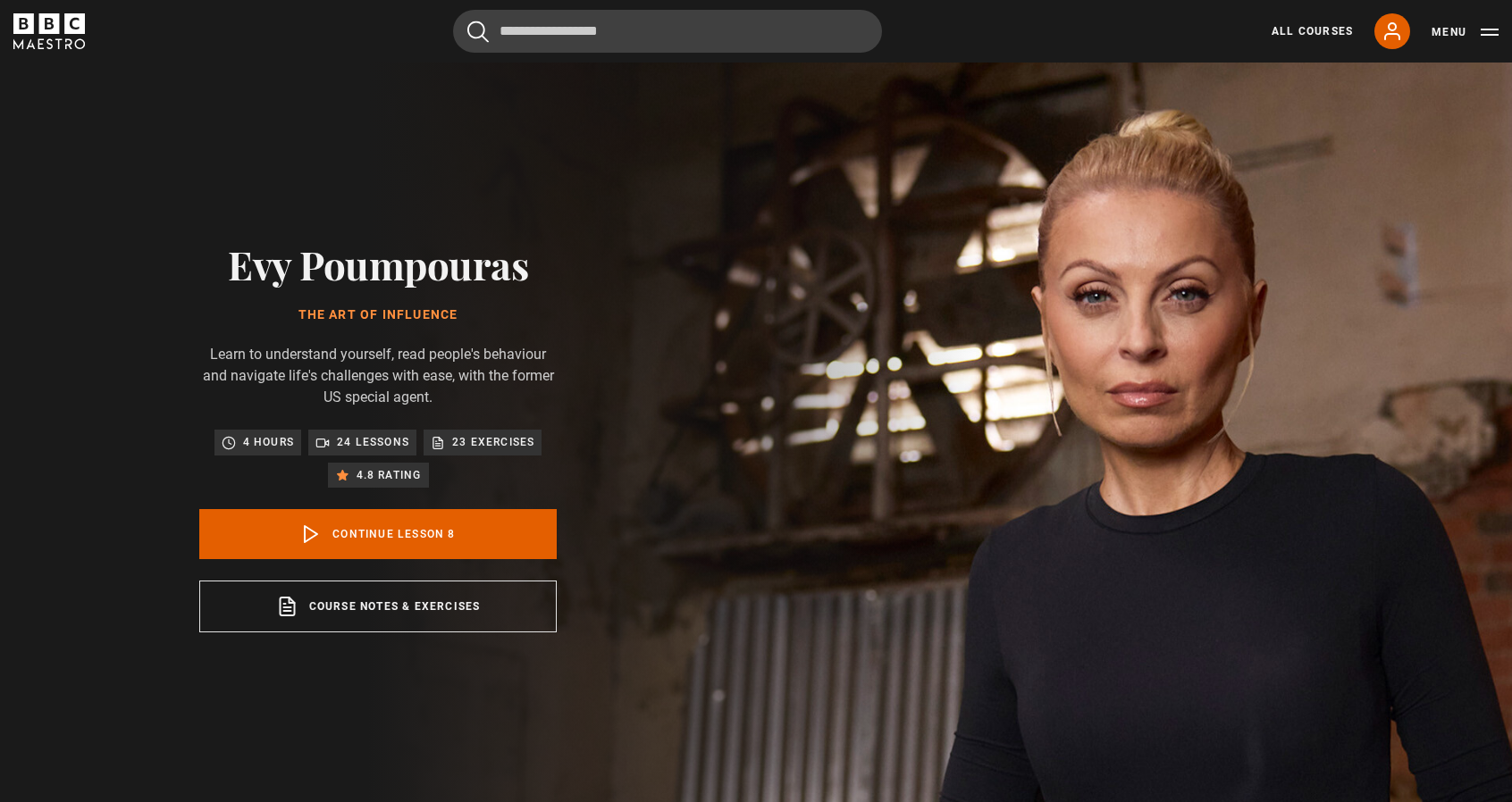 scroll, scrollTop: 811, scrollLeft: 0, axis: vertical 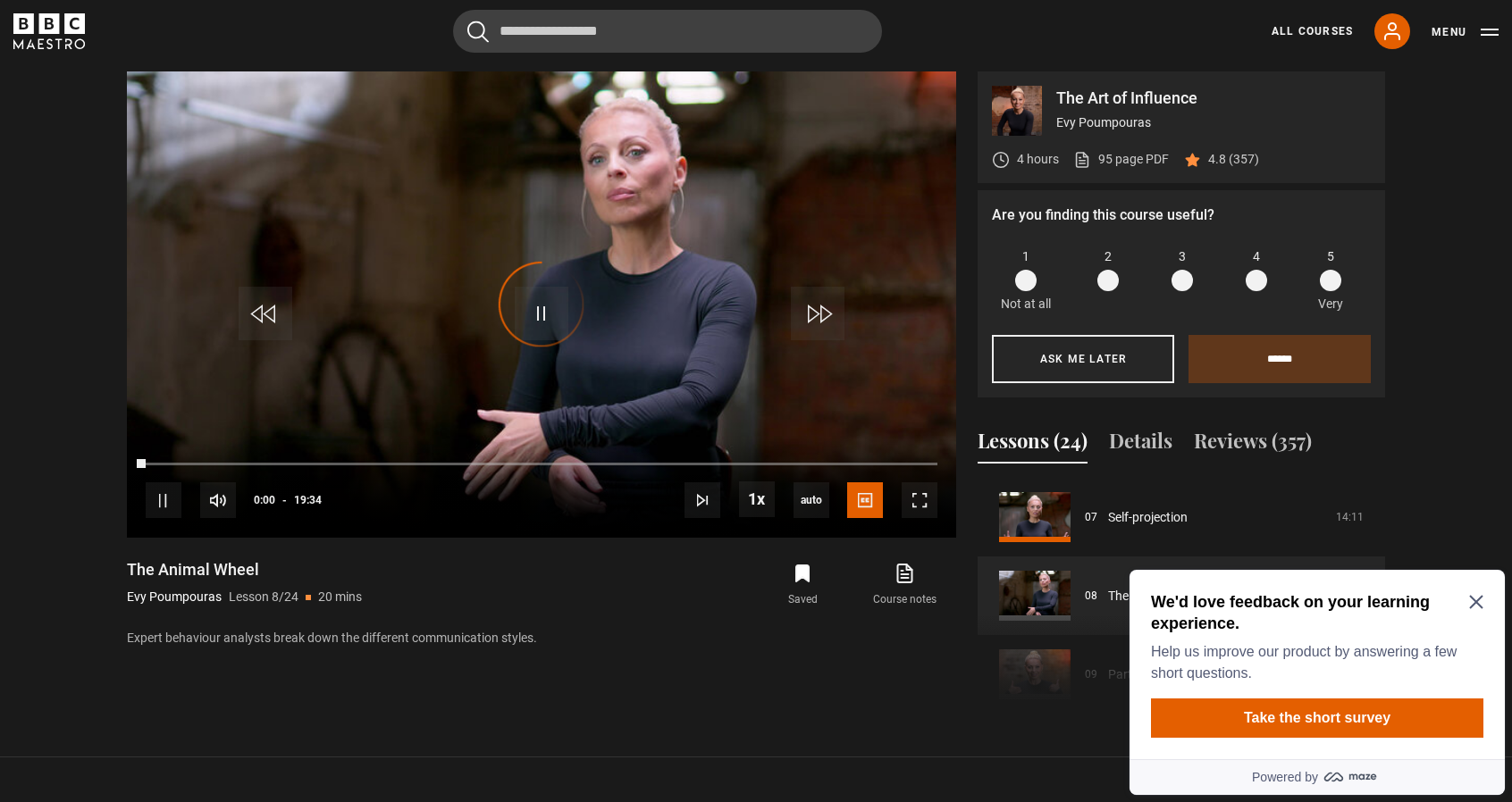 click 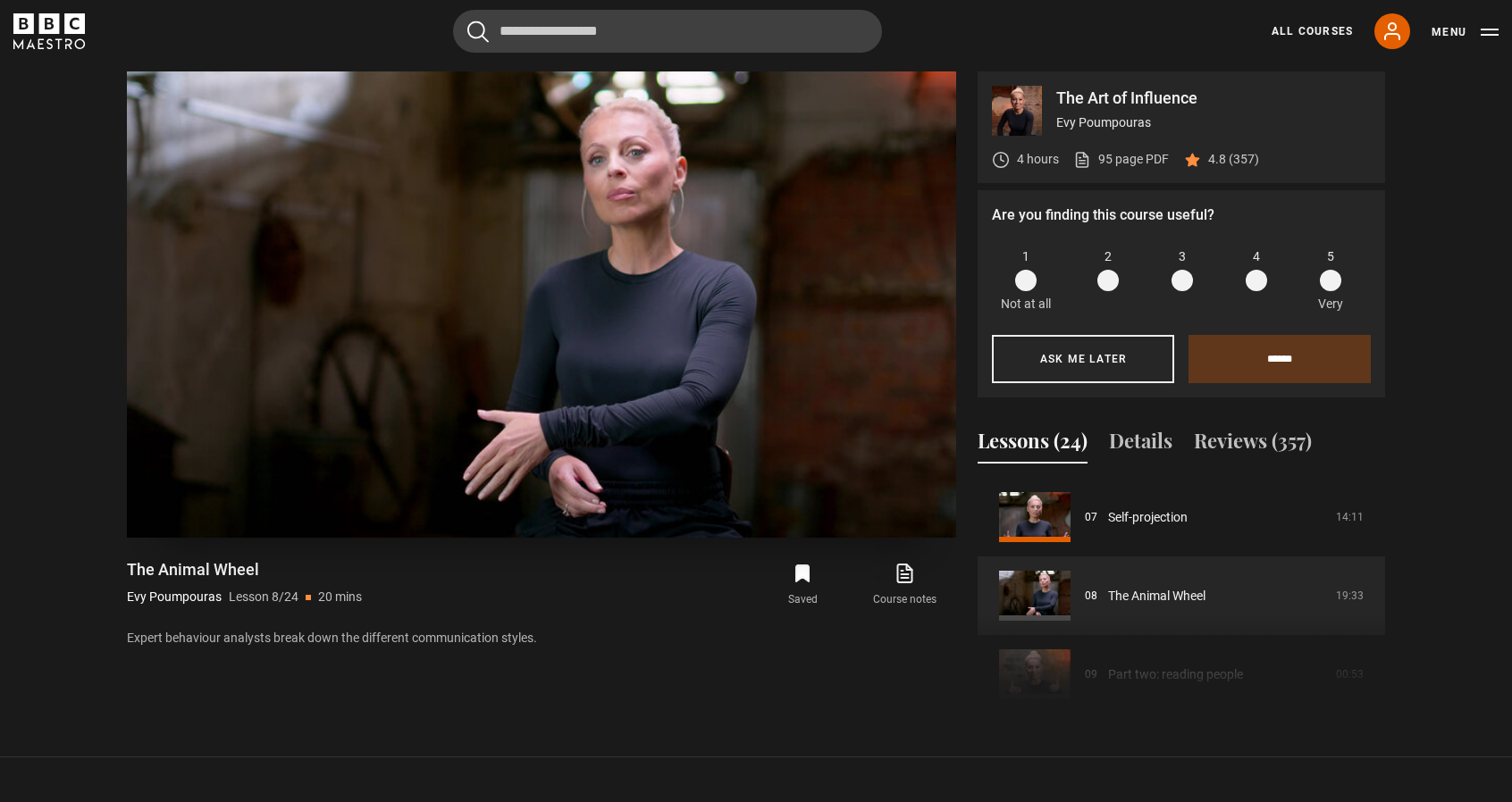 click at bounding box center [542, 313] 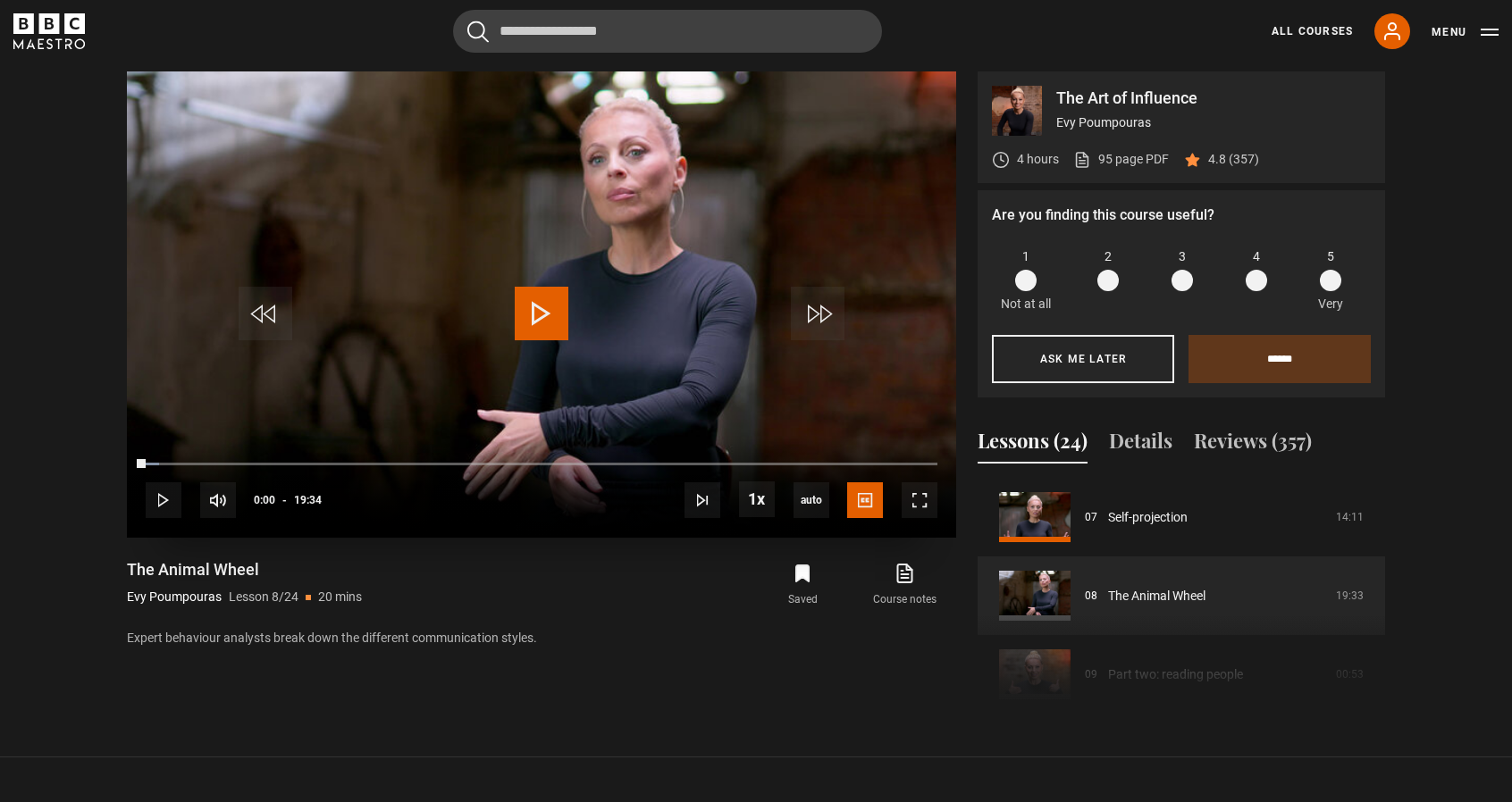 click at bounding box center [542, 313] 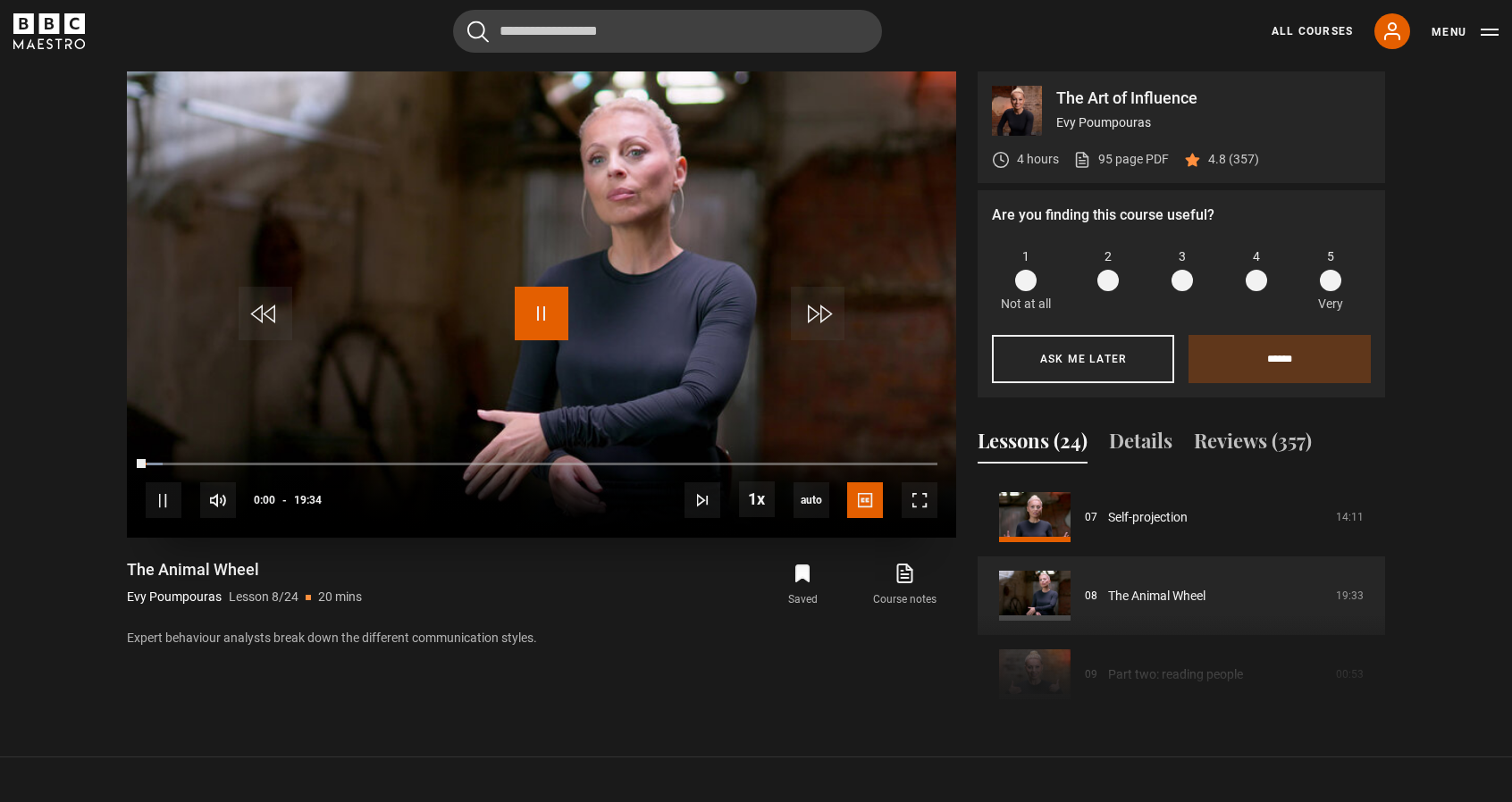 click at bounding box center (542, 313) 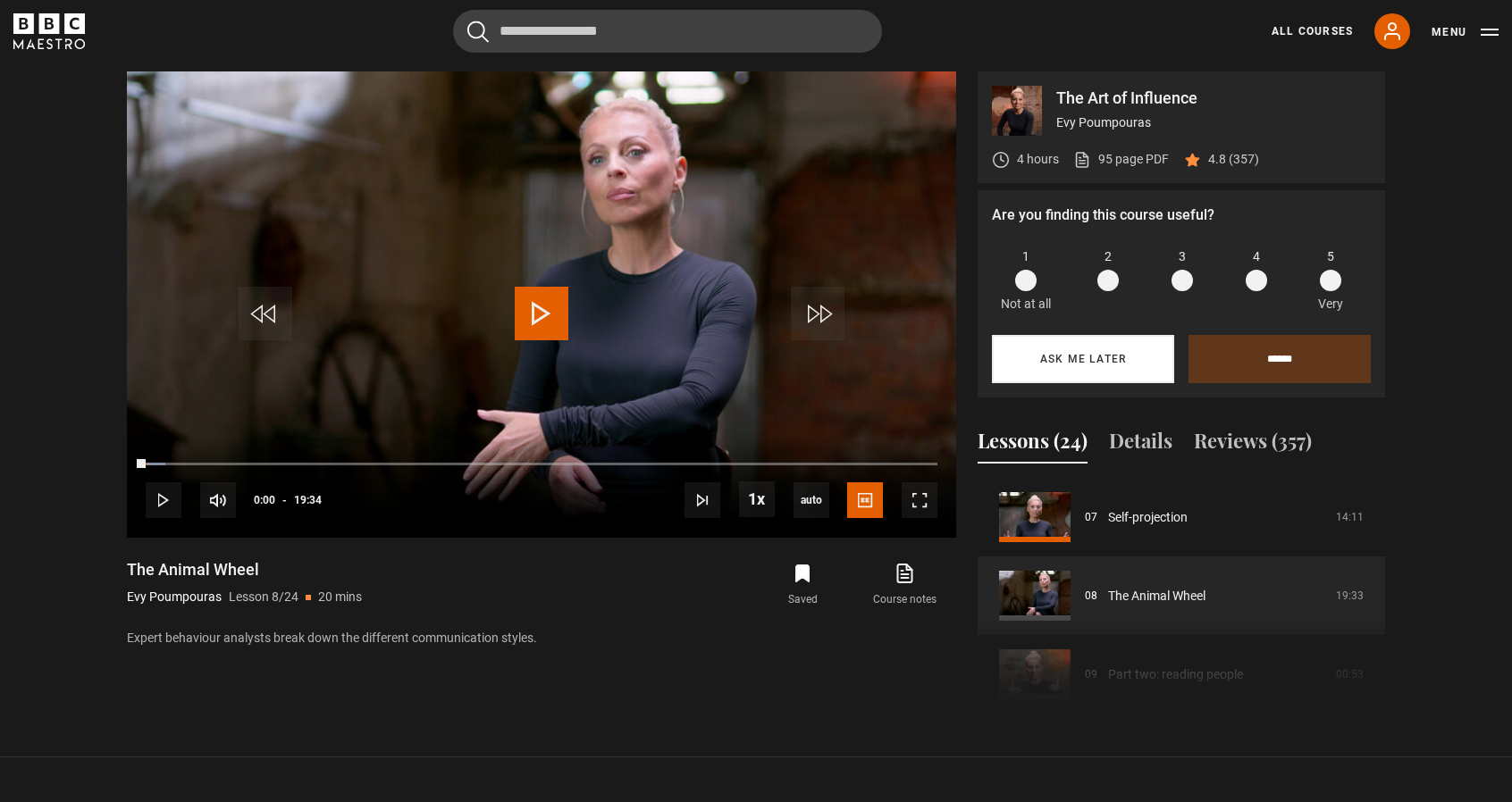click on "Ask me later" at bounding box center [1083, 359] 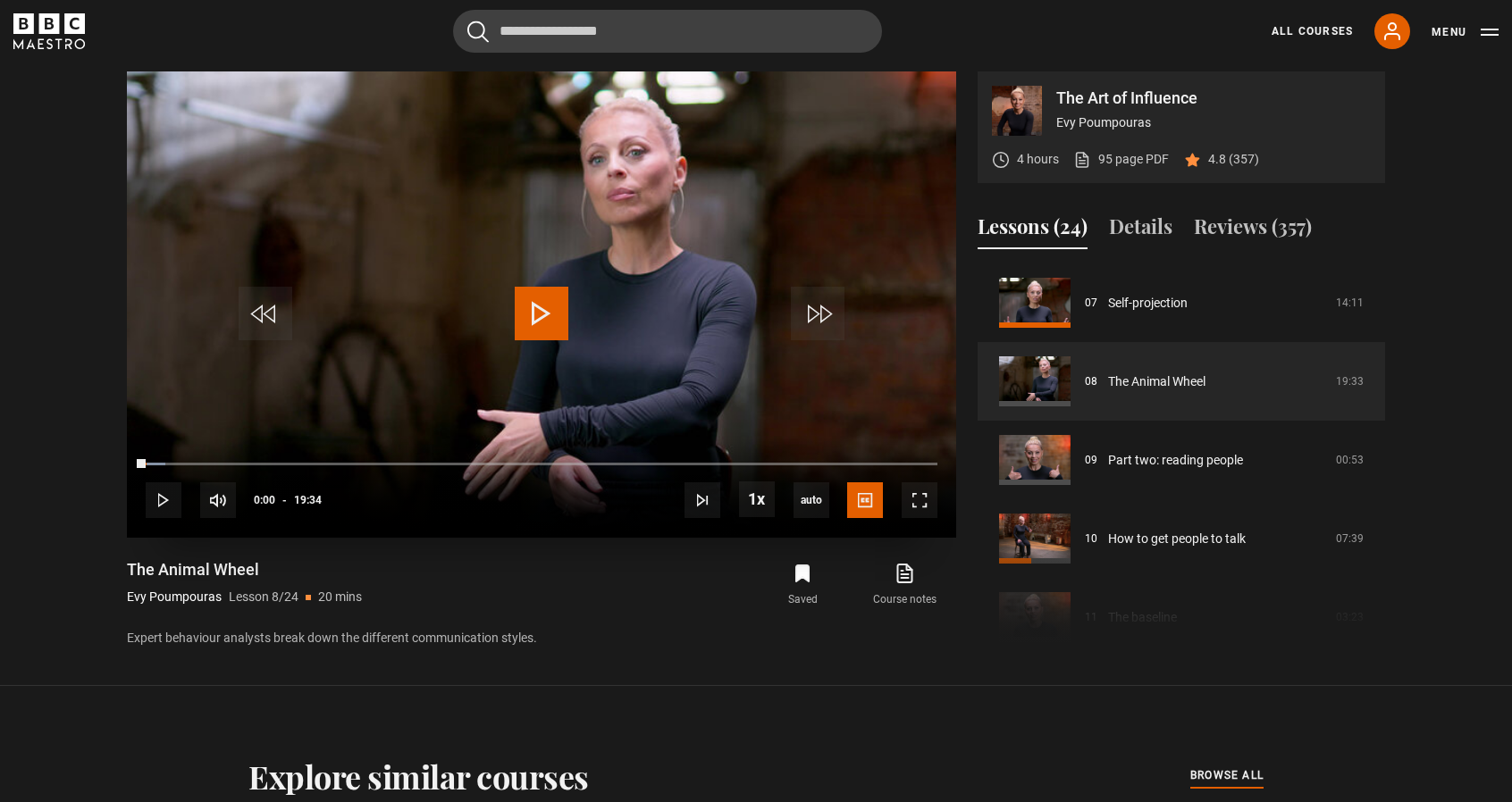 click at bounding box center (542, 313) 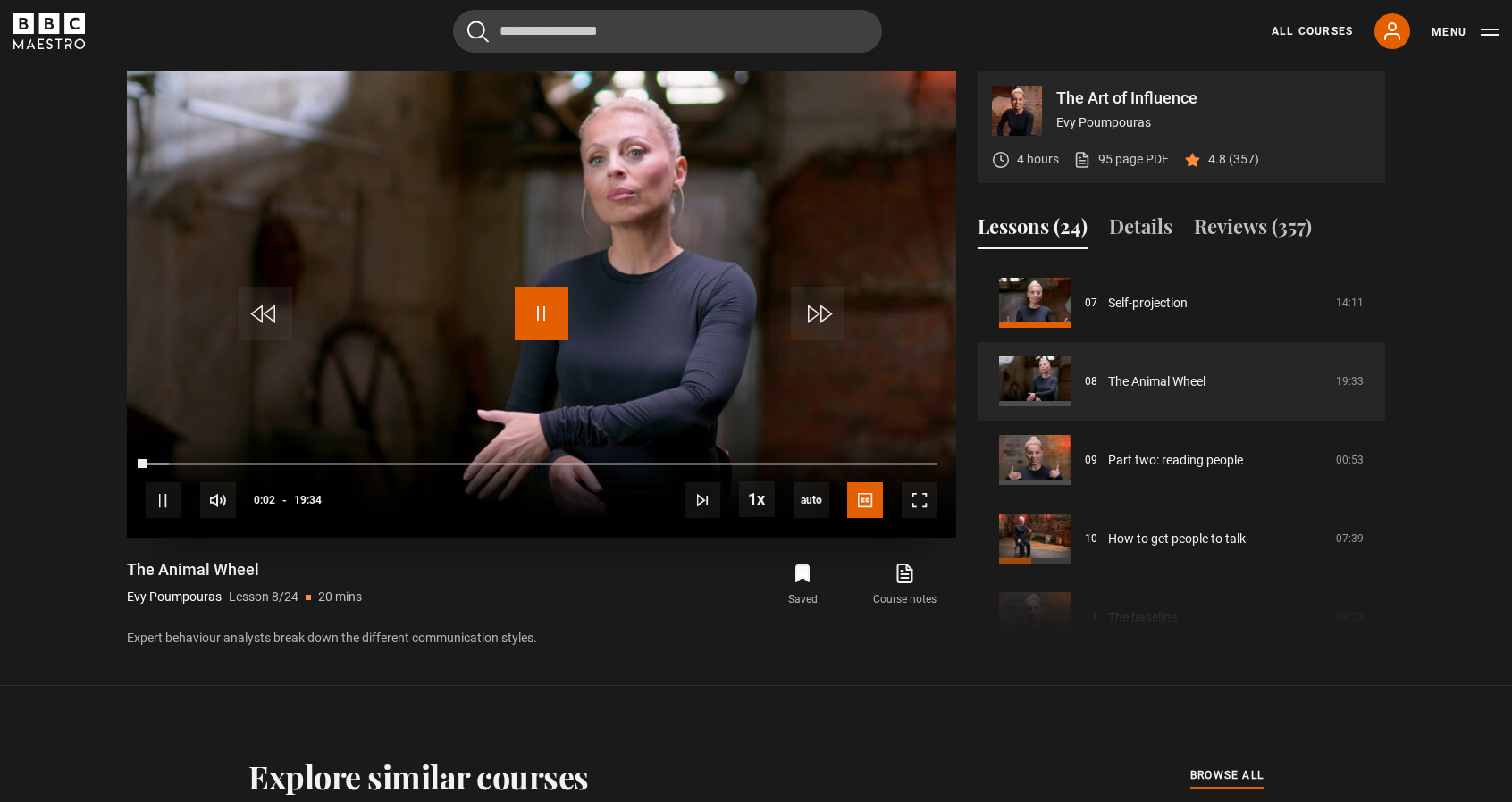 click at bounding box center [542, 313] 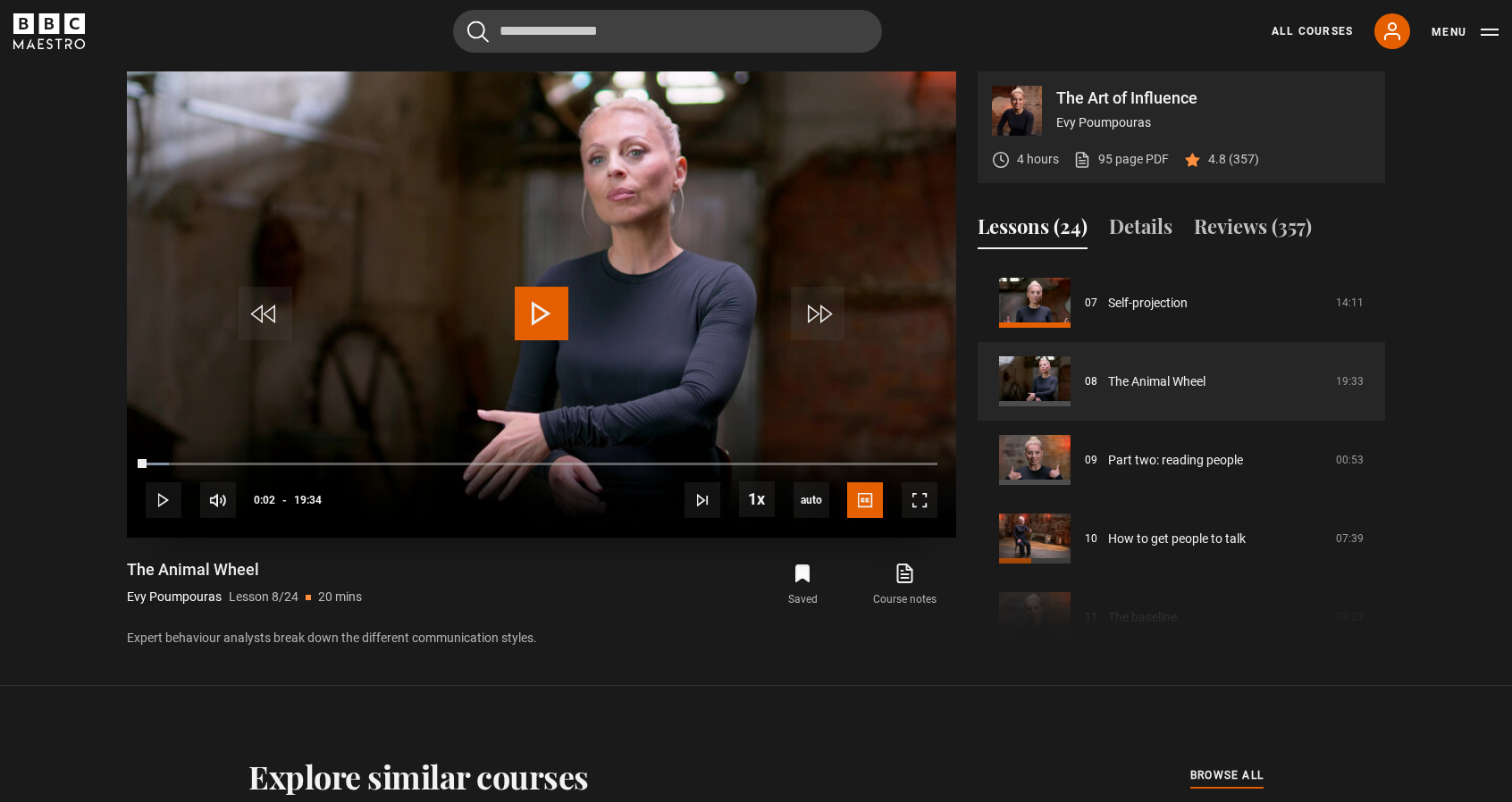 click at bounding box center [542, 305] 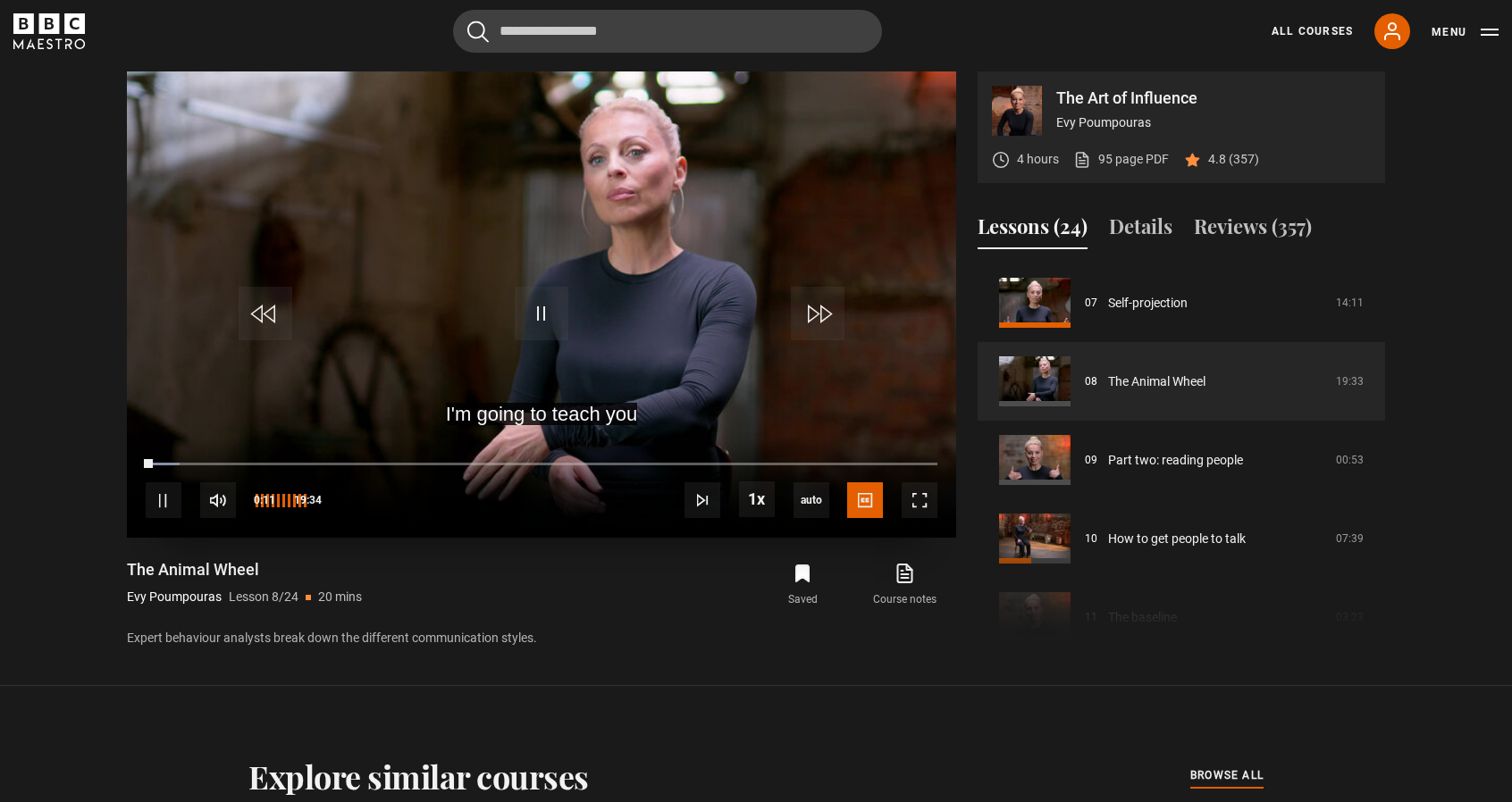 drag, startPoint x: 273, startPoint y: 497, endPoint x: 334, endPoint y: 505, distance: 61.52235 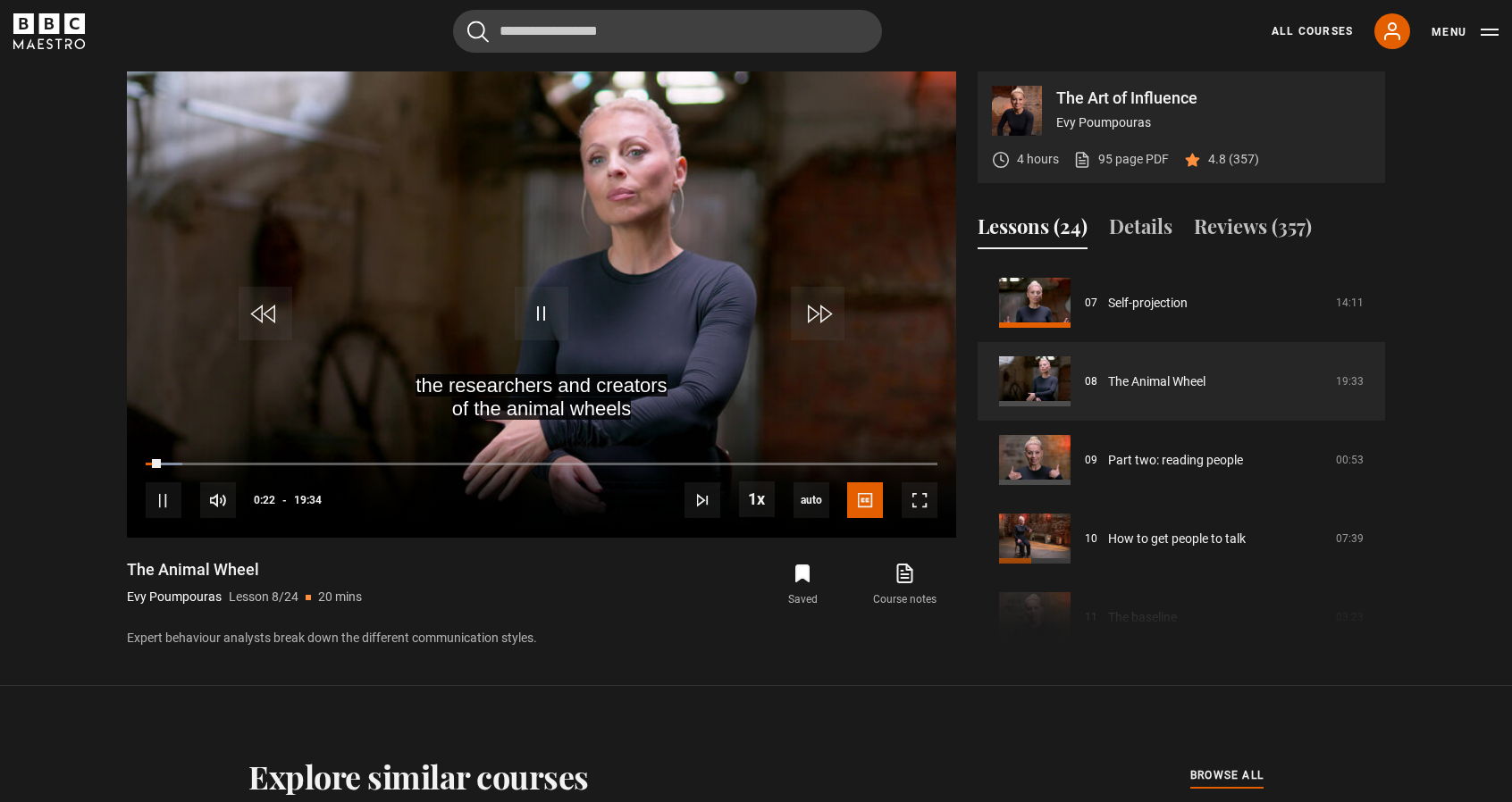 click on "Expert behaviour analysts break down the different communication styles." at bounding box center [542, 638] 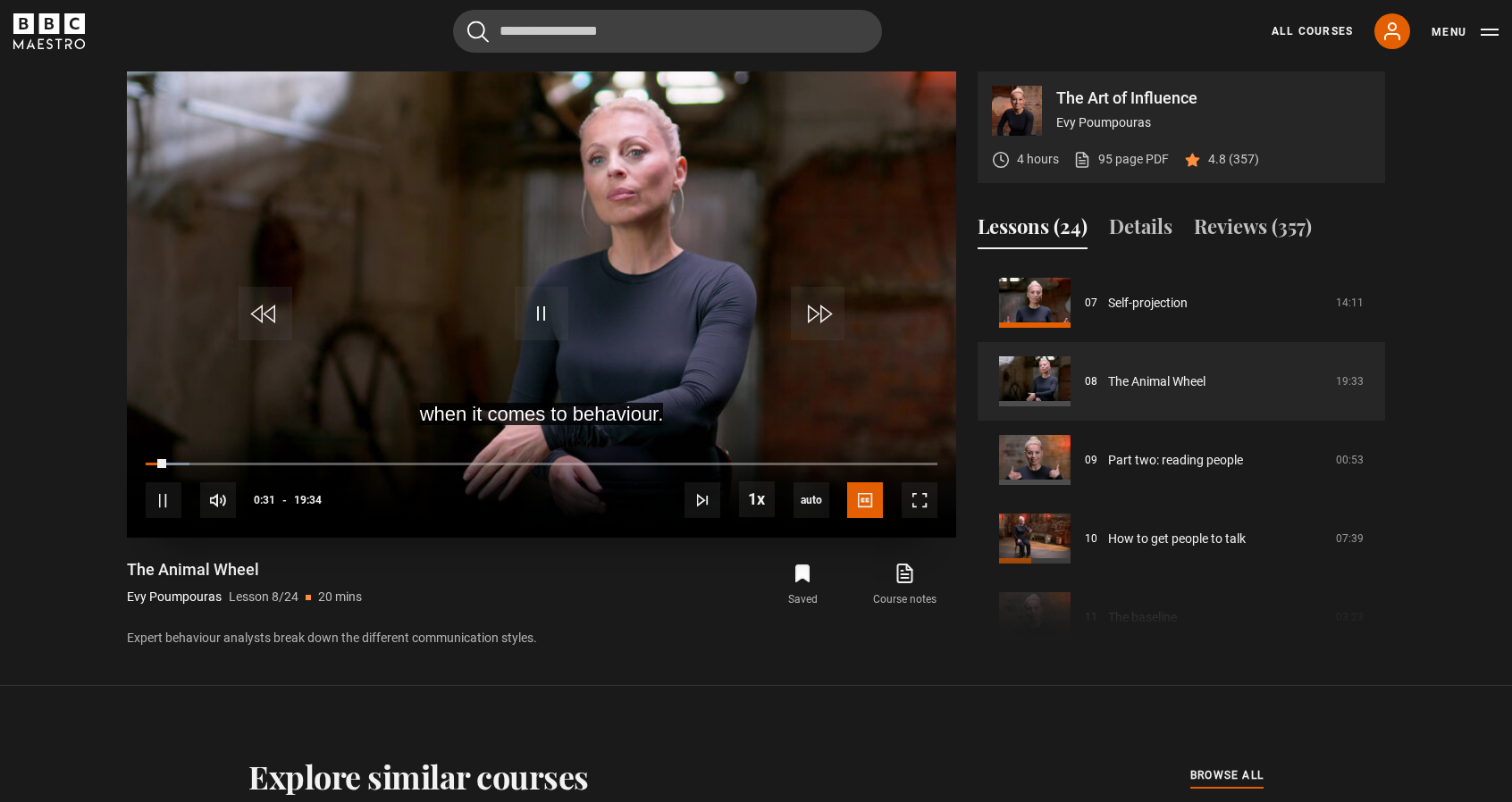 click at bounding box center (542, 305) 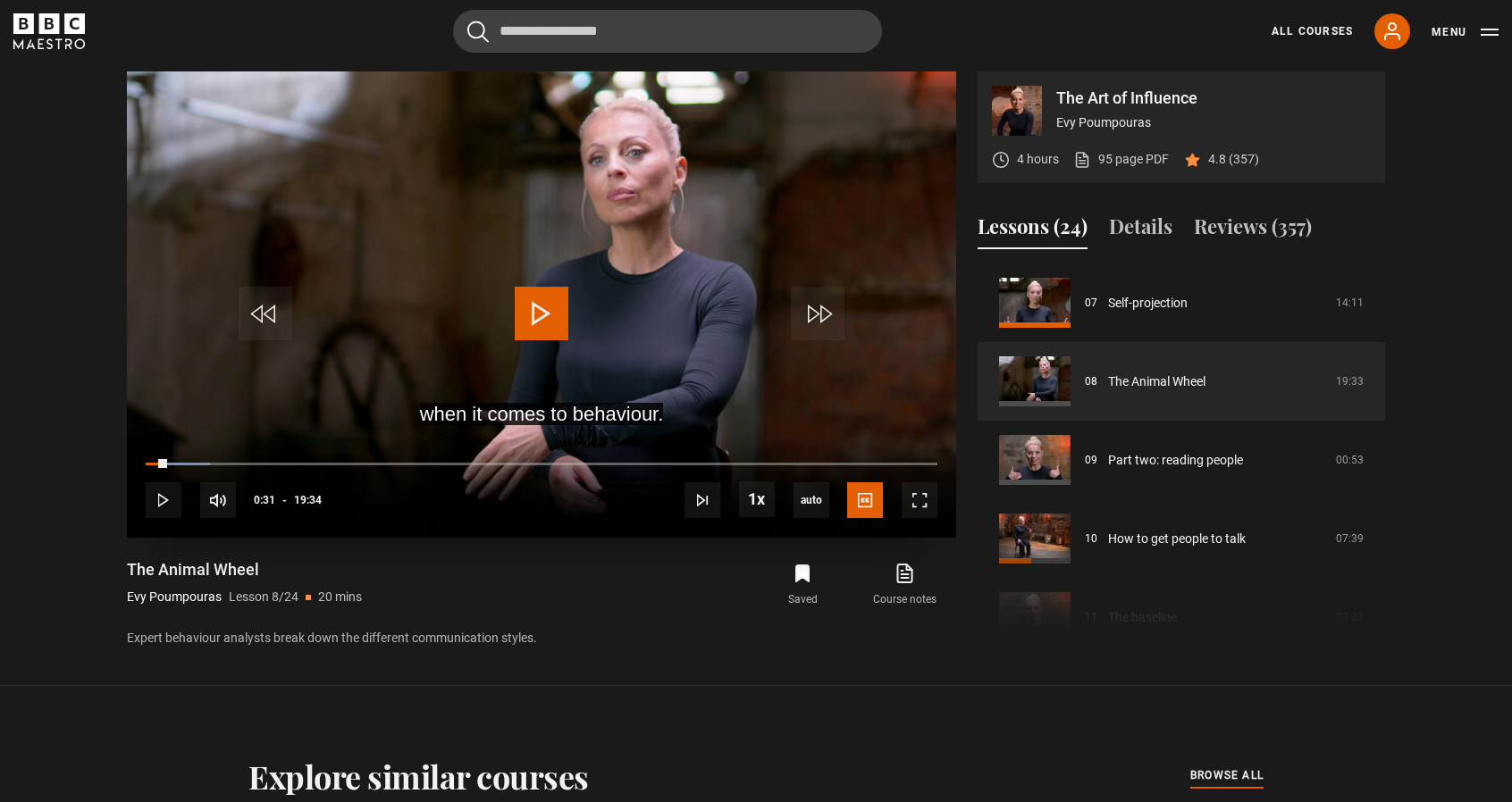 click at bounding box center [542, 305] 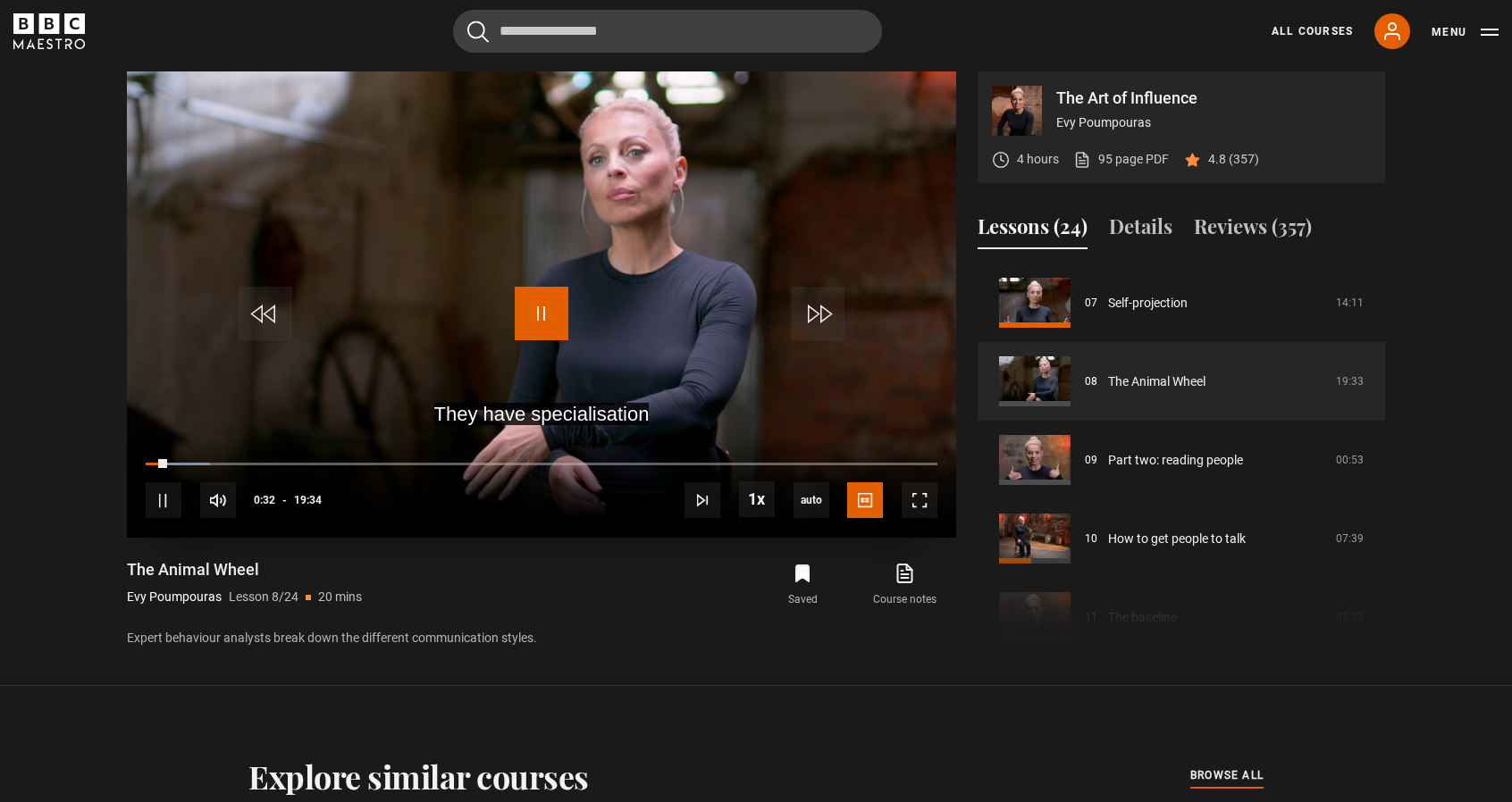 click at bounding box center [542, 313] 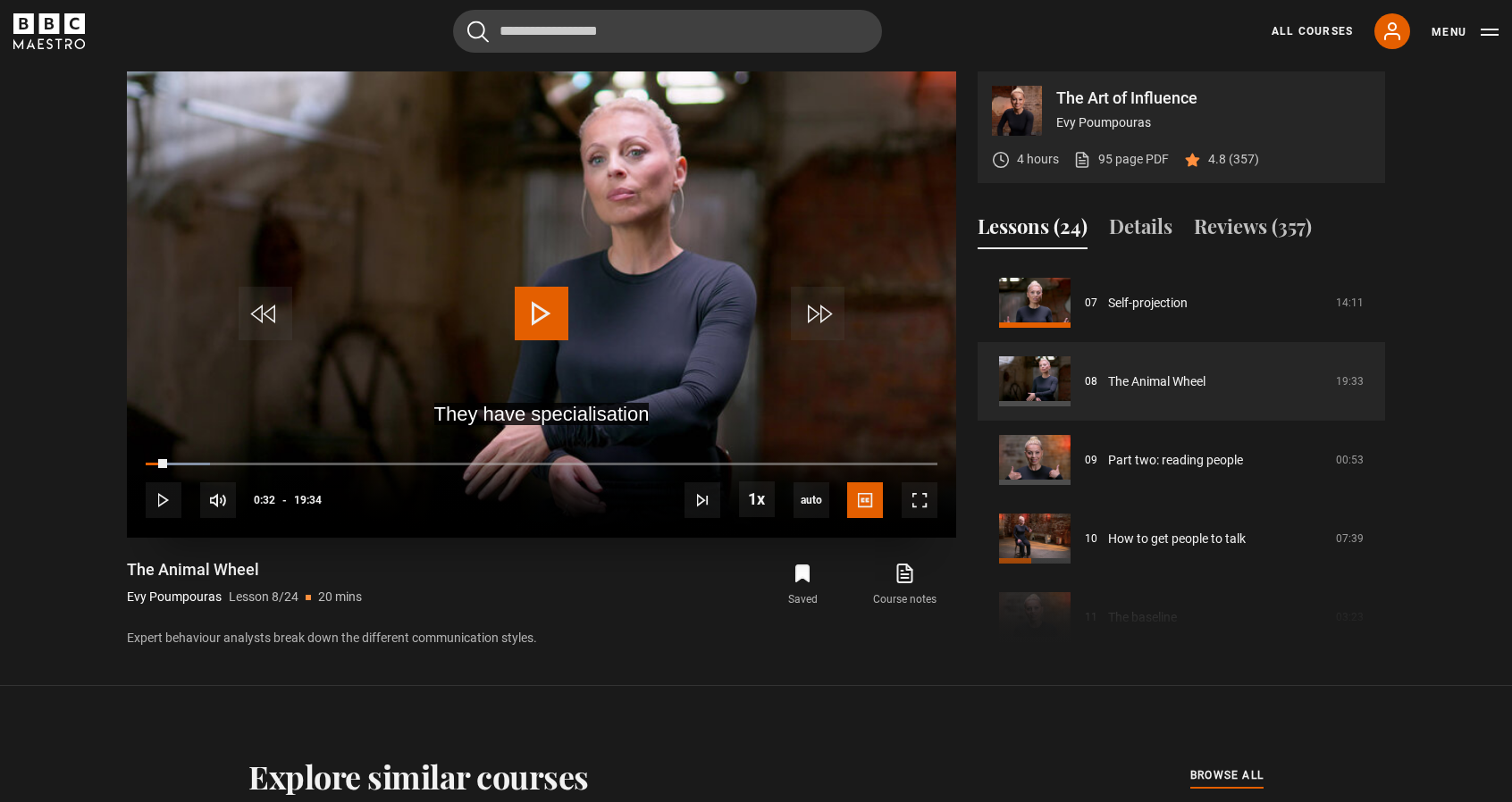 click at bounding box center [542, 313] 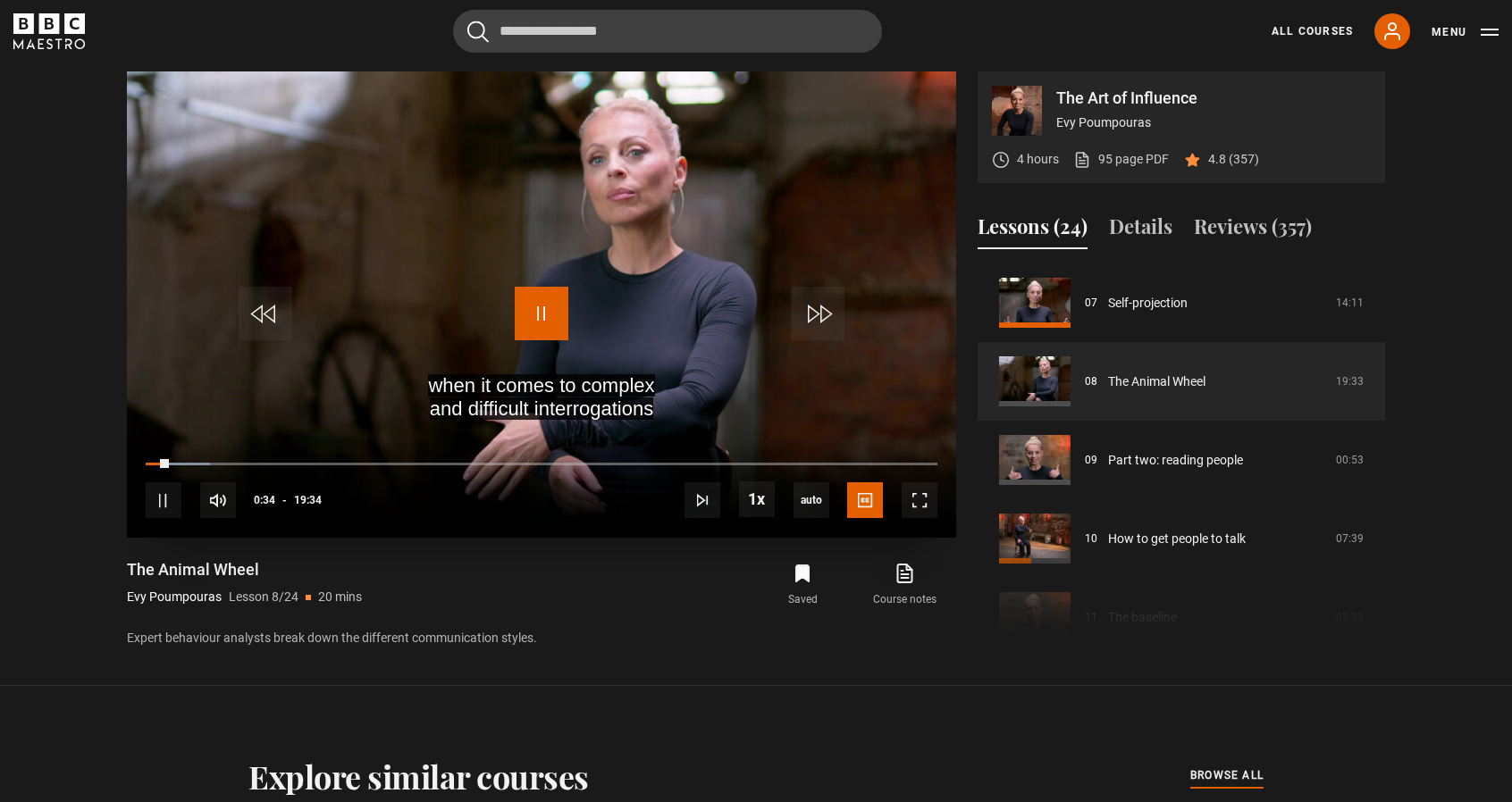 click at bounding box center (542, 313) 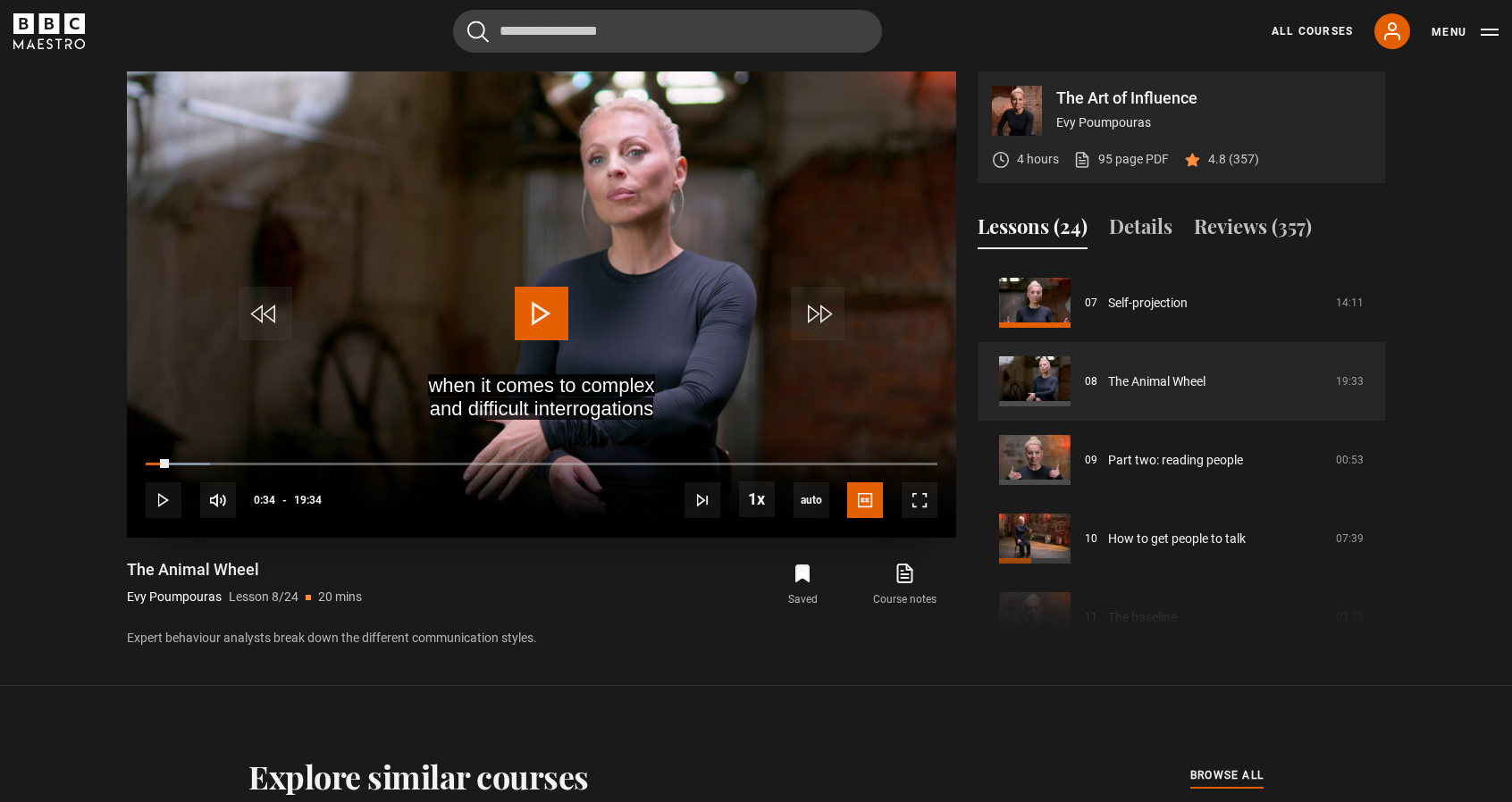 click at bounding box center (542, 305) 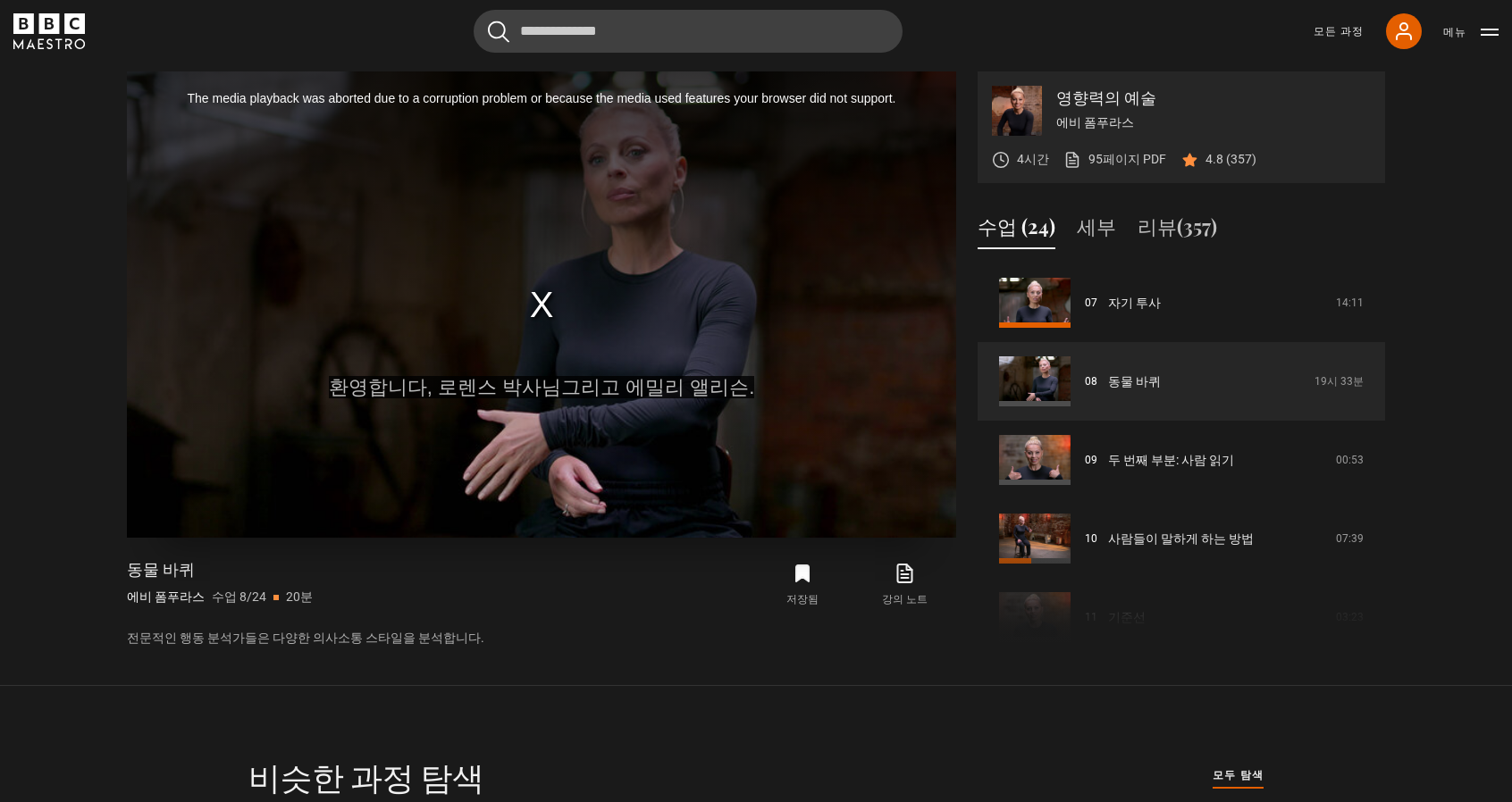 click on "The media playback was aborted due to a corruption problem or because the media used features your browser did not support." at bounding box center (542, 305) 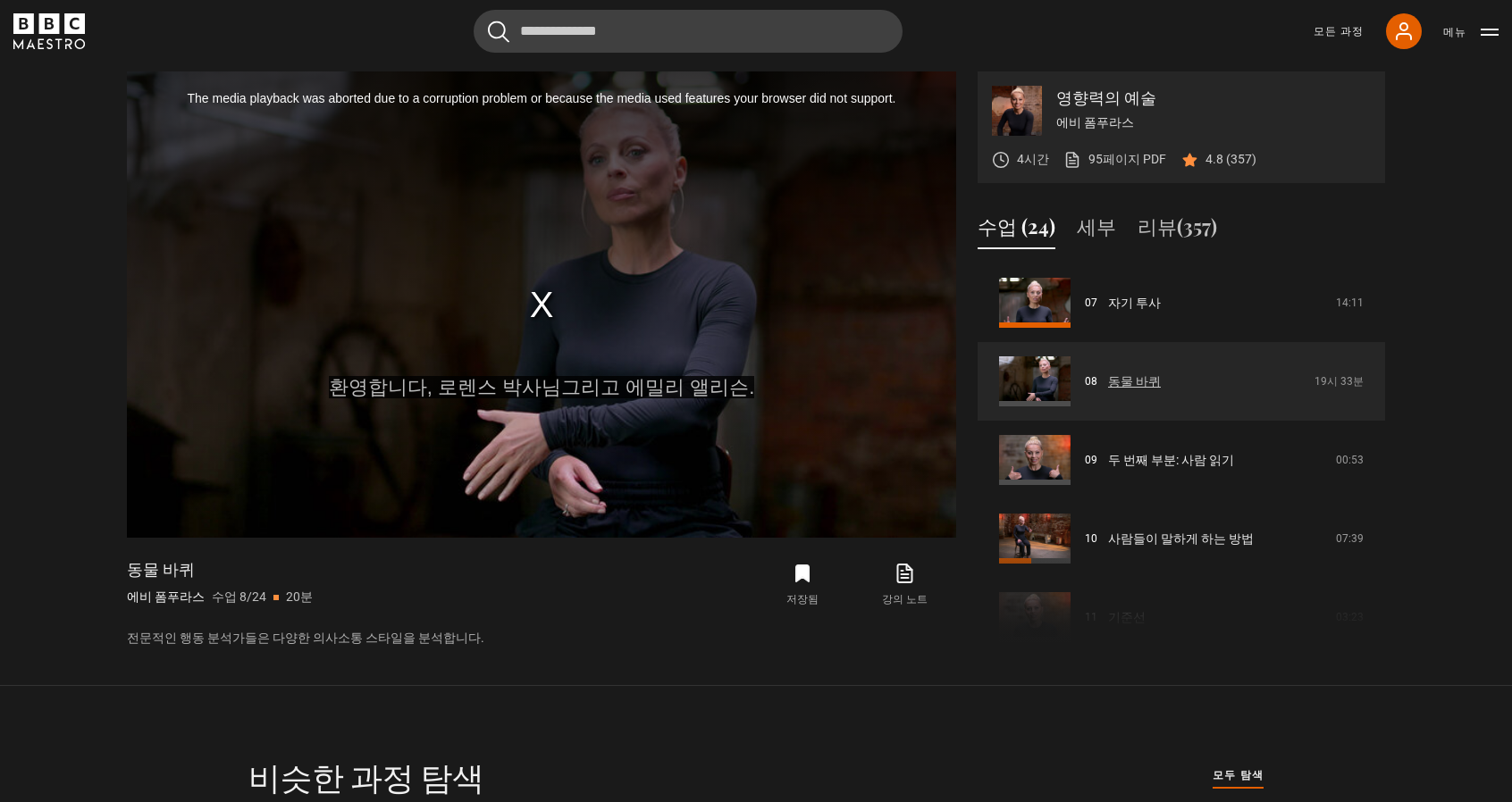 click on "동물 바퀴" at bounding box center (1134, 381) 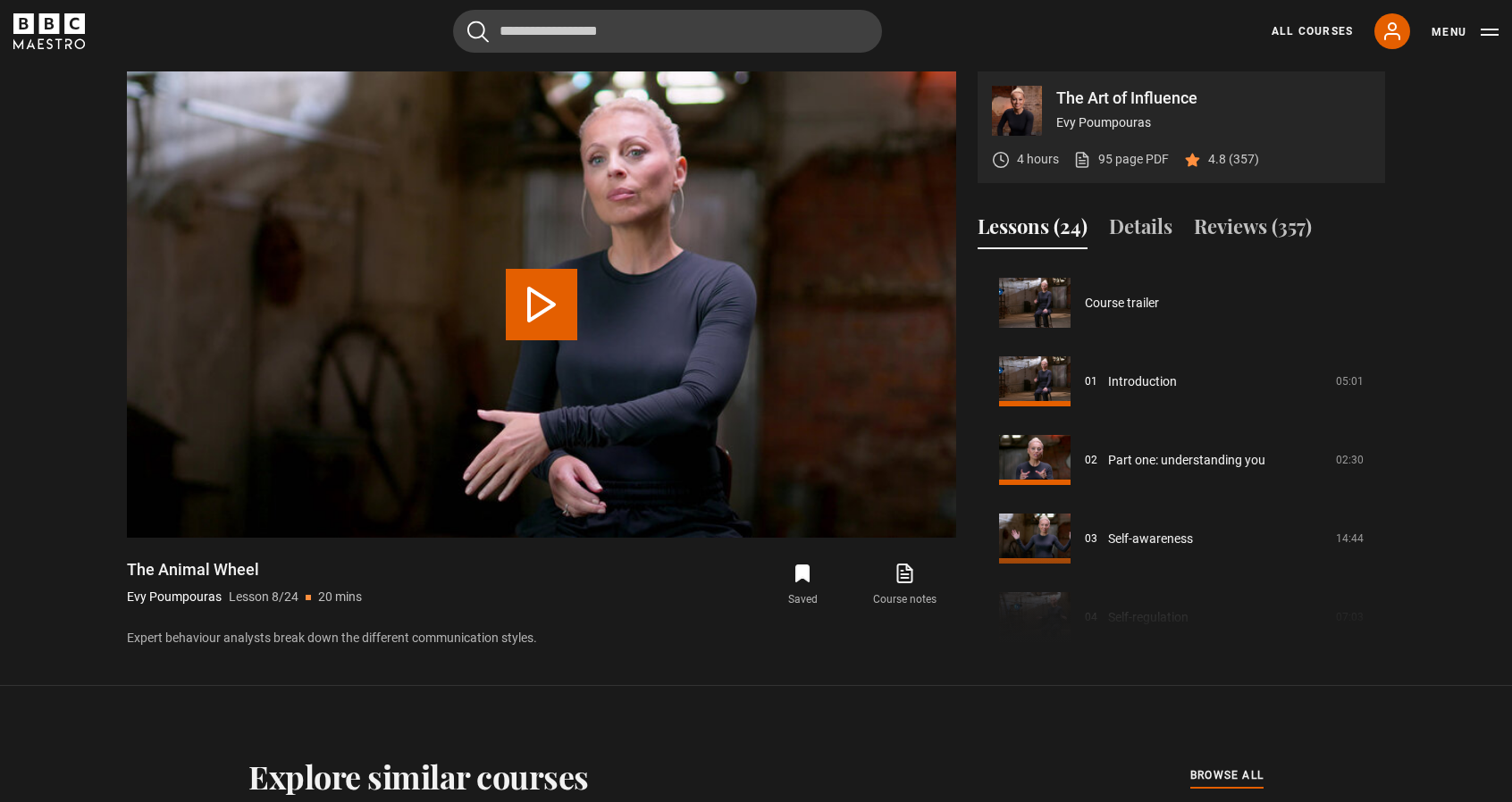scroll, scrollTop: 550, scrollLeft: 0, axis: vertical 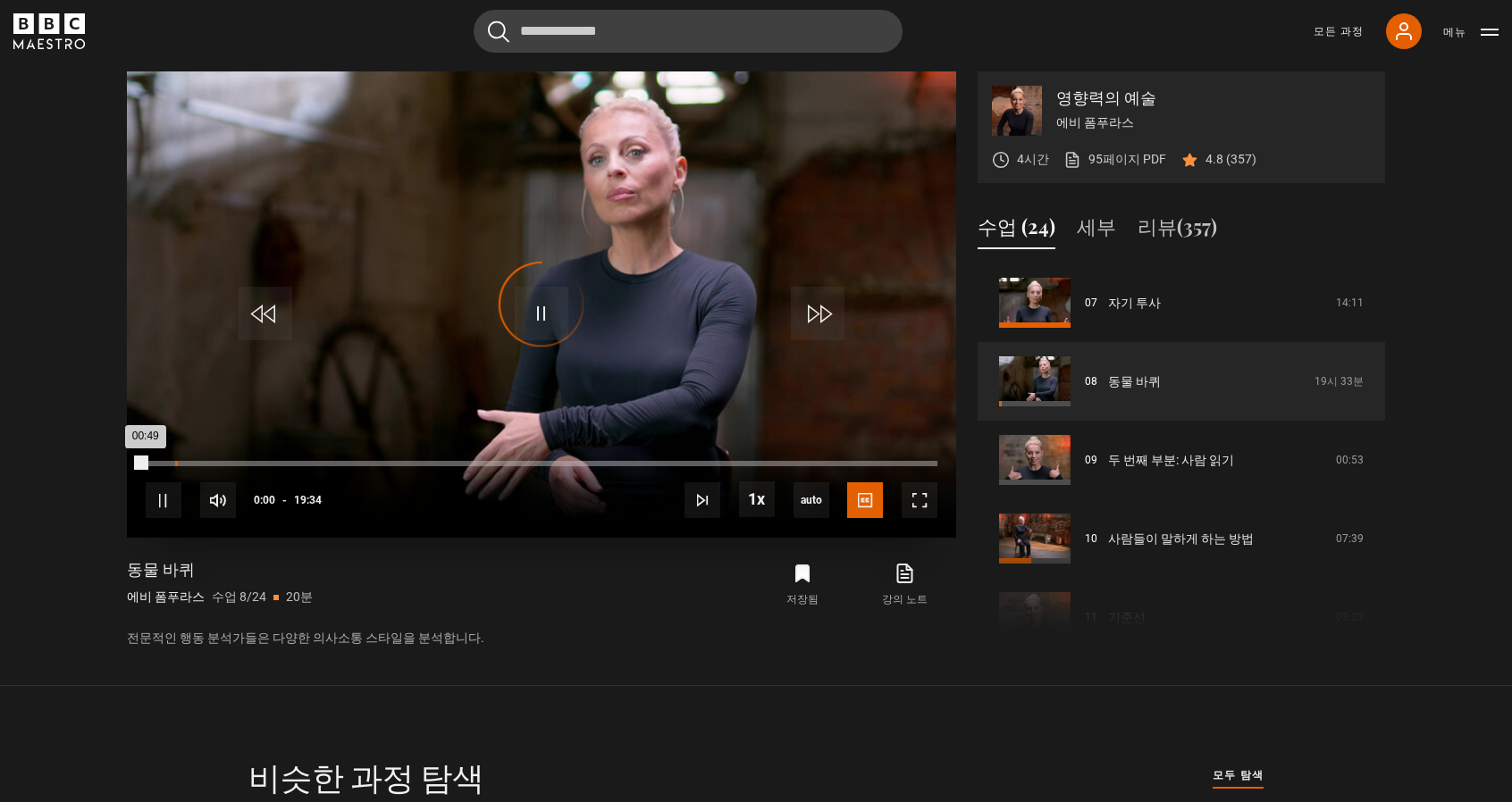 click on "Loaded :  0.00% 00:43 00:49" at bounding box center [542, 464] 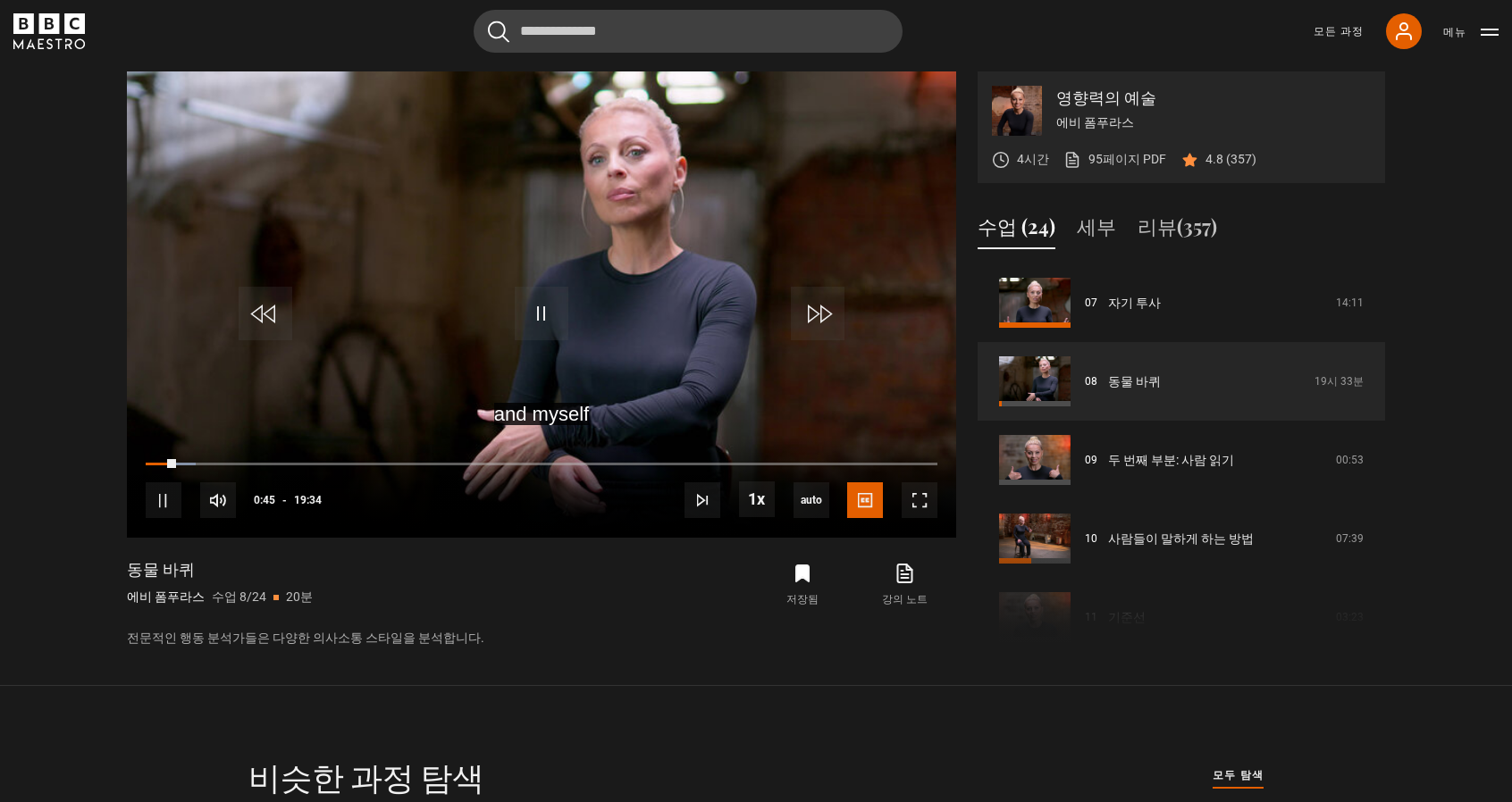 click on "영향력의 예술
에비 폼푸라스
4시간
95페이지 PDF
(새 탭에서 열림)
4.8 (357)
and myself Video Player is loading. Play Lesson The Animal Wheel 10s Skip Back 10 seconds Pause 10s Skip Forward 10 seconds Loaded :  6.39% 00:43 00:45 Pause Mute Current Time  0:45 - Duration  19:34
Evy Poumpouras
Lesson 8
The Animal Wheel
1x Playback Rate 2x 1.5x 1x , selected 0.5x auto Quality 360p 720p 1080p" at bounding box center (756, 343) 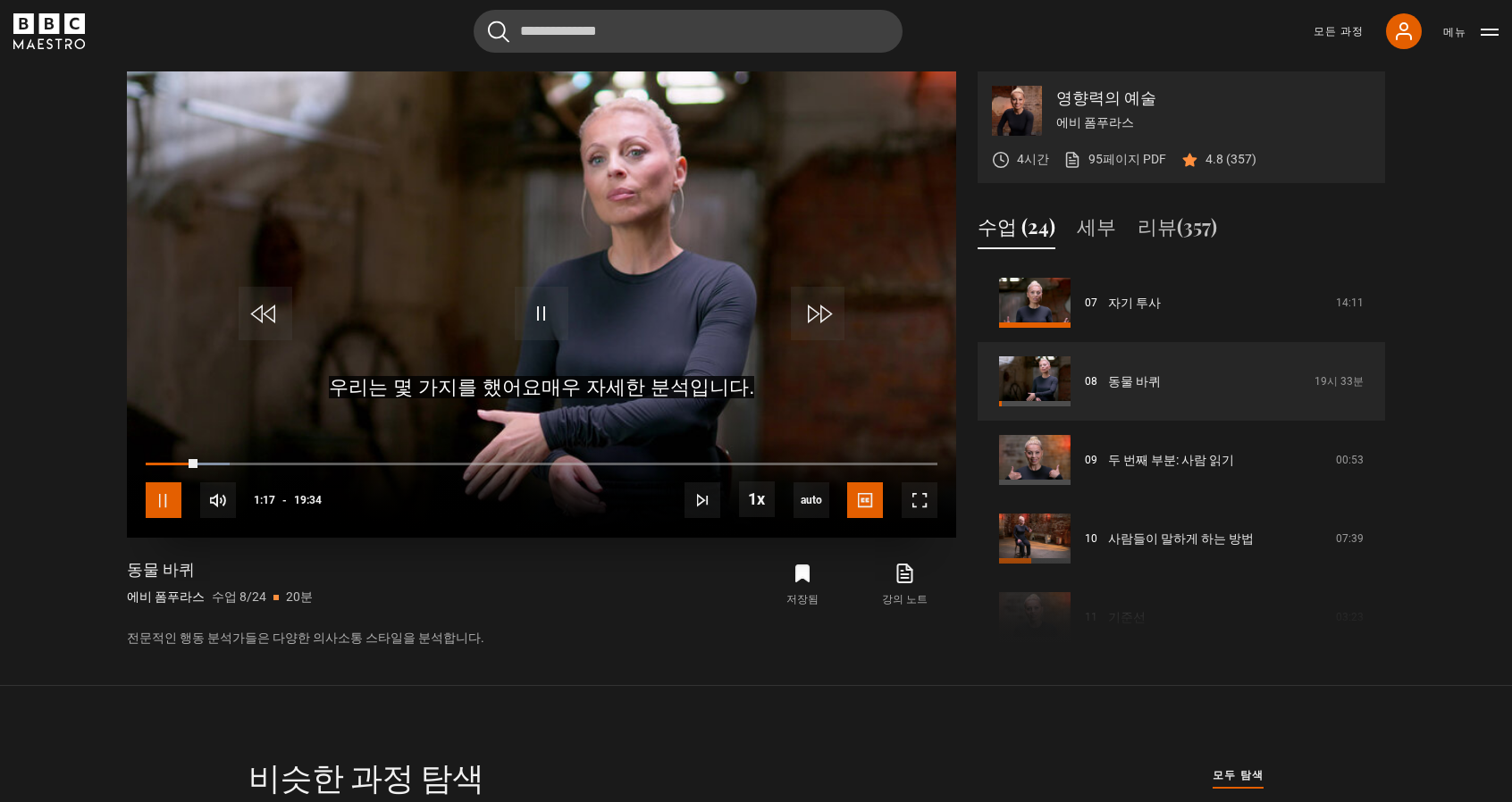 click at bounding box center [164, 500] 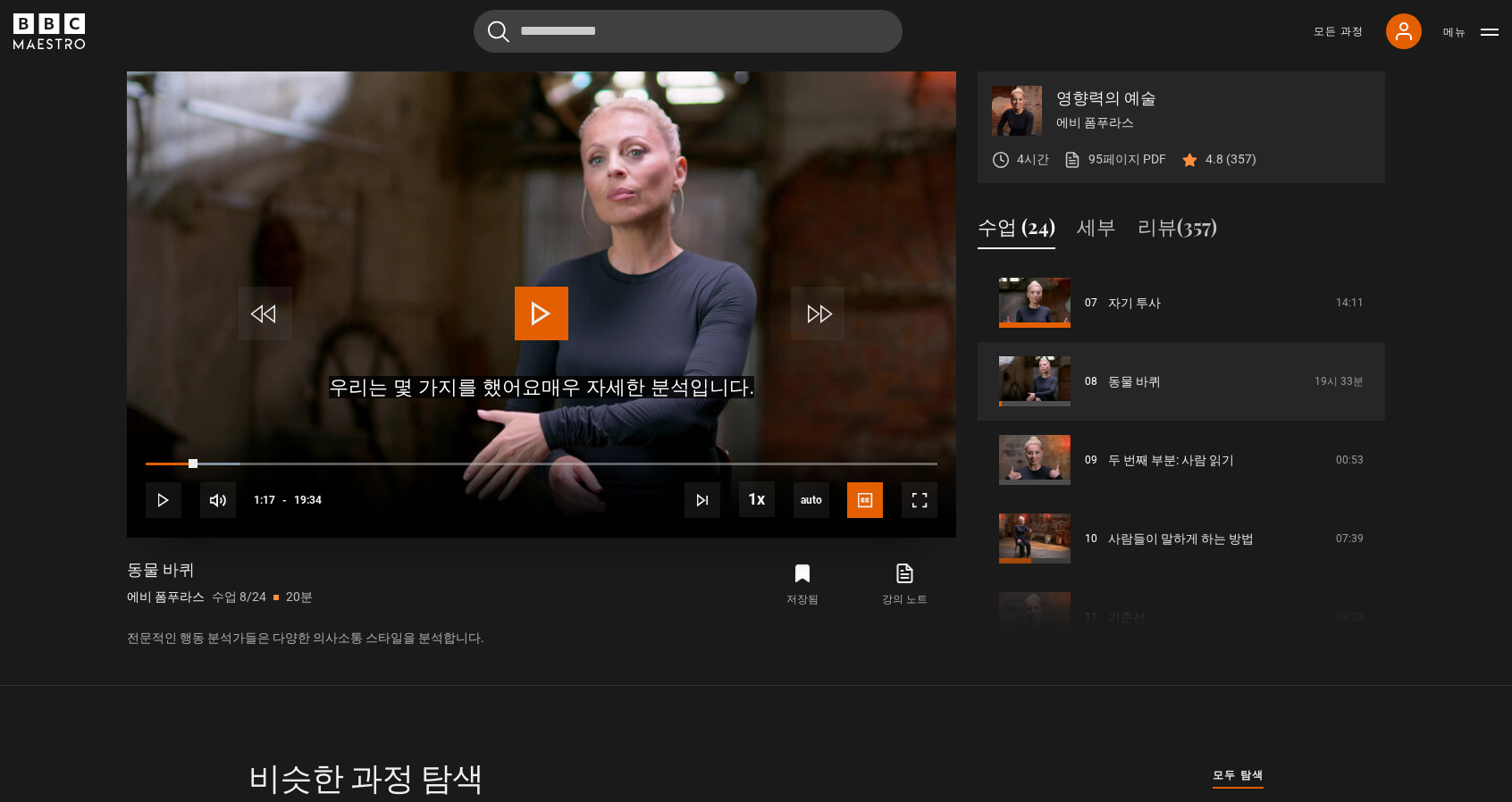 click at bounding box center [542, 313] 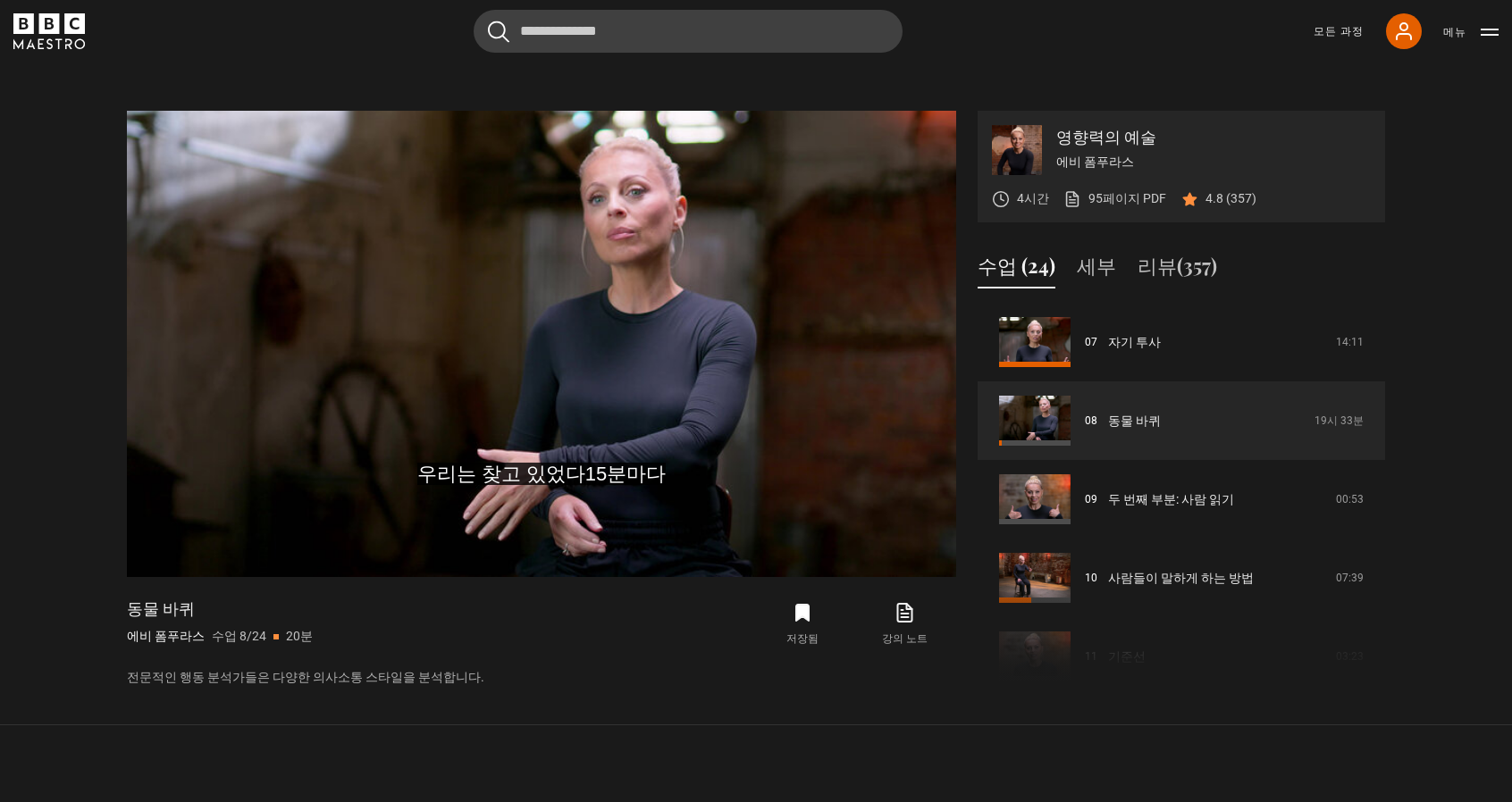 scroll, scrollTop: 722, scrollLeft: 0, axis: vertical 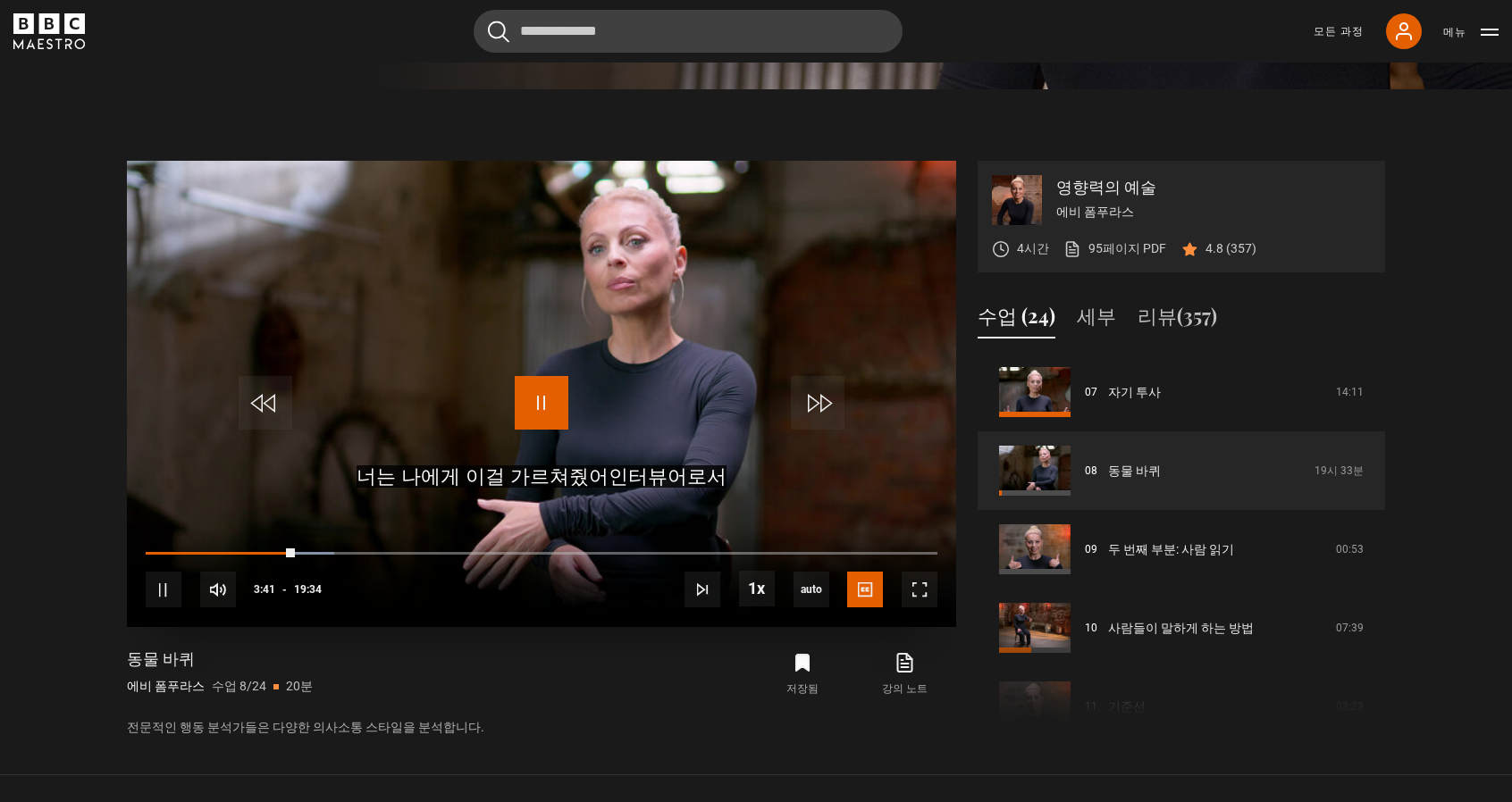 click at bounding box center (542, 403) 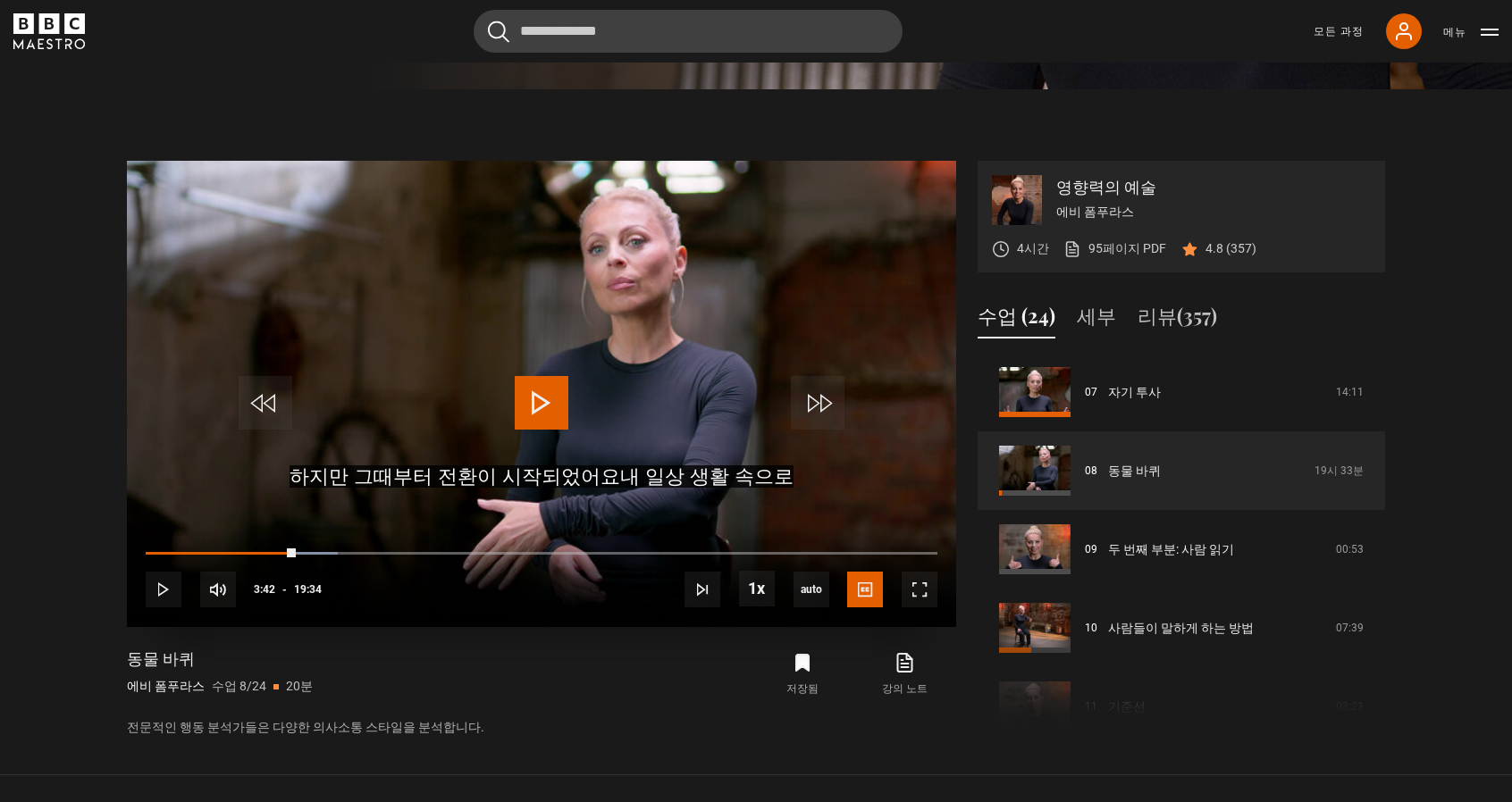 click at bounding box center [542, 403] 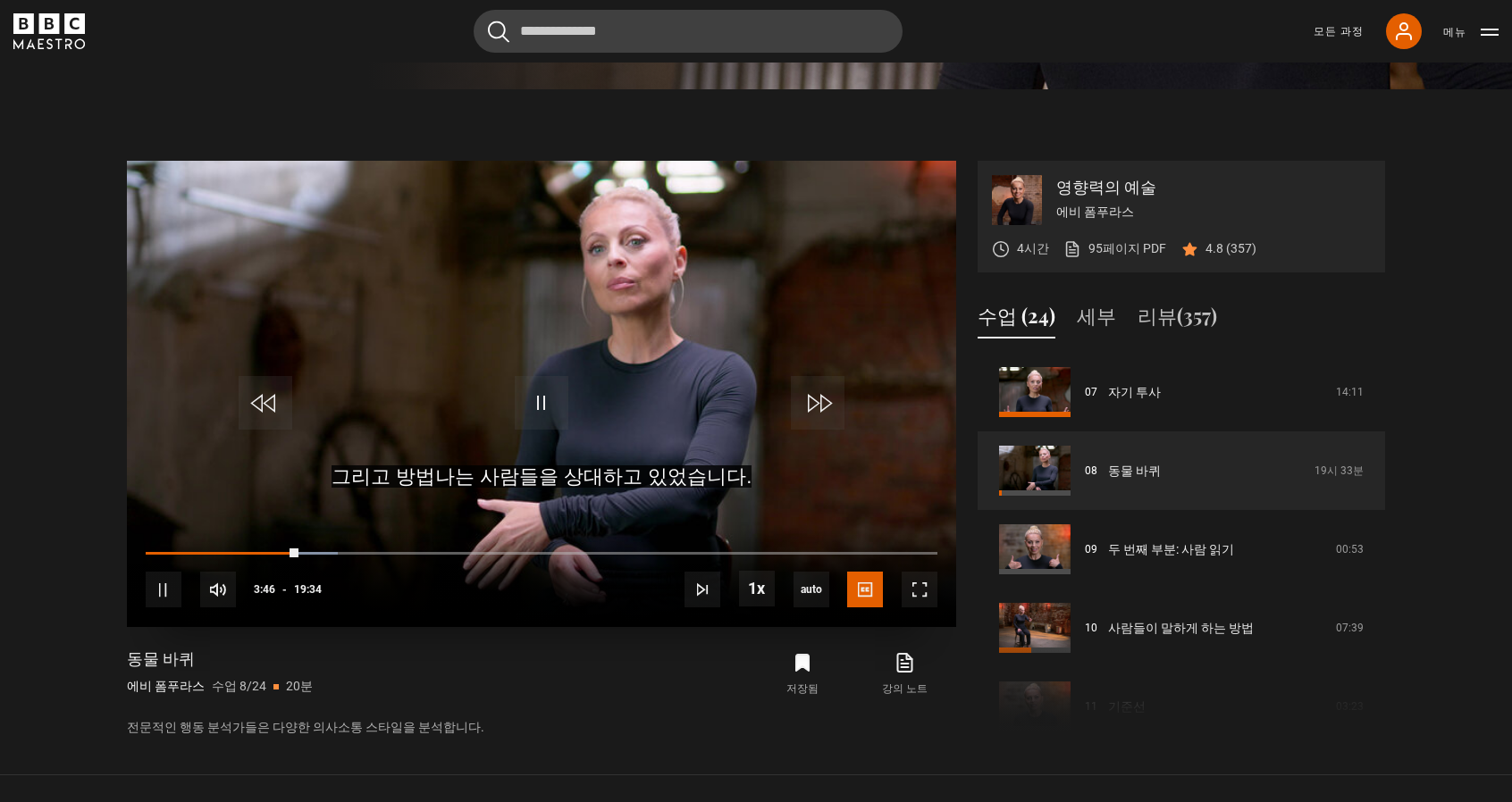click at bounding box center (542, 394) 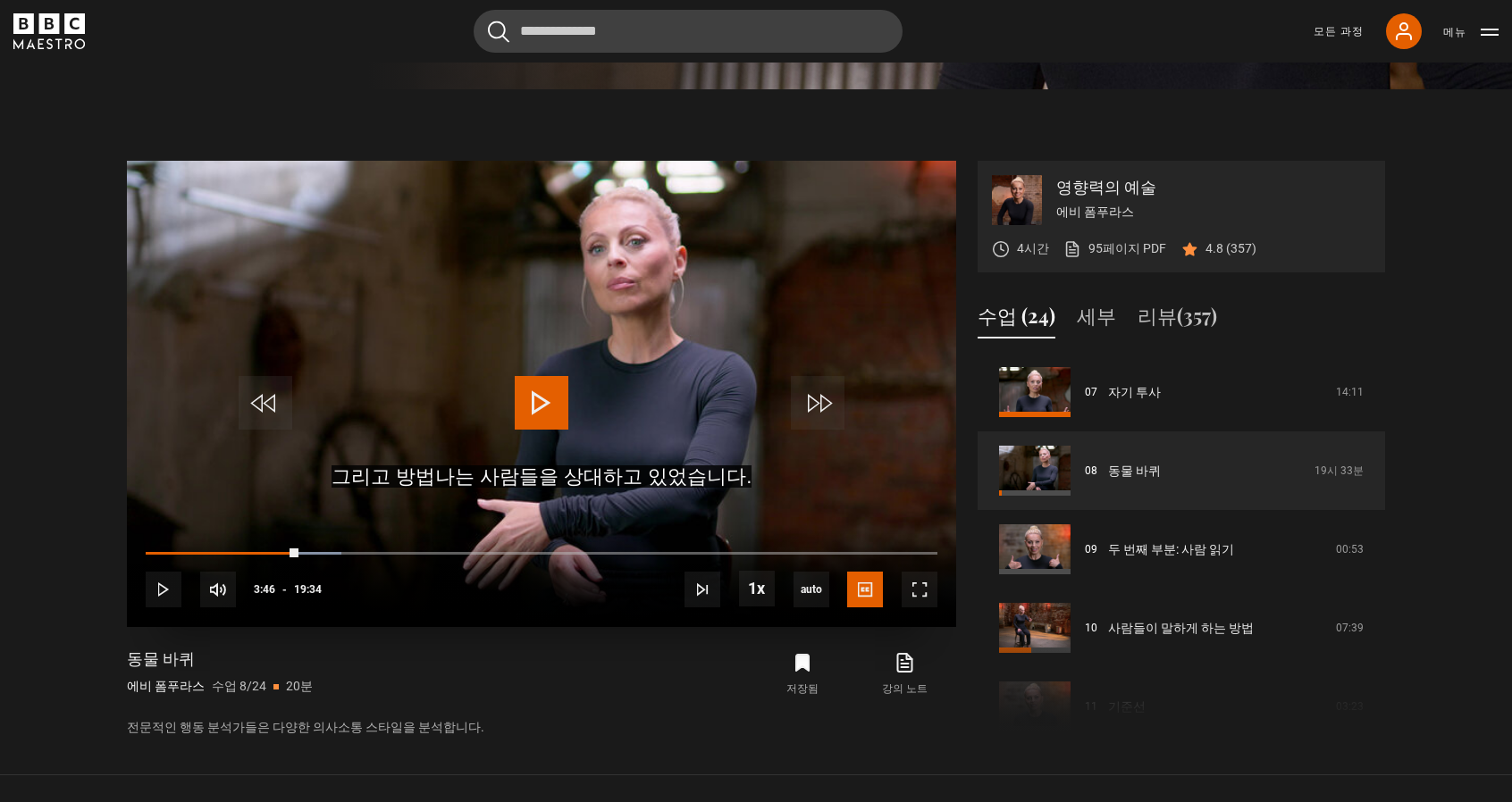 click at bounding box center (542, 394) 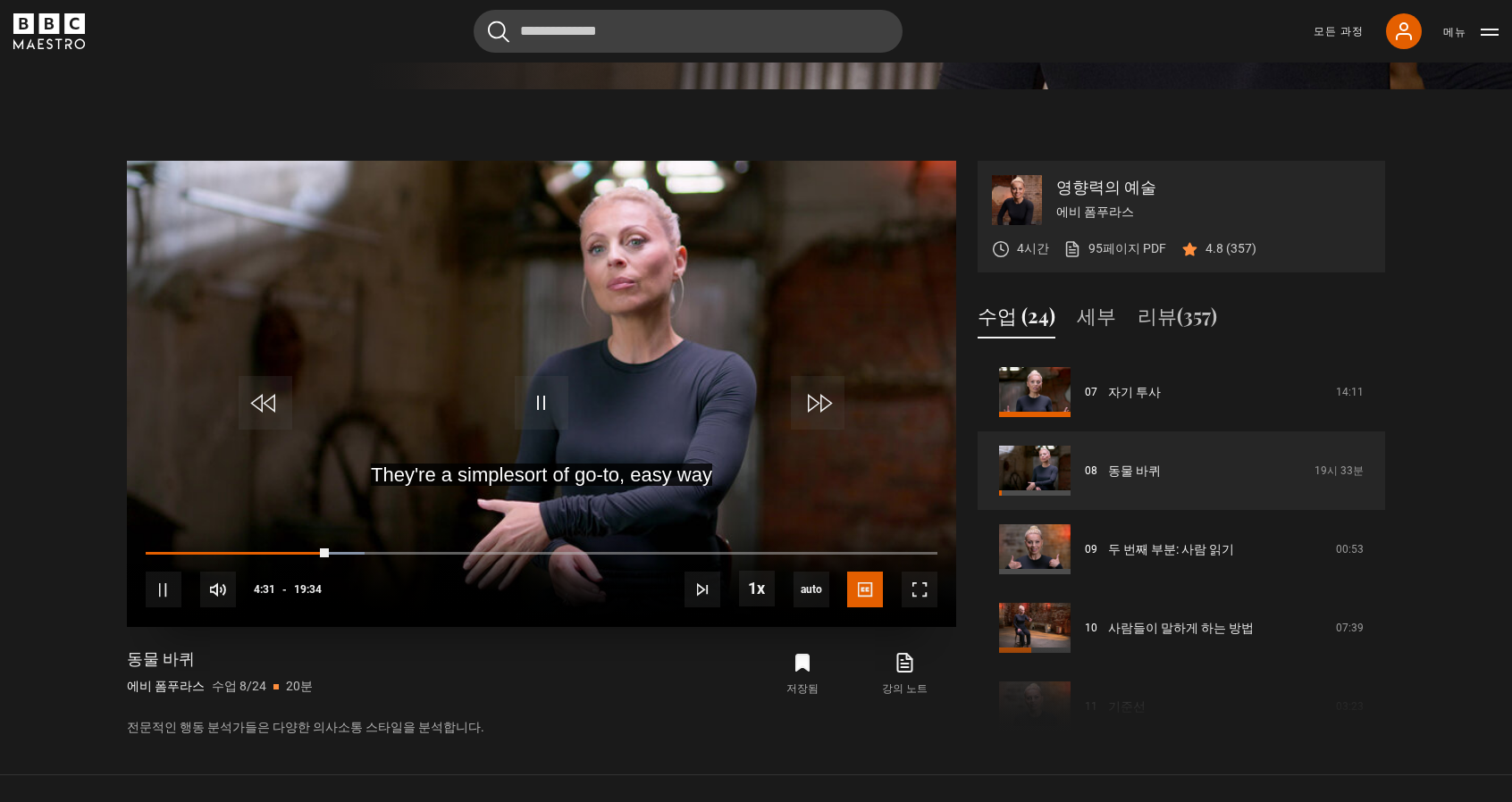 click at bounding box center (542, 394) 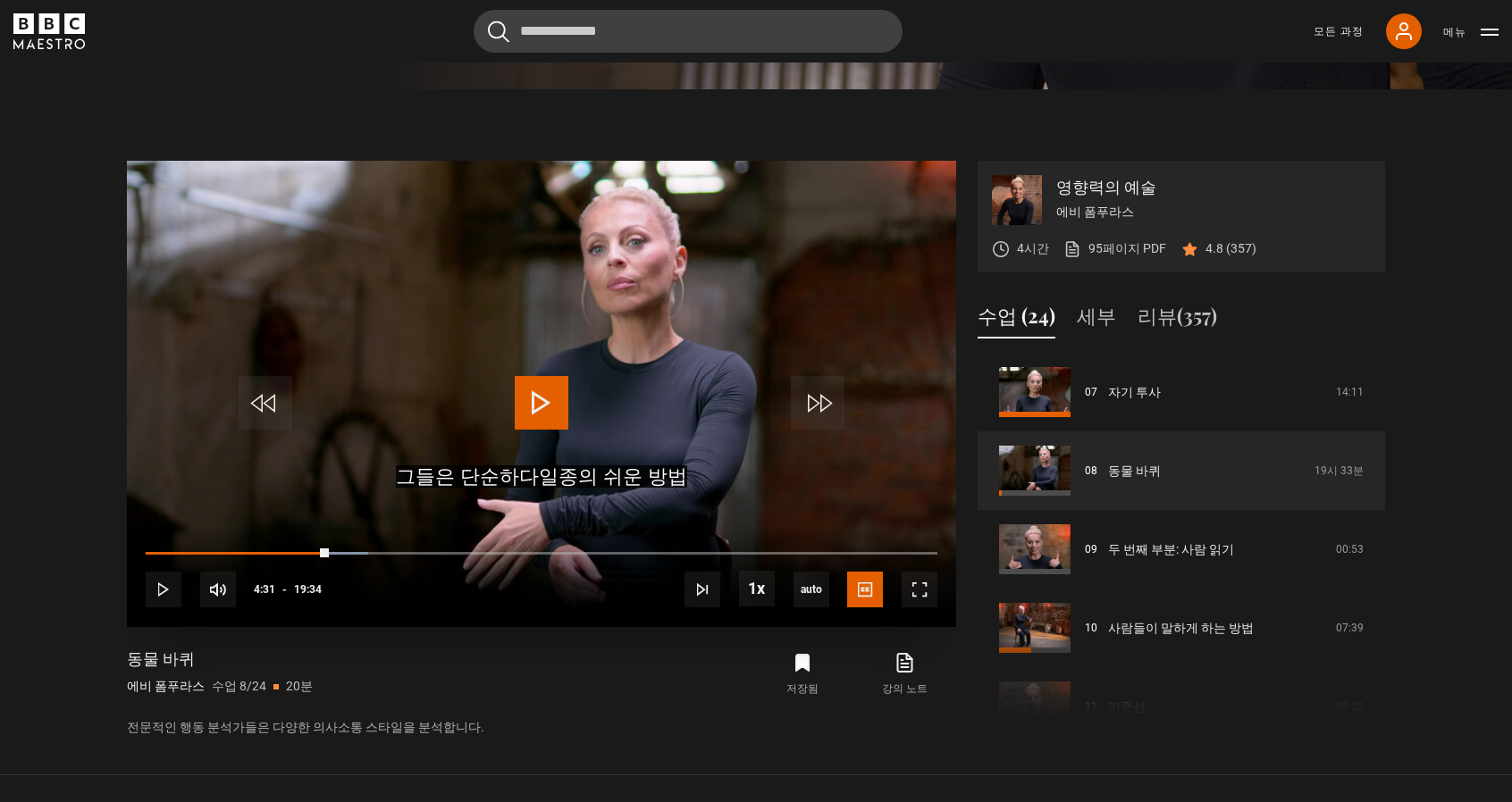 click at bounding box center (542, 394) 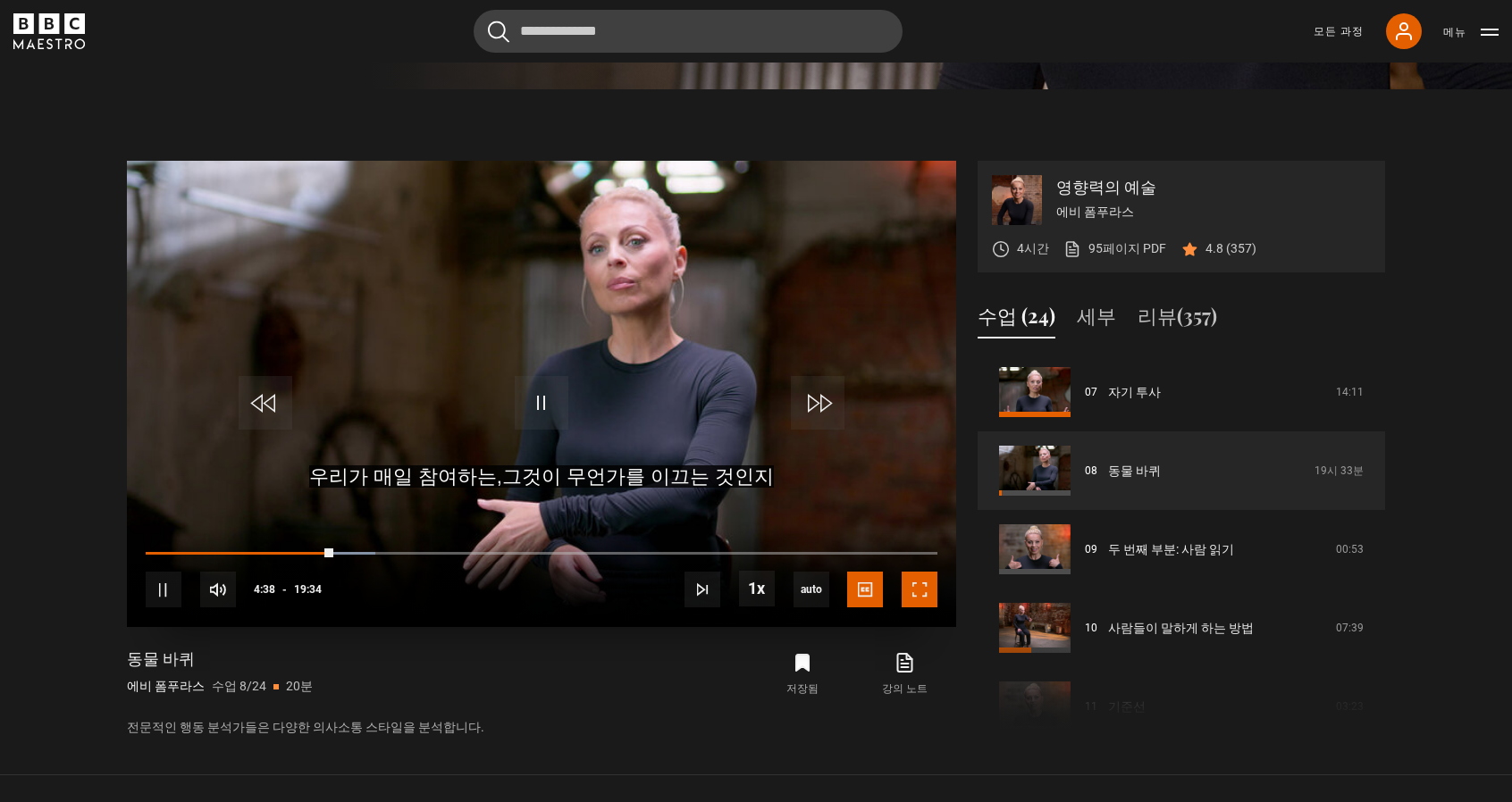 click at bounding box center (920, 589) 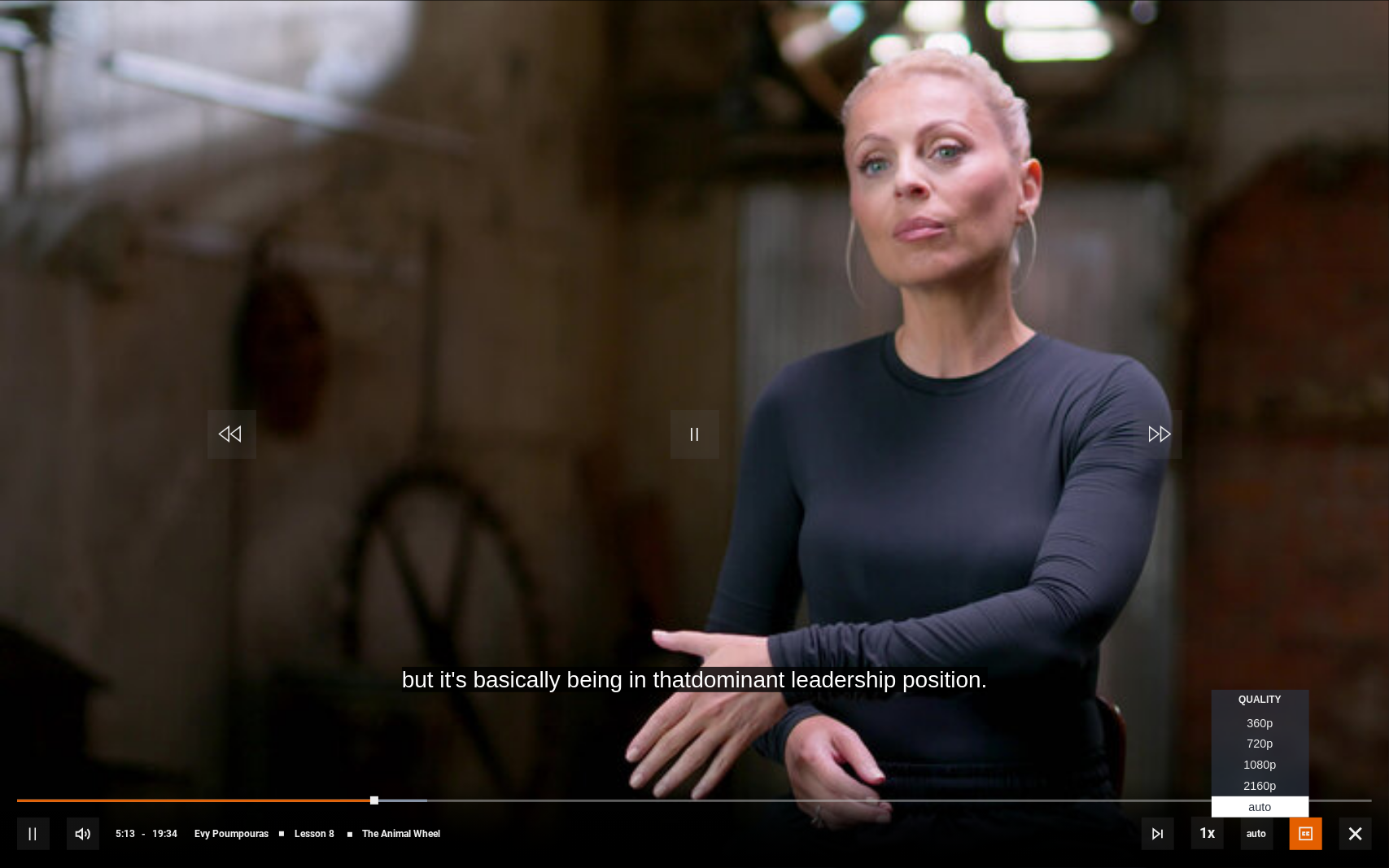 click on "Auto , selected" at bounding box center [1260, 807] 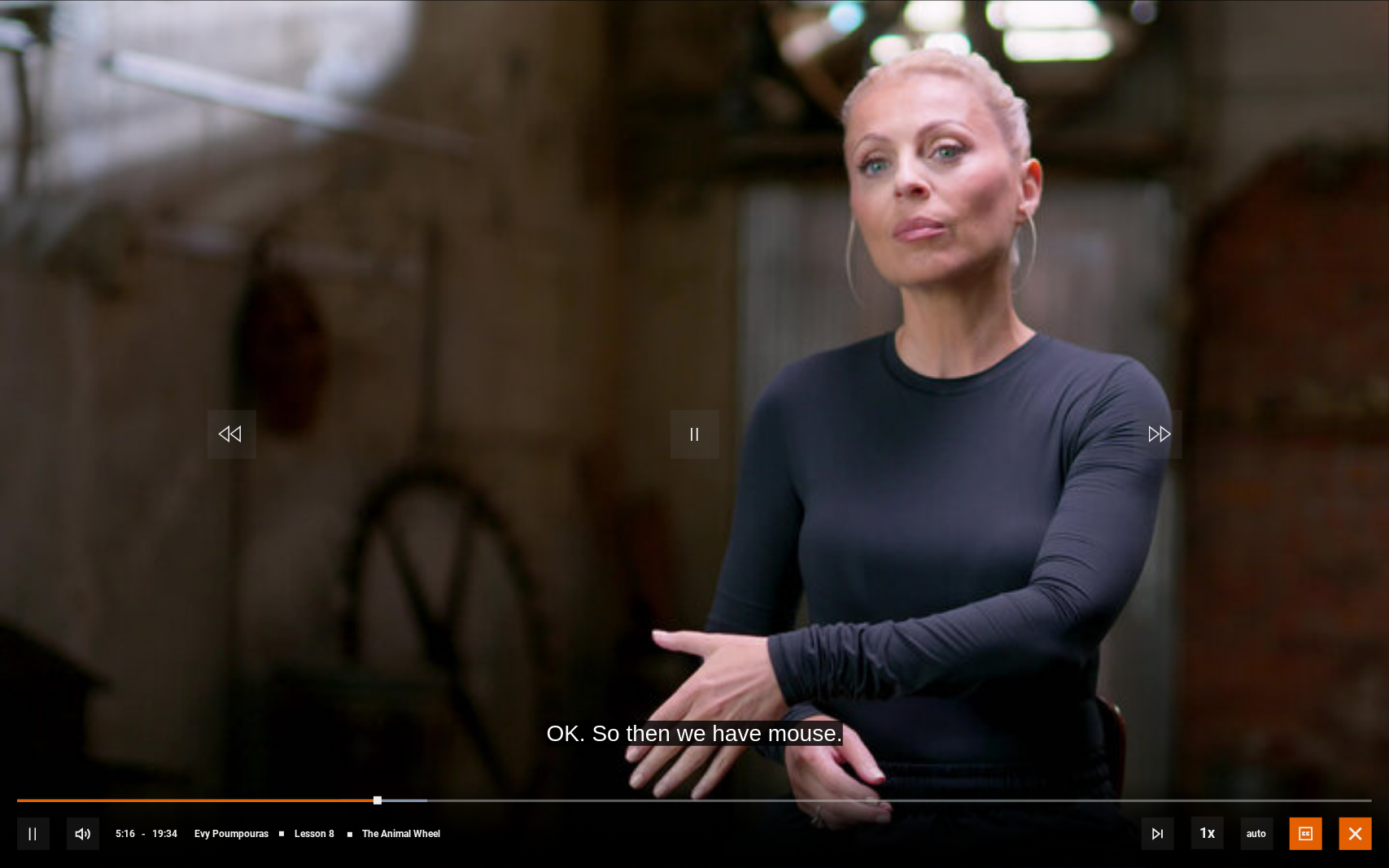 click at bounding box center [1356, 834] 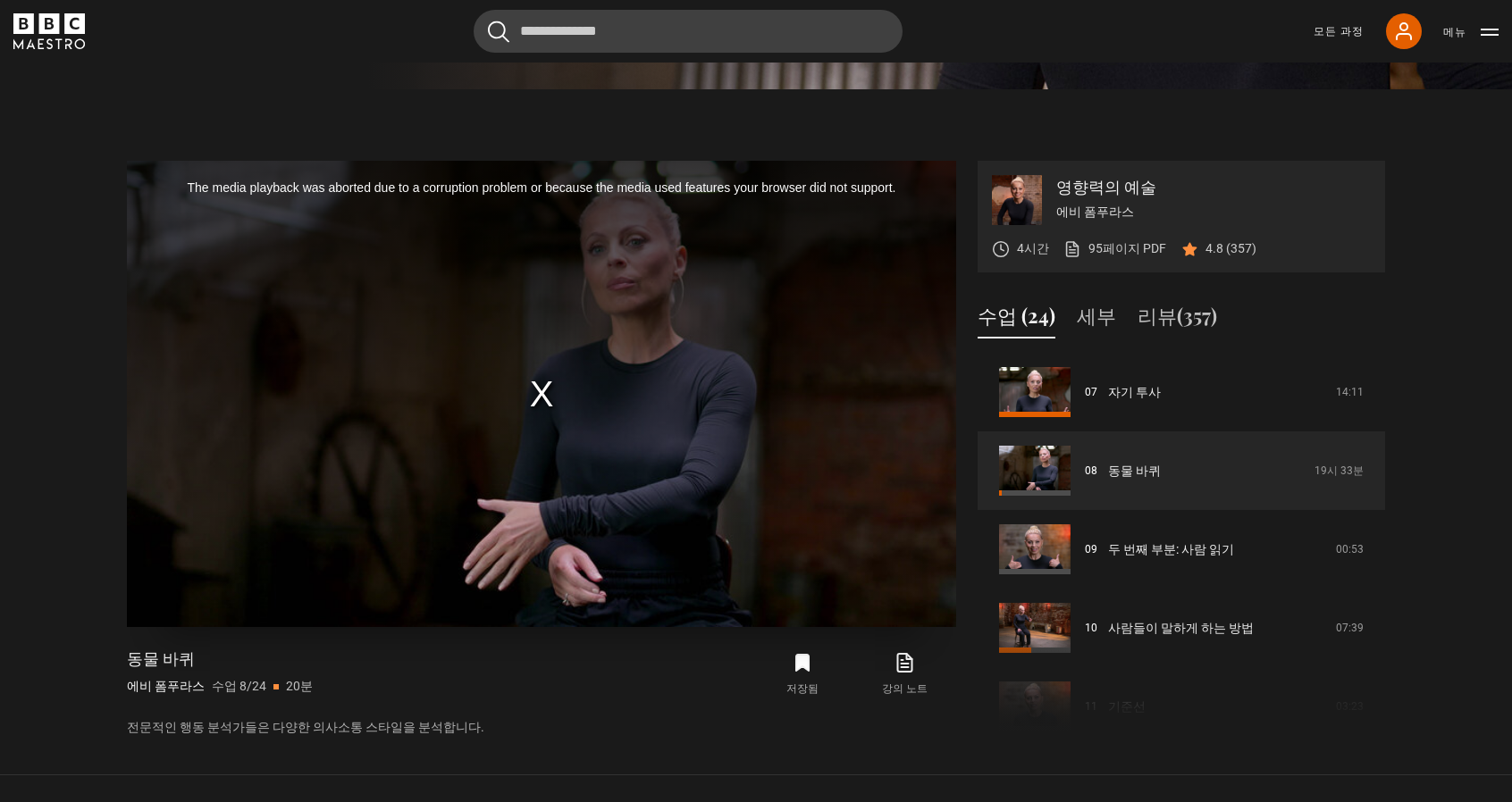 click on "The media playback was aborted due to a corruption problem or because the media used features your browser did not support." at bounding box center [542, 394] 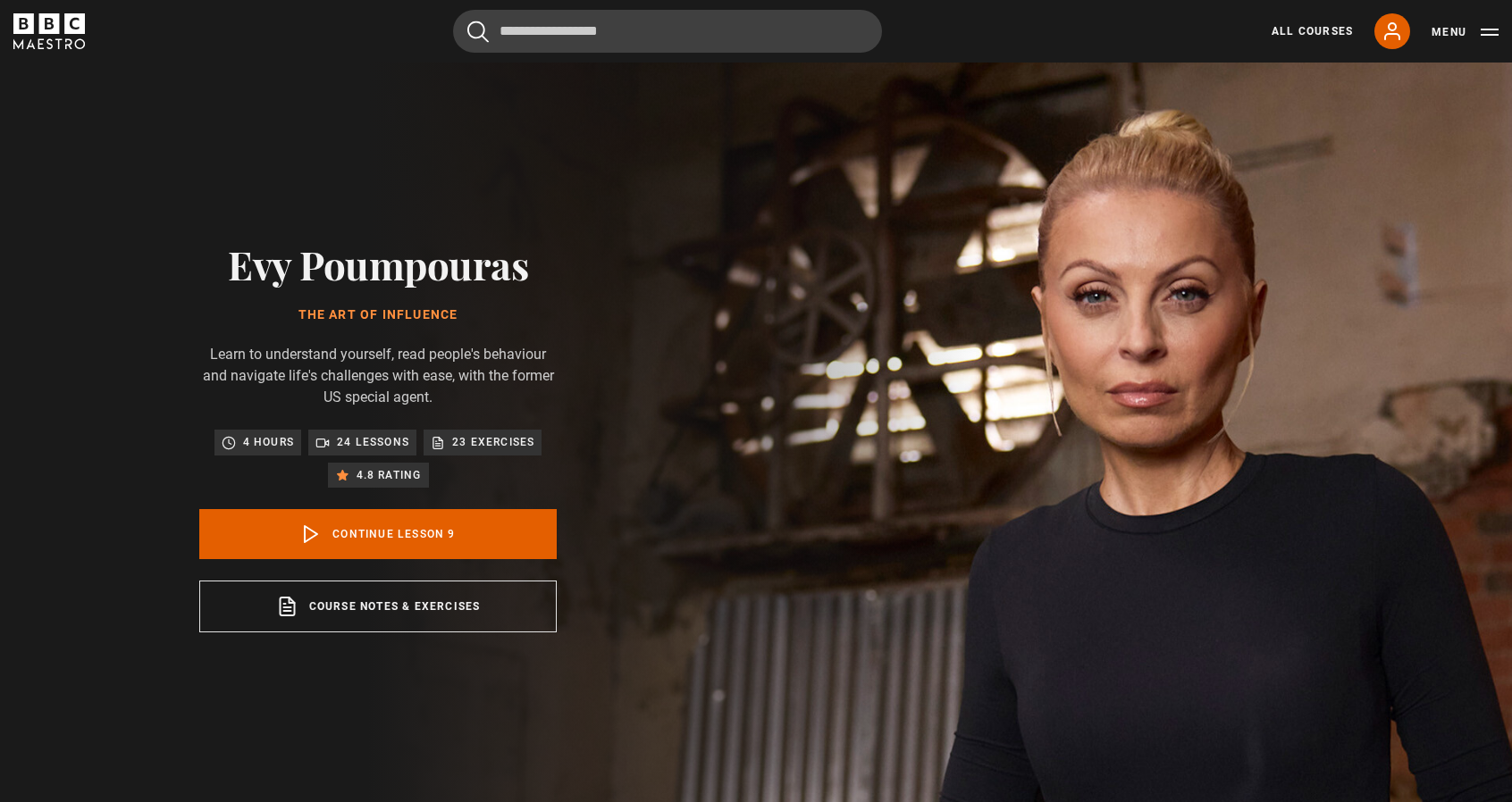 scroll, scrollTop: 811, scrollLeft: 0, axis: vertical 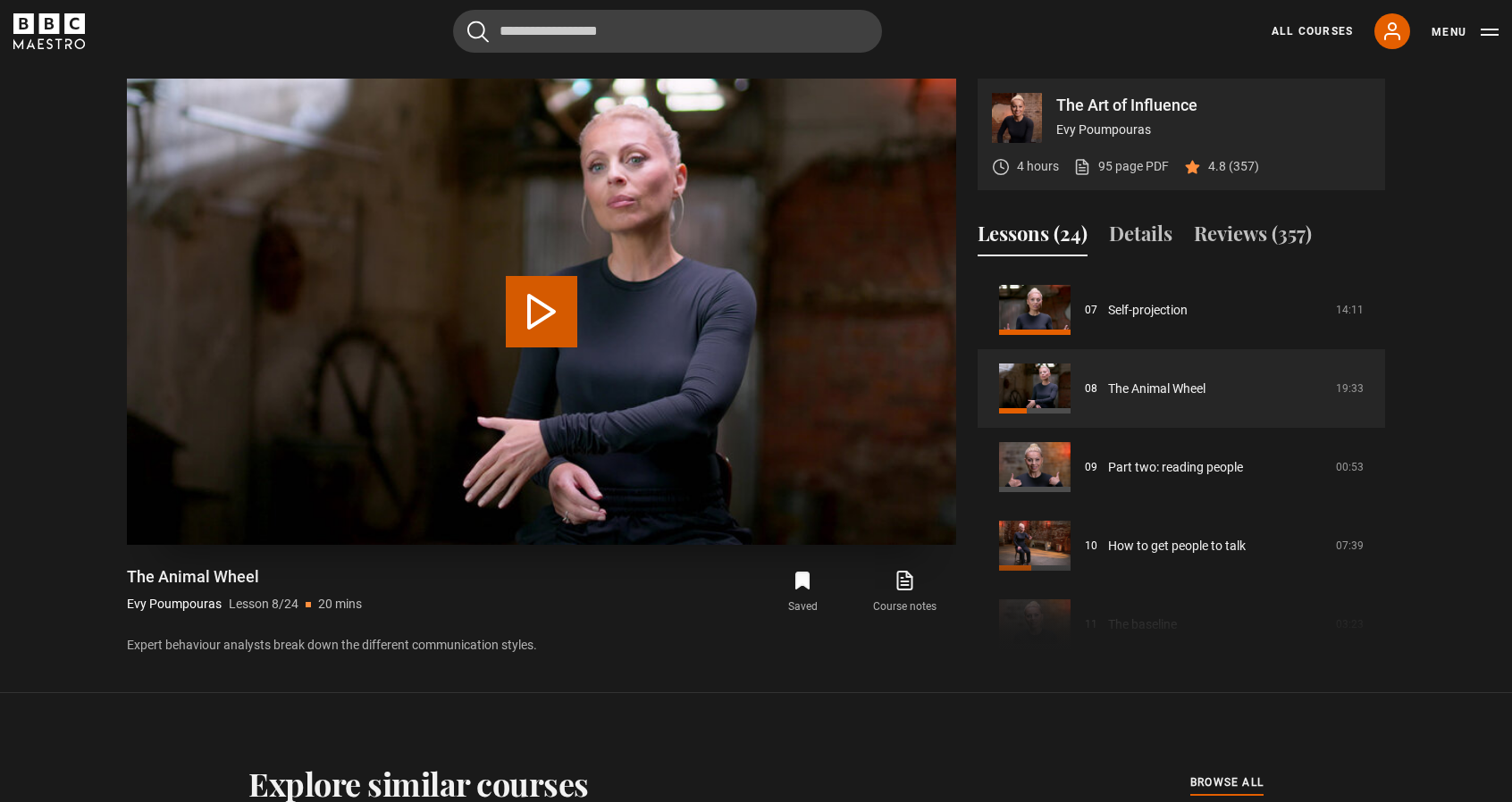 click on "Play Lesson The Animal Wheel" at bounding box center (542, 312) 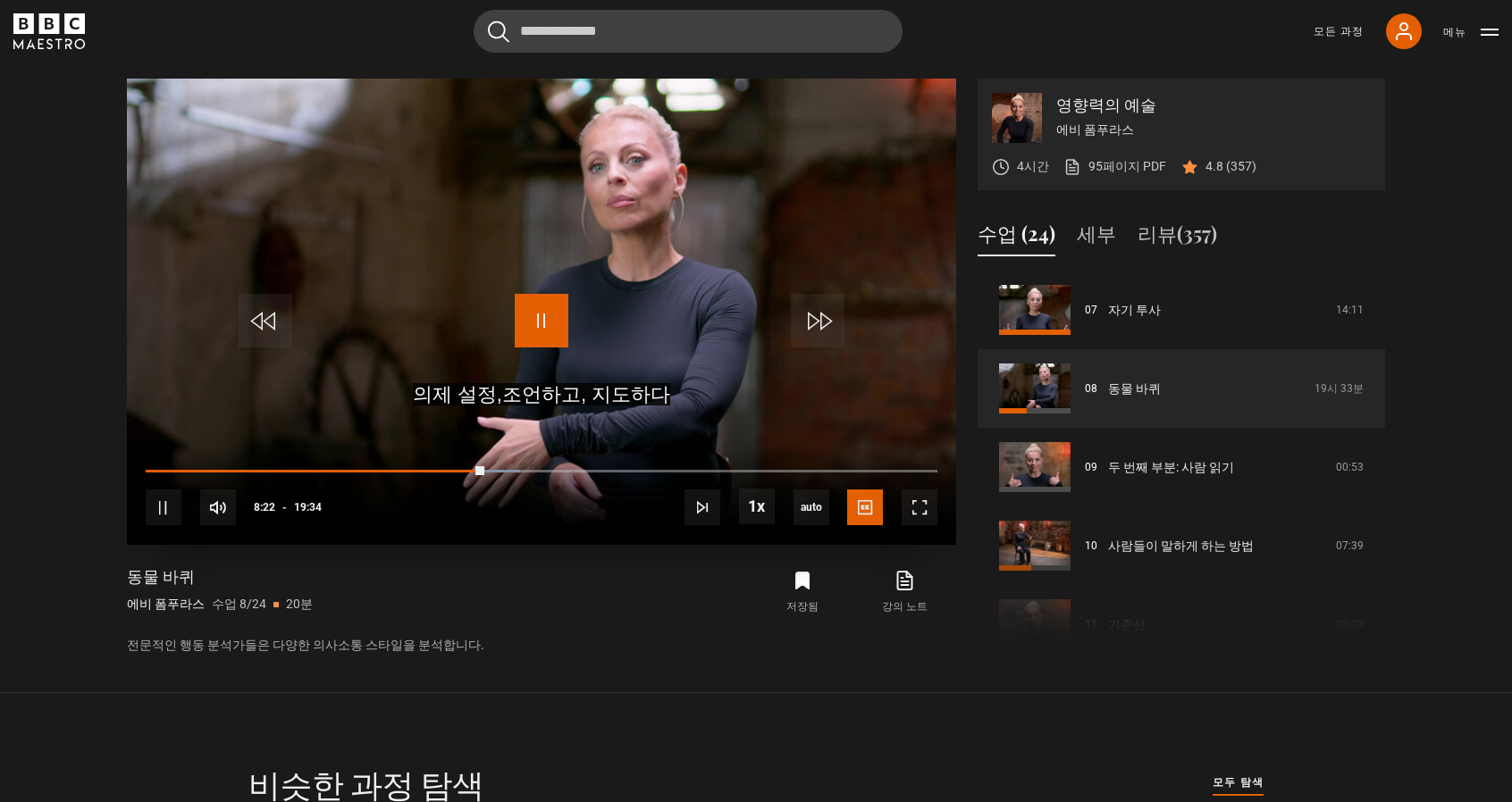 click at bounding box center (542, 321) 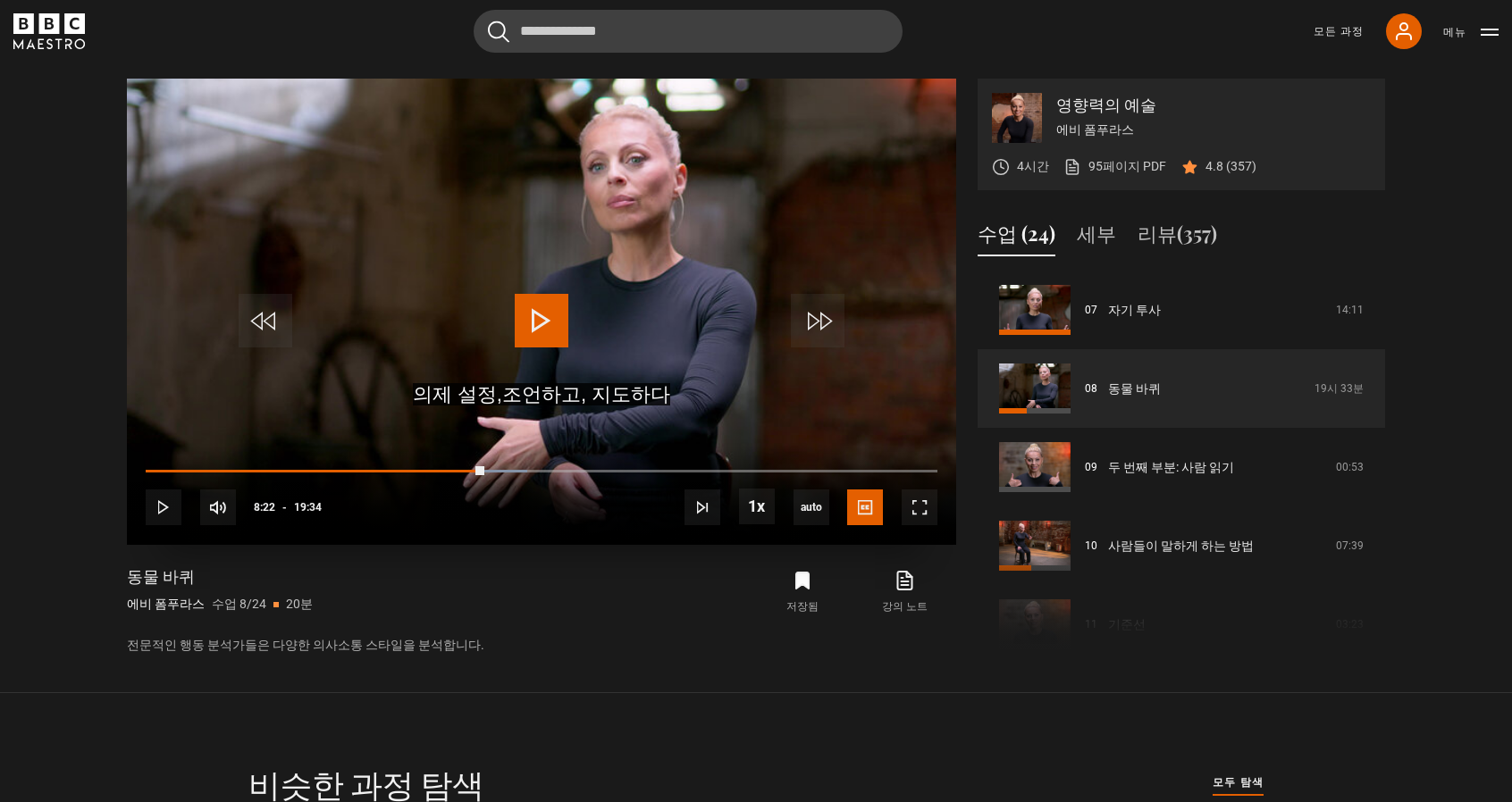 click at bounding box center (542, 321) 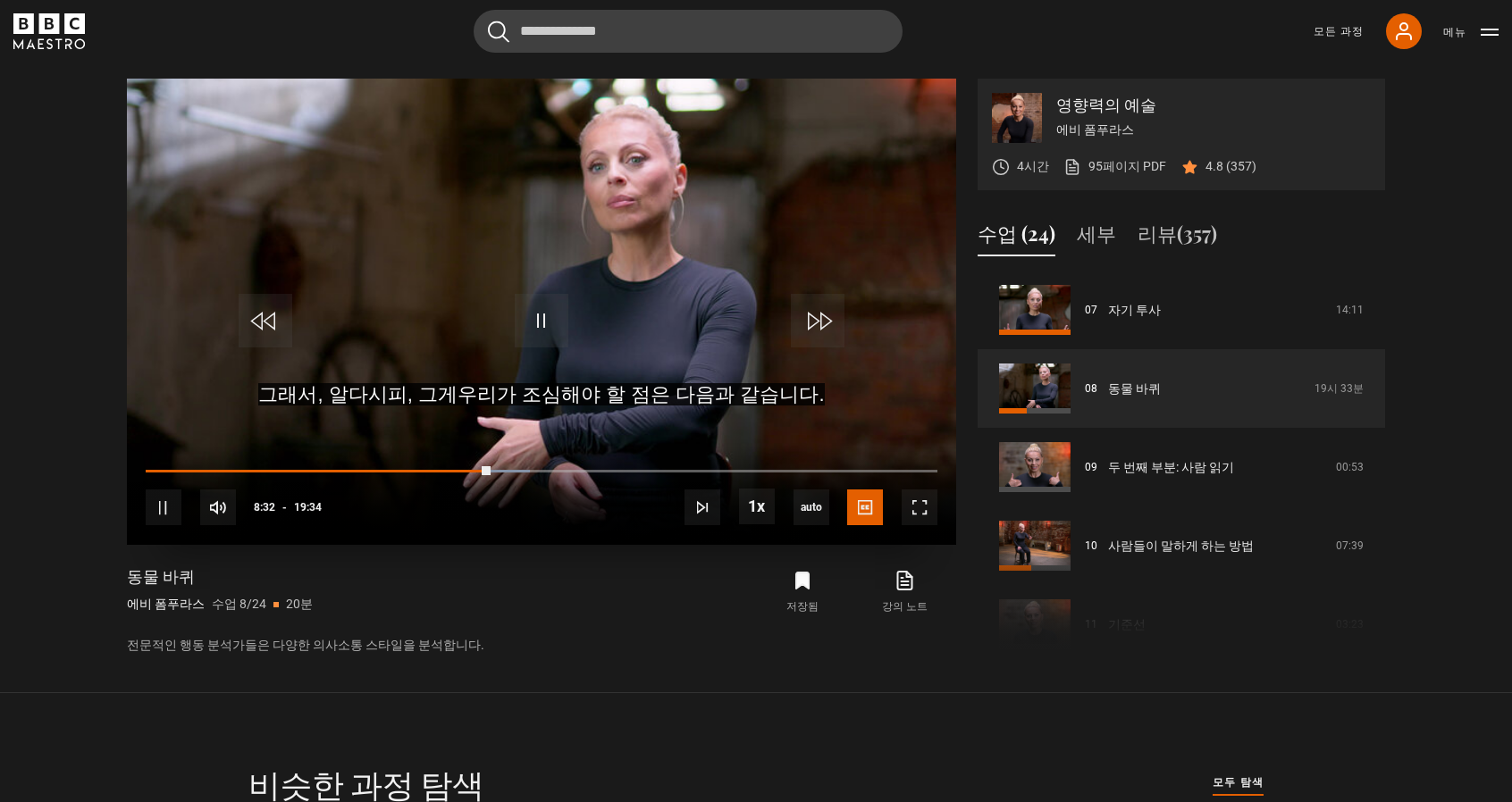 click at bounding box center [542, 312] 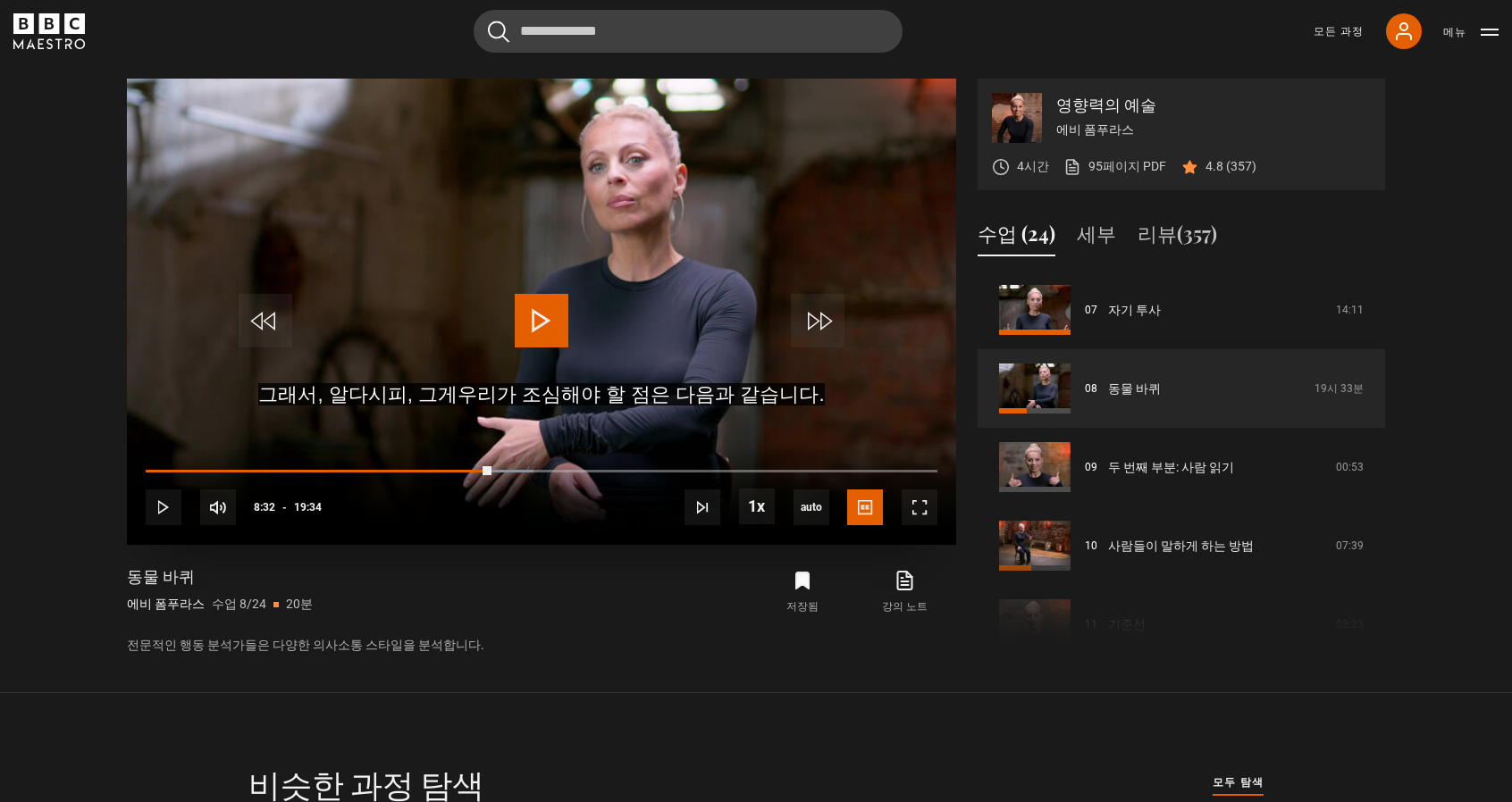 click at bounding box center (542, 321) 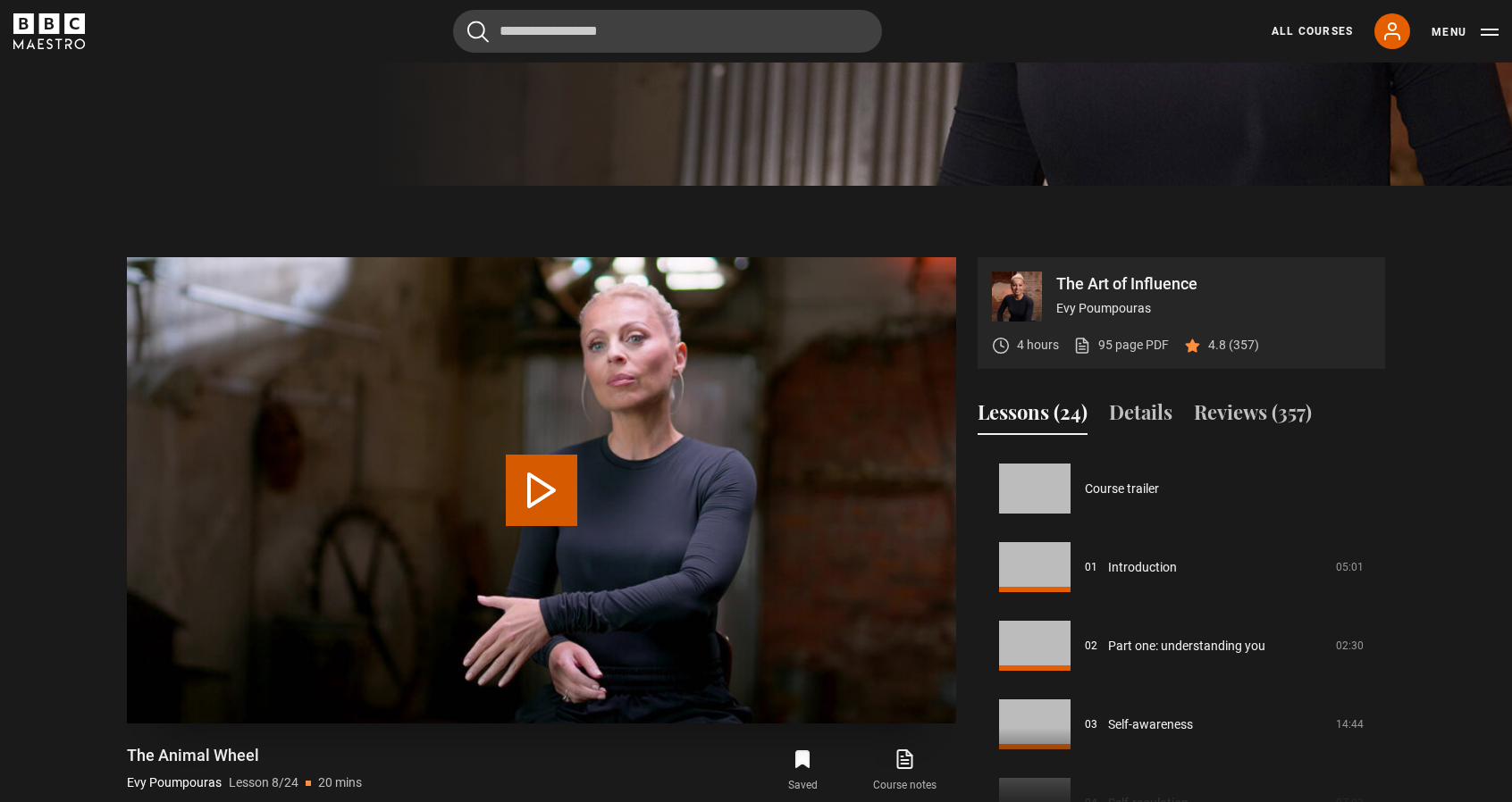 scroll, scrollTop: 625, scrollLeft: 0, axis: vertical 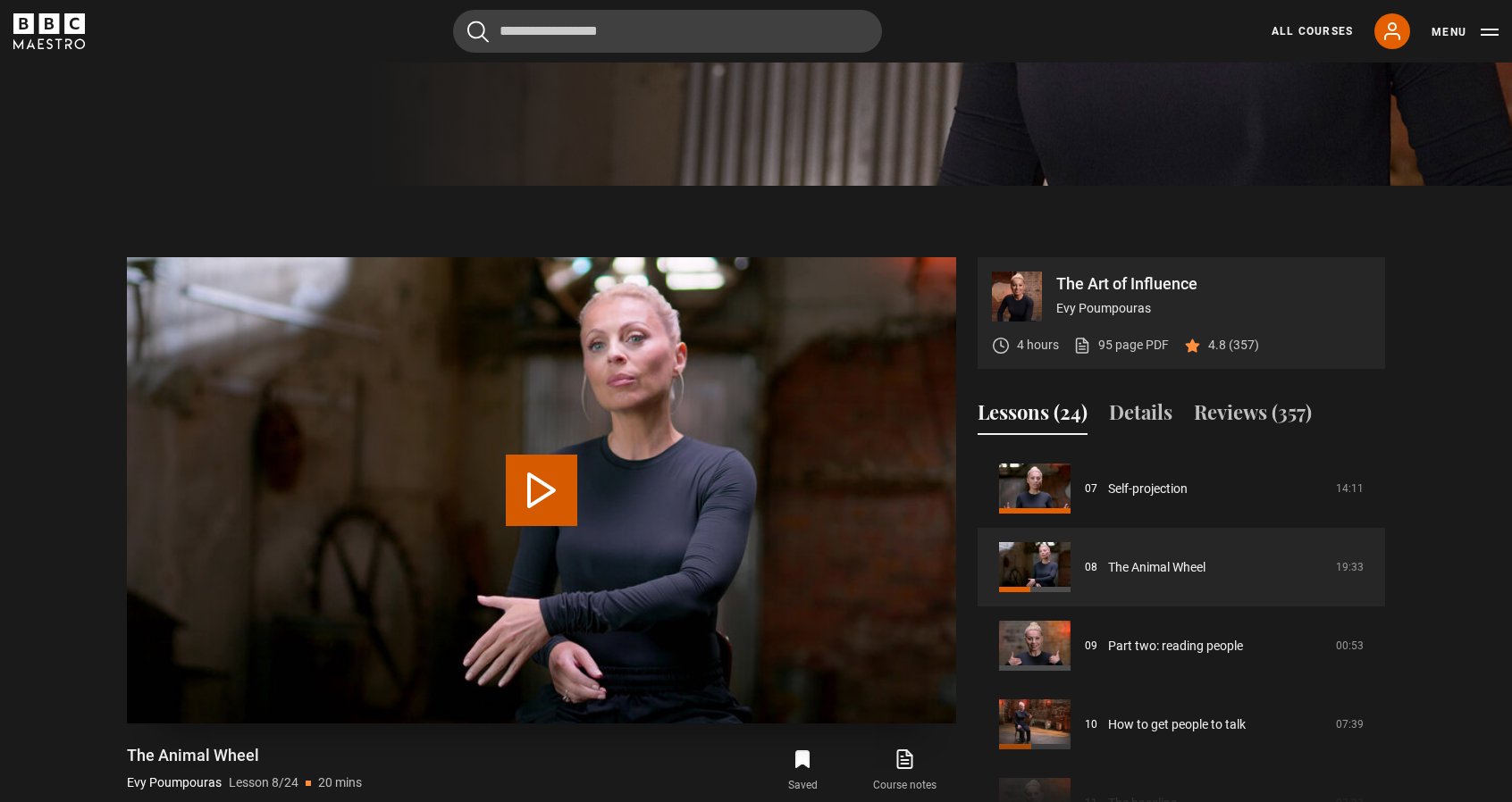 click on "Play Lesson The Animal Wheel" at bounding box center (542, 490) 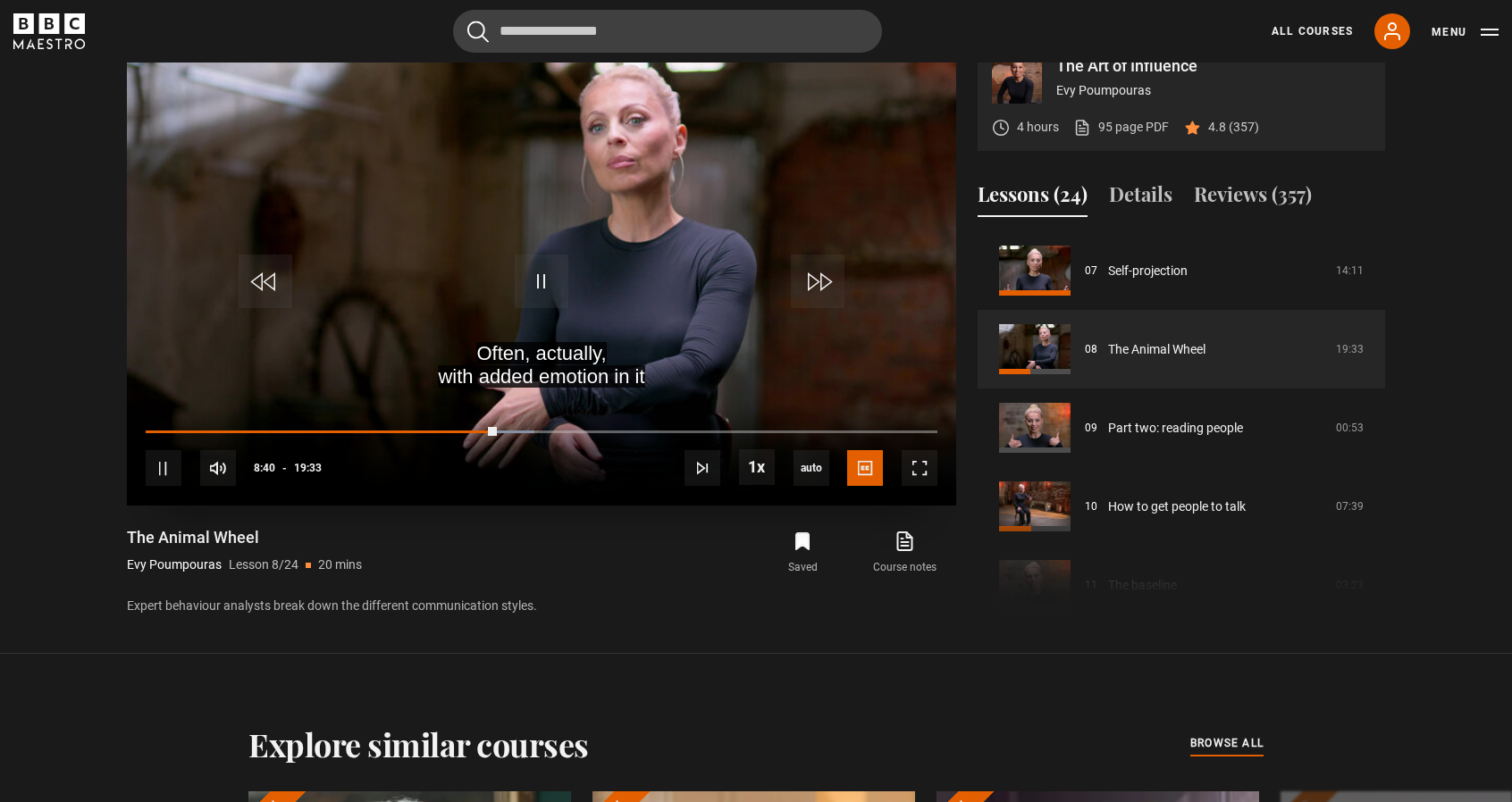 scroll, scrollTop: 804, scrollLeft: 0, axis: vertical 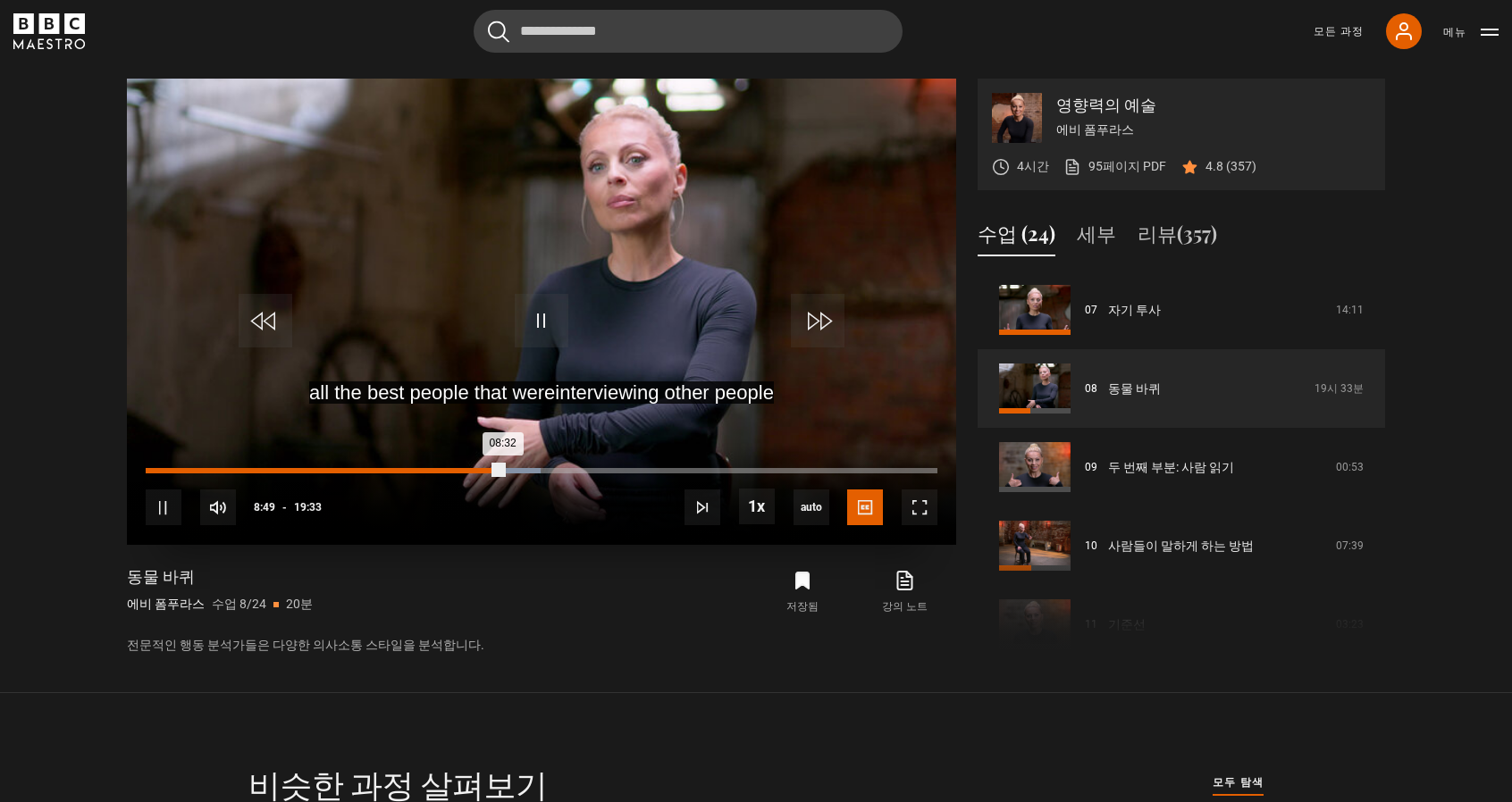 click on "08:32" at bounding box center (324, 471) 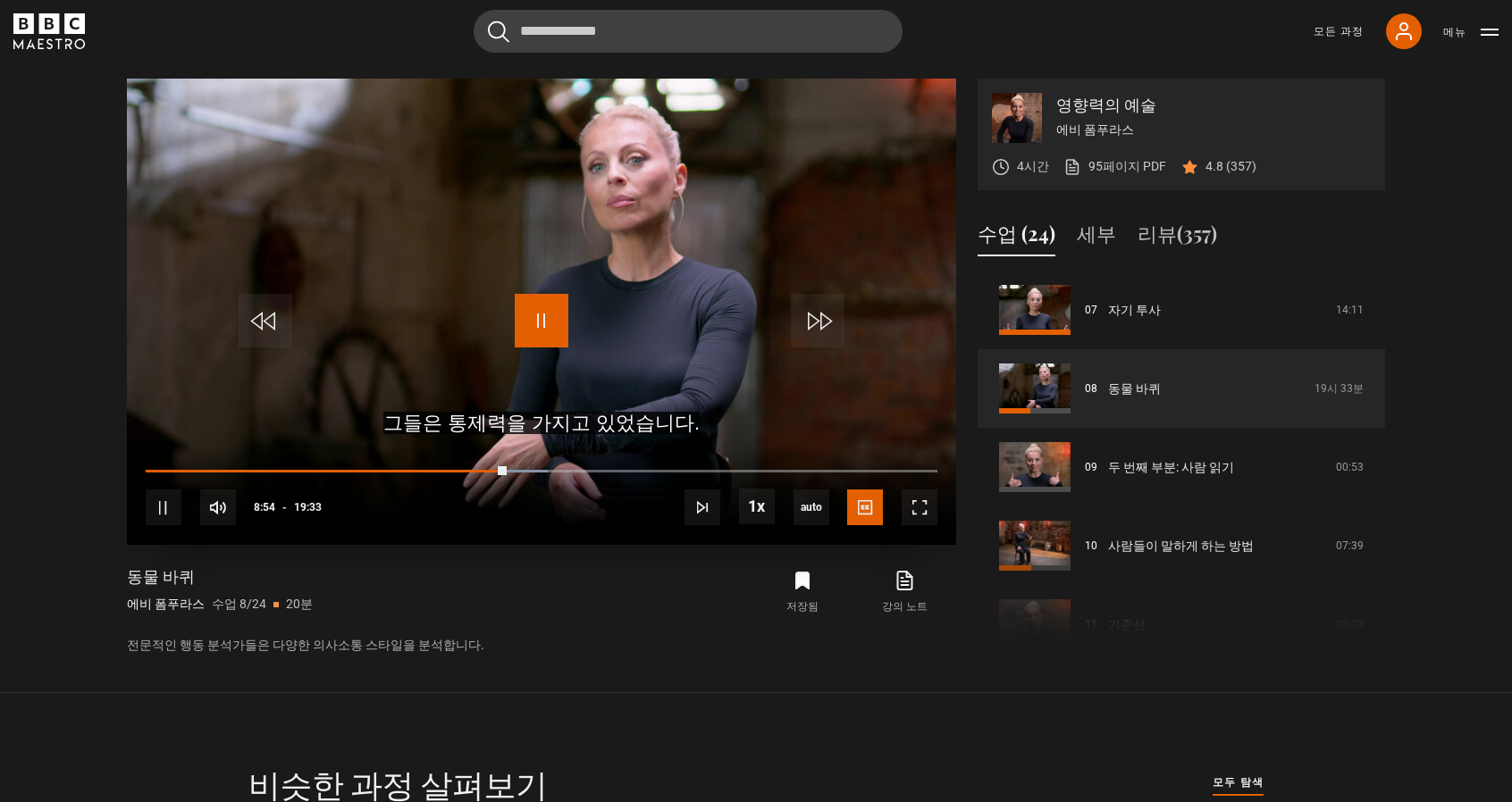 click at bounding box center [542, 321] 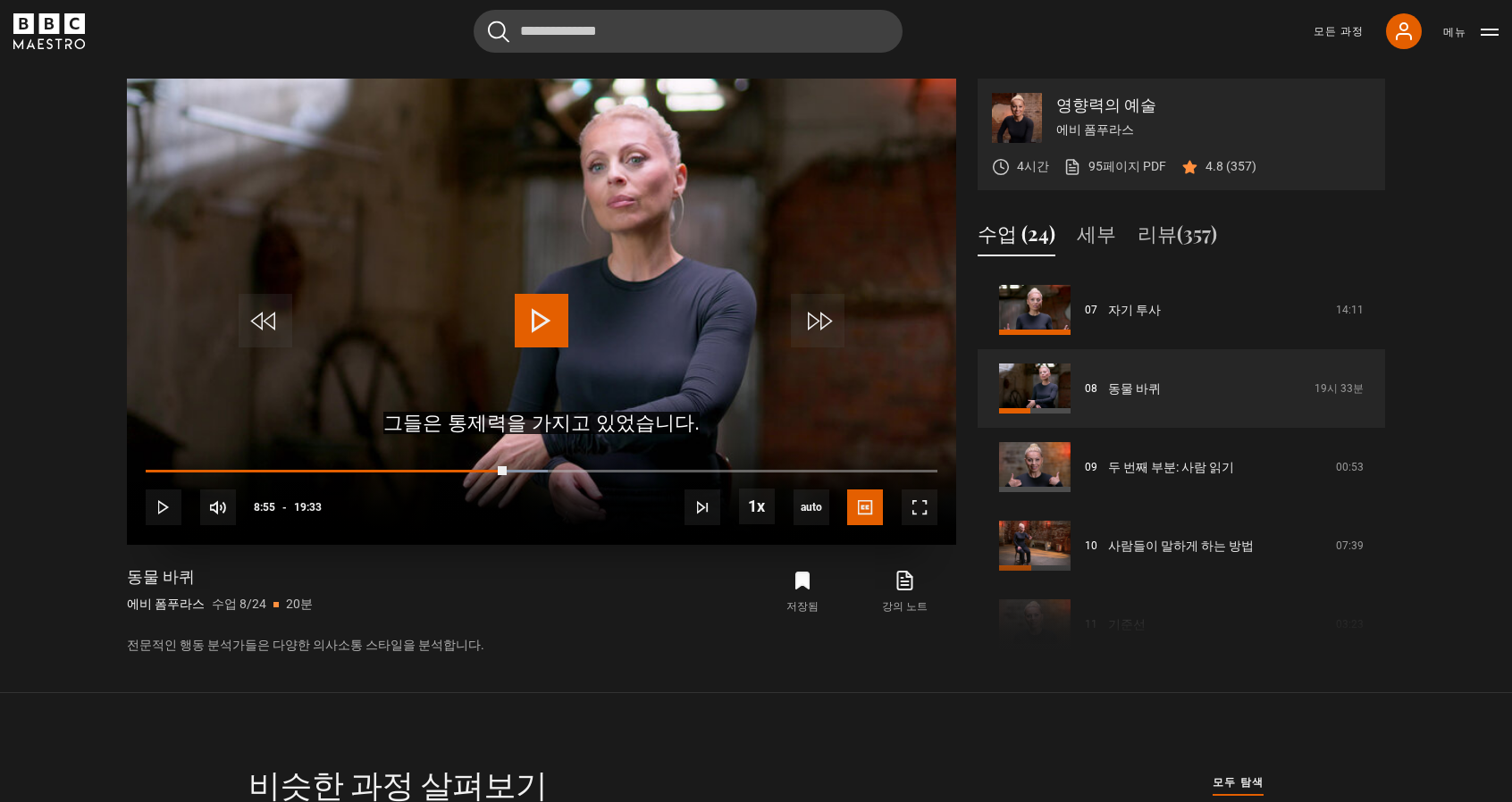 click at bounding box center (542, 312) 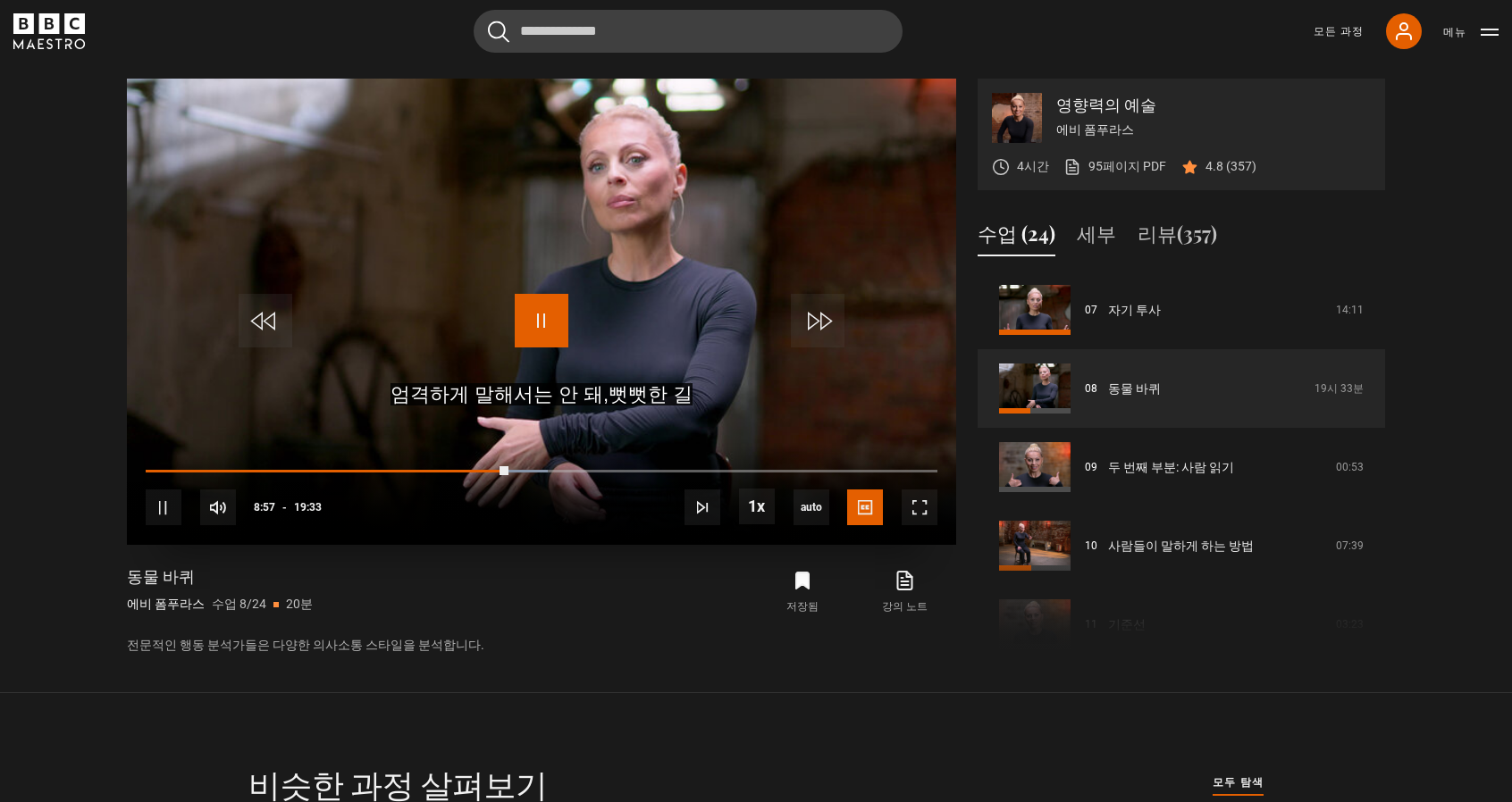 click at bounding box center (542, 321) 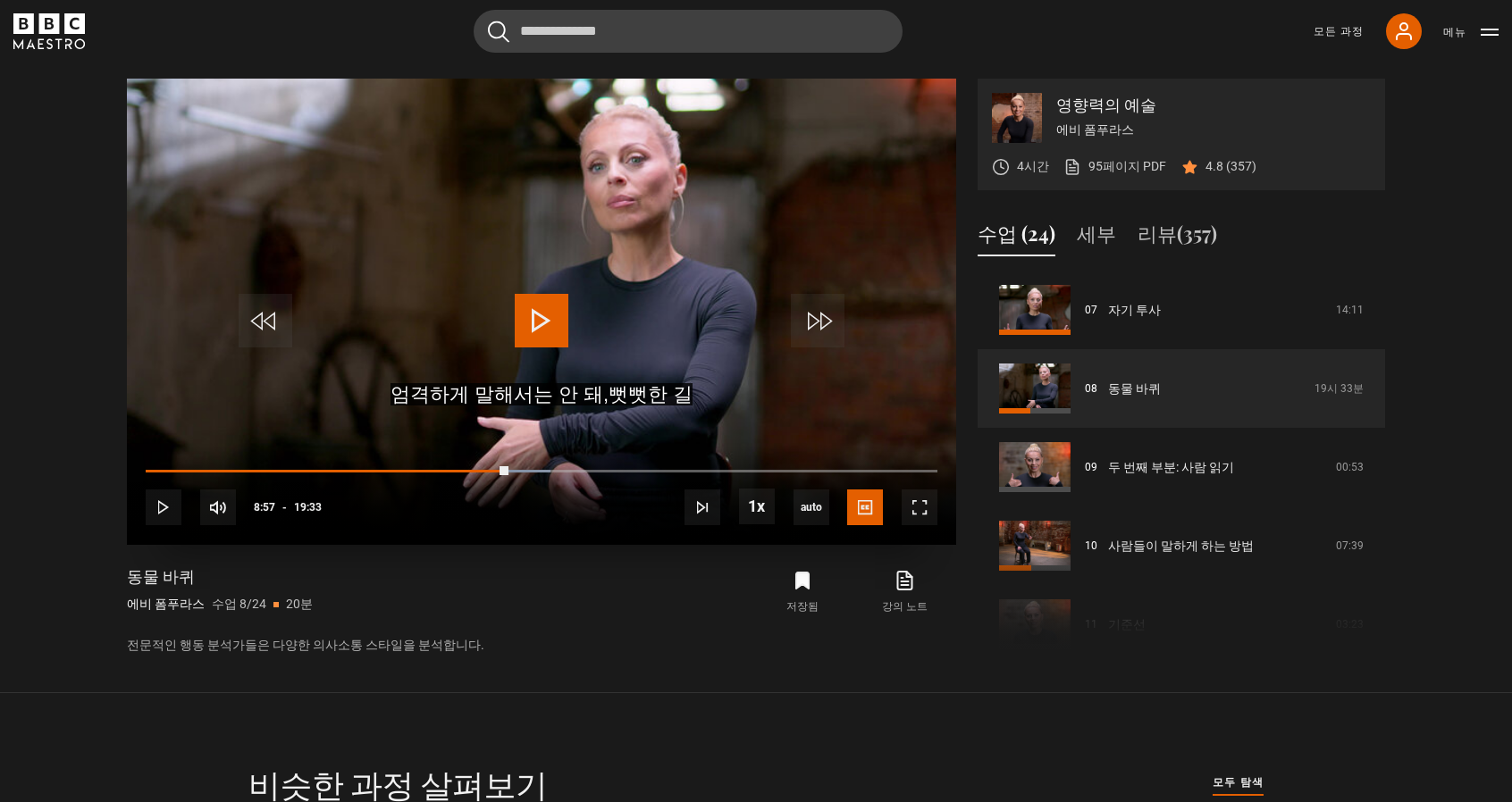 click at bounding box center [542, 321] 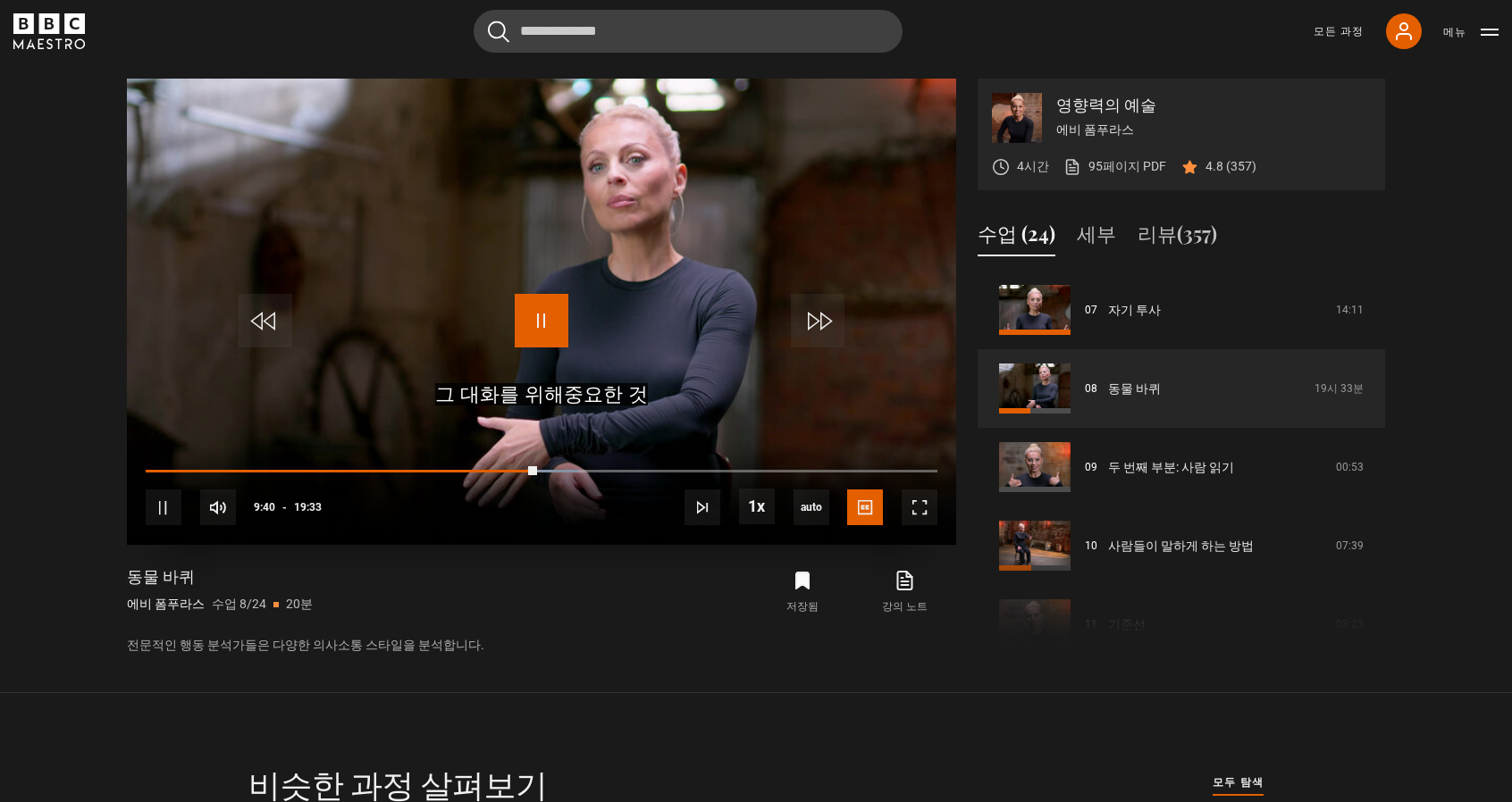 click at bounding box center (542, 321) 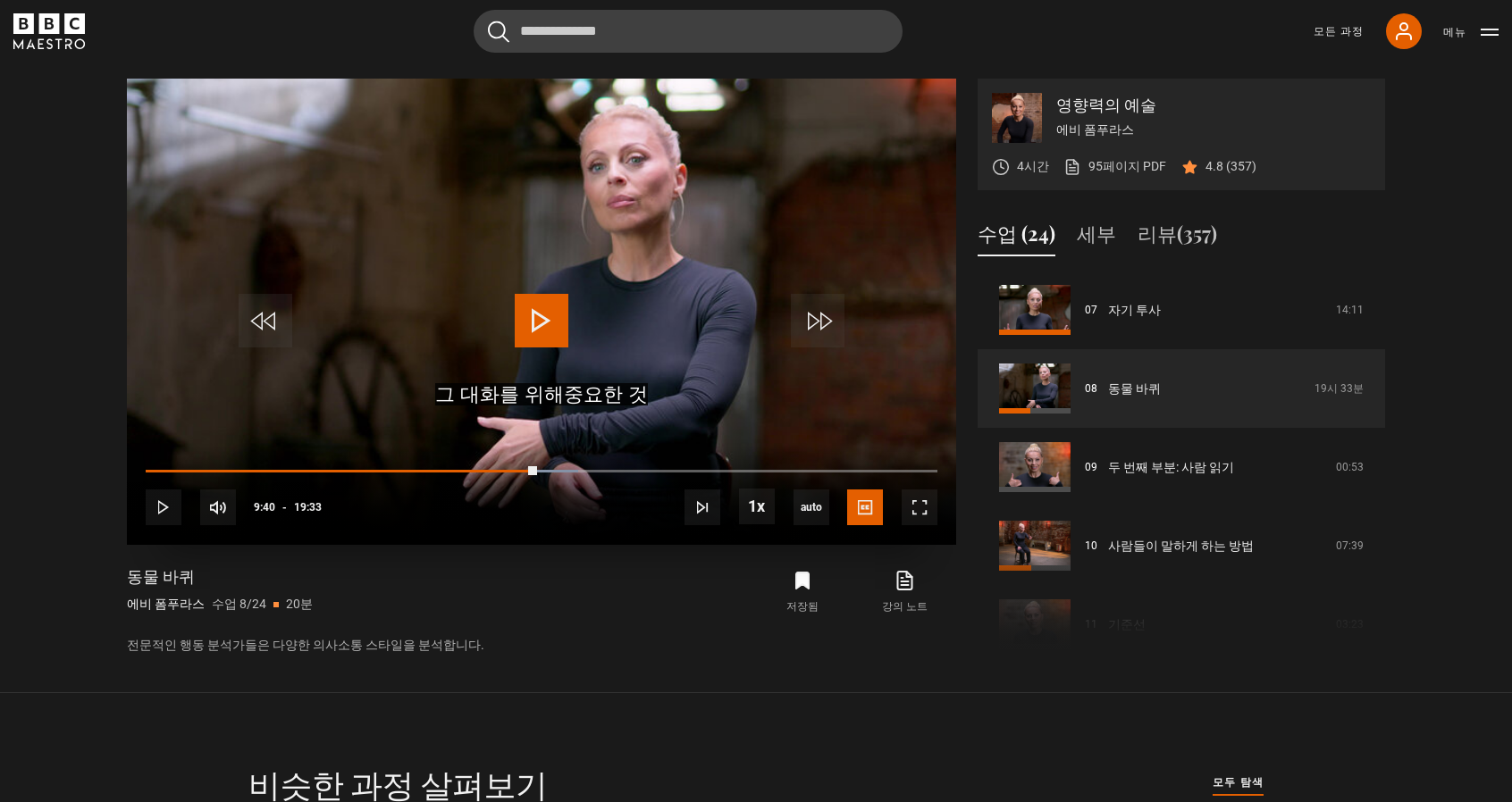click at bounding box center (542, 321) 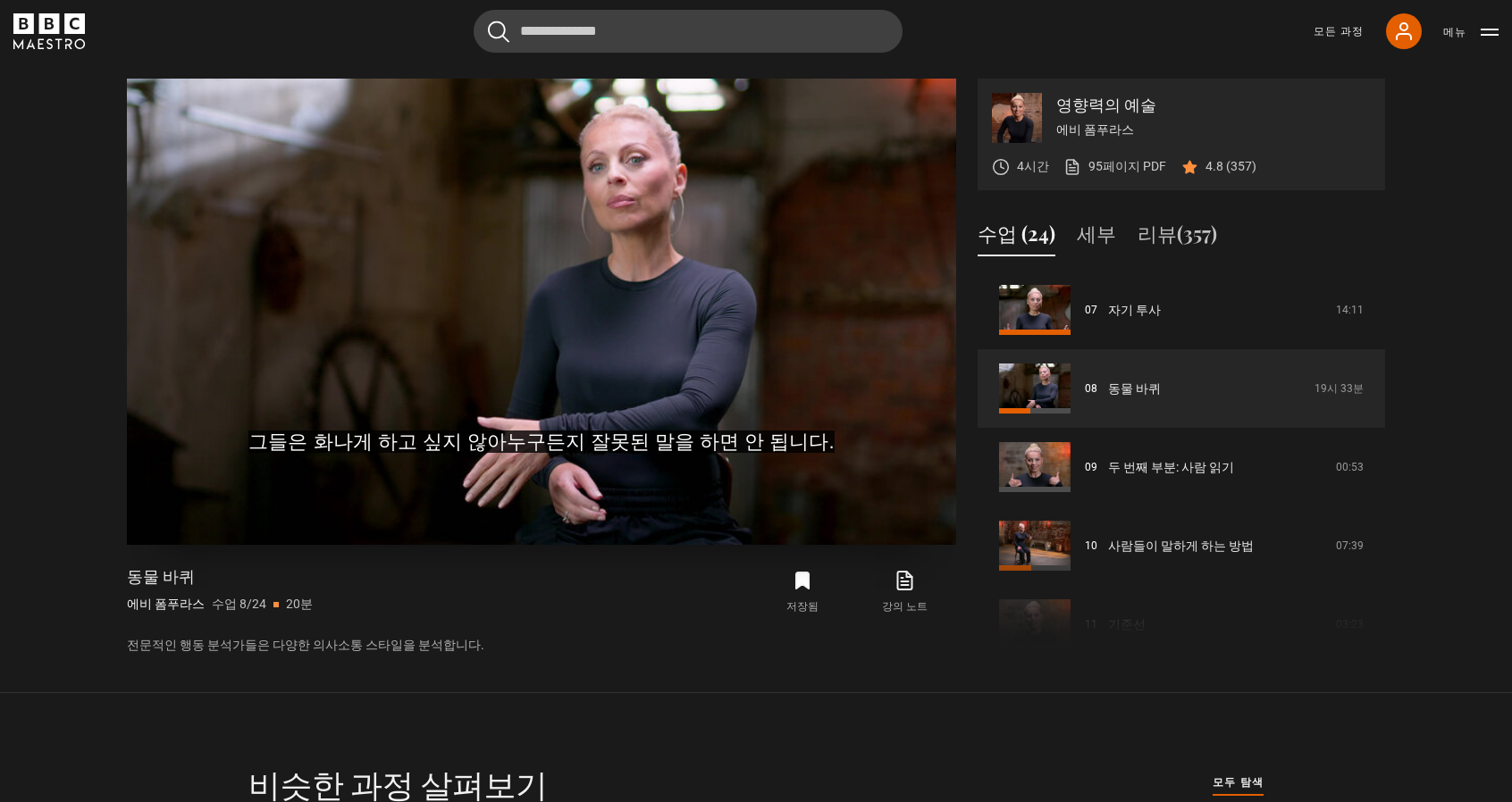 click at bounding box center (542, 312) 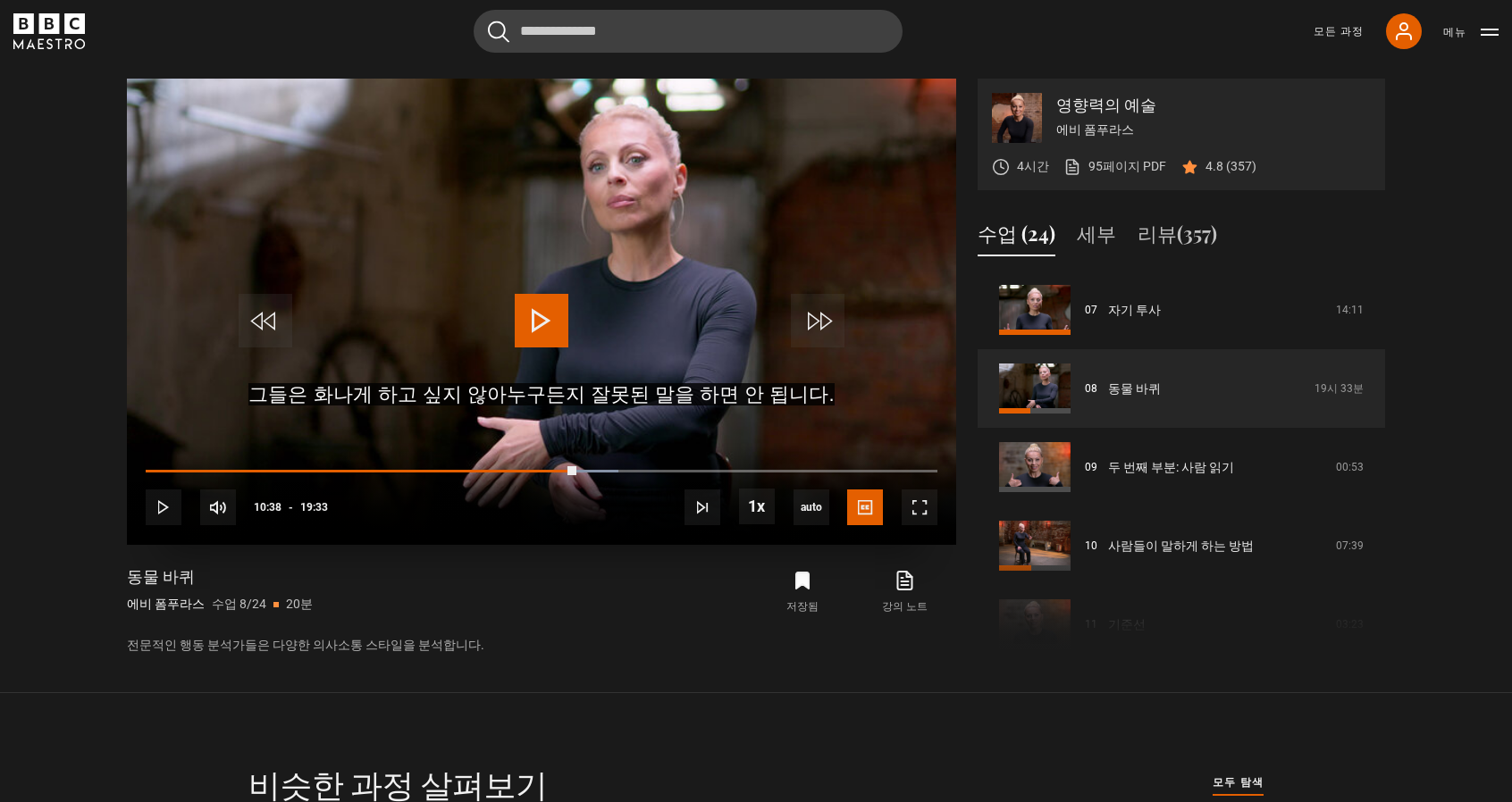 click at bounding box center (542, 312) 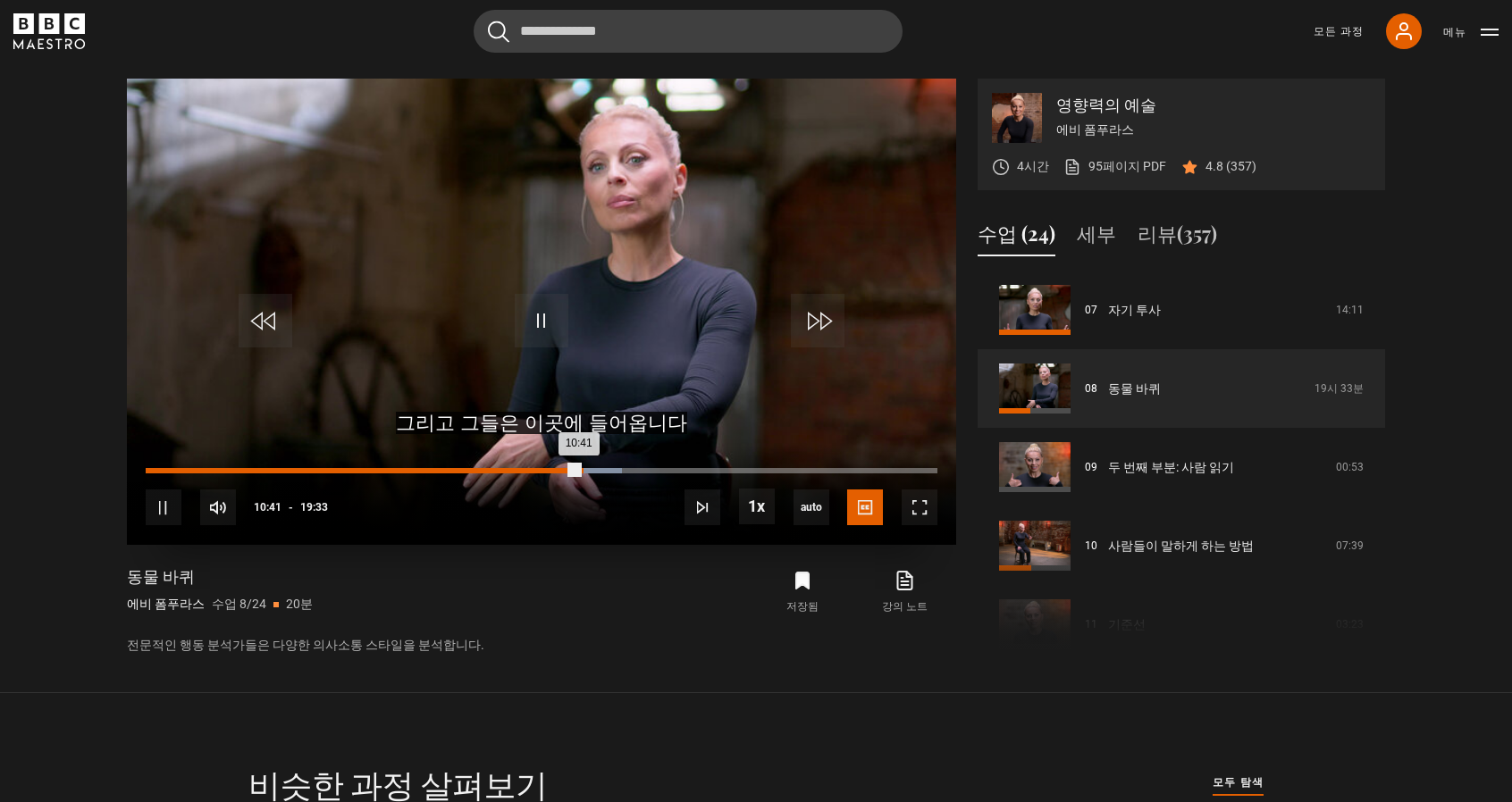 click on "10:41" at bounding box center [362, 471] 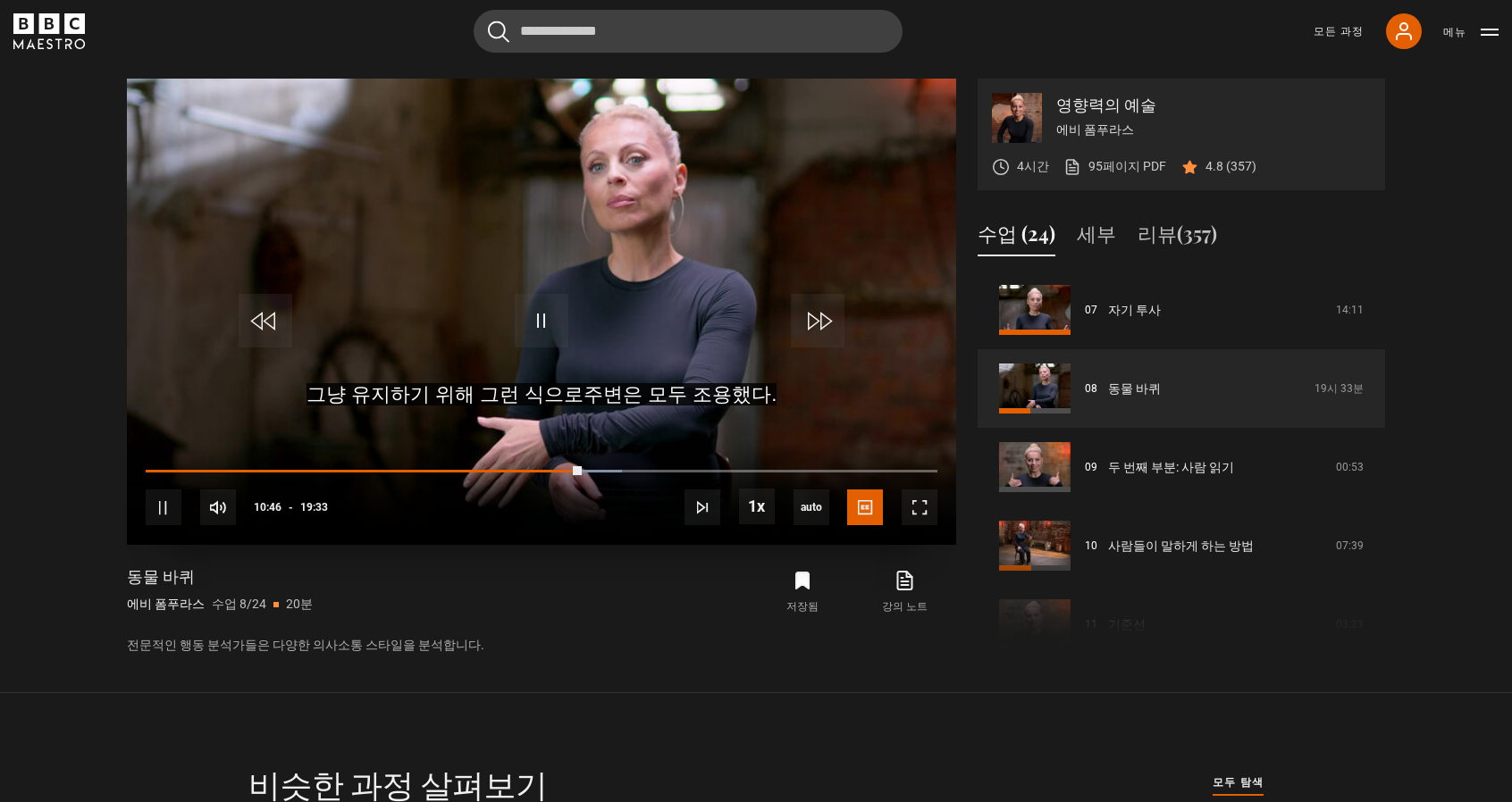 click on "10s Skip Back 10 seconds Pause 10s Skip Forward 10 seconds Loaded :  60.13% 10:50 10:46 Pause Mute Current Time  10:46 - Duration  19:33
Evy Poumpouras
Lesson 8
The Animal Wheel
1x Playback Rate 2x 1.5x 1x , selected 0.5x auto Quality 360p 720p 1080p 2160p Auto , selected Captions captions off English  Captions , selected" at bounding box center (542, 495) 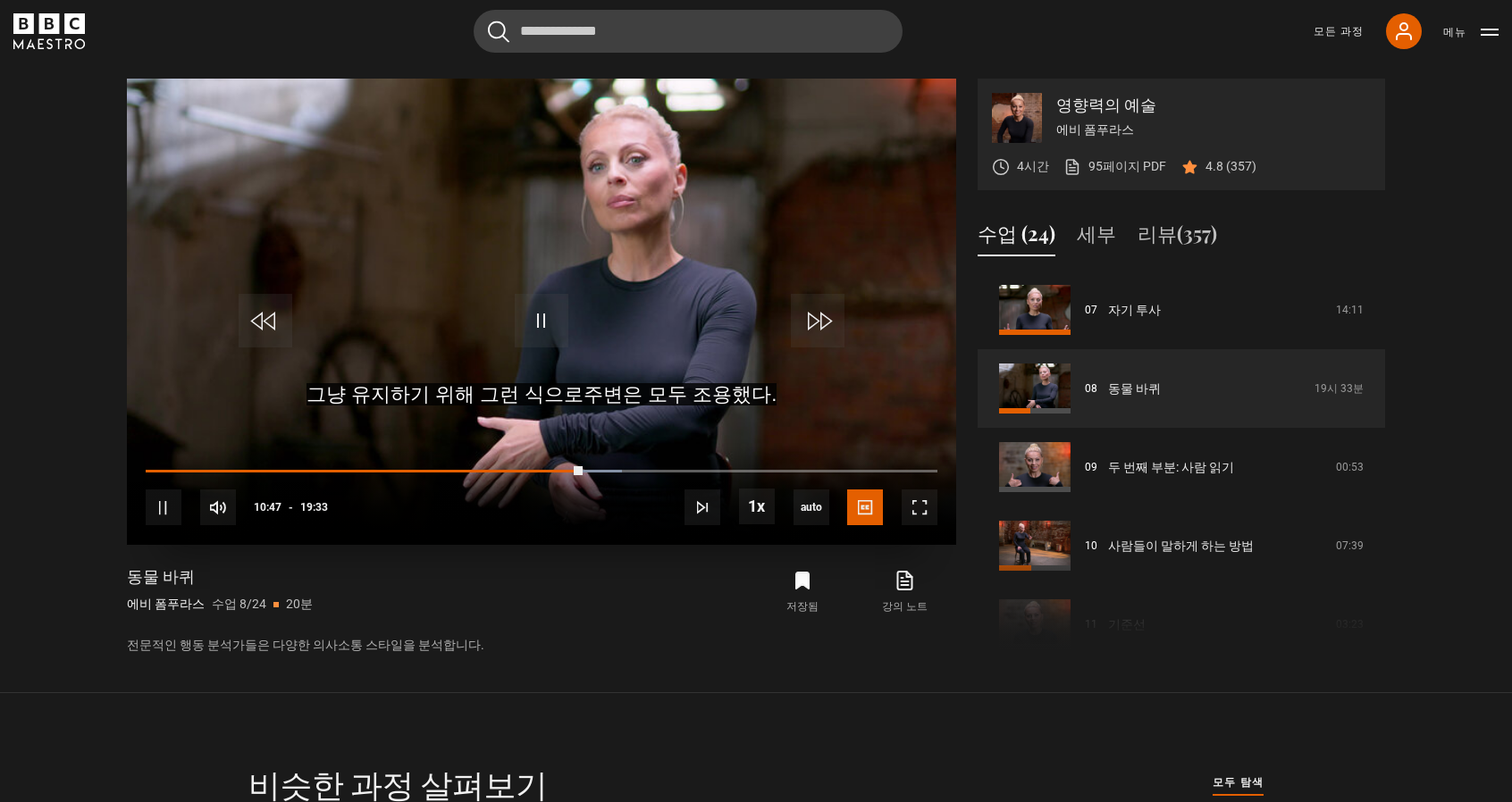 click on "10s Skip Back 10 seconds Pause 10s Skip Forward 10 seconds Loaded :  60.13% 10:50 10:47 Pause Mute Current Time  10:47 - Duration  19:33
Evy Poumpouras
Lesson 8
The Animal Wheel
1x Playback Rate 2x 1.5x 1x , selected 0.5x auto Quality 360p 720p 1080p 2160p Auto , selected Captions captions off English  Captions , selected" at bounding box center [542, 495] 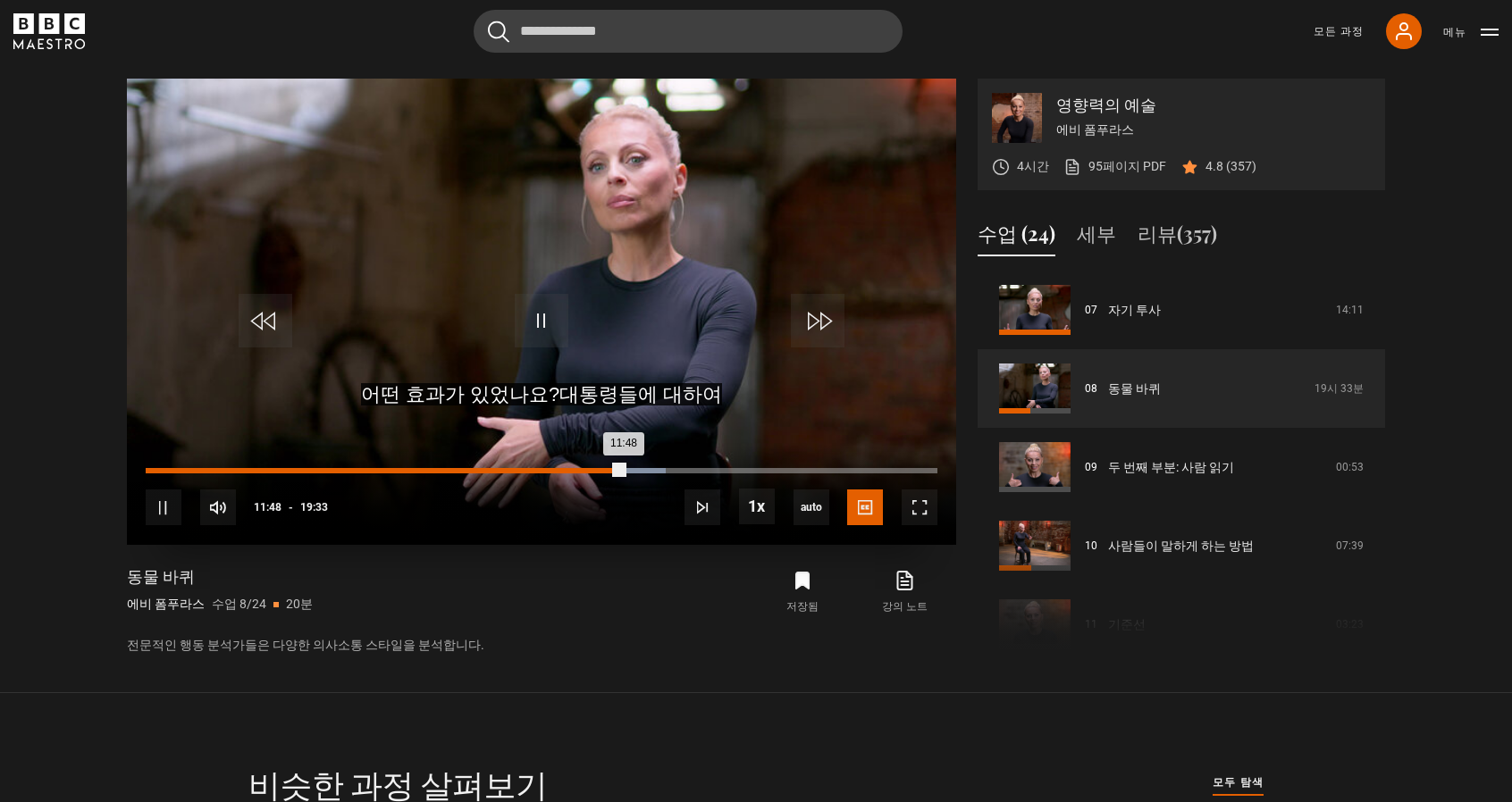 click on "11:48" at bounding box center [384, 471] 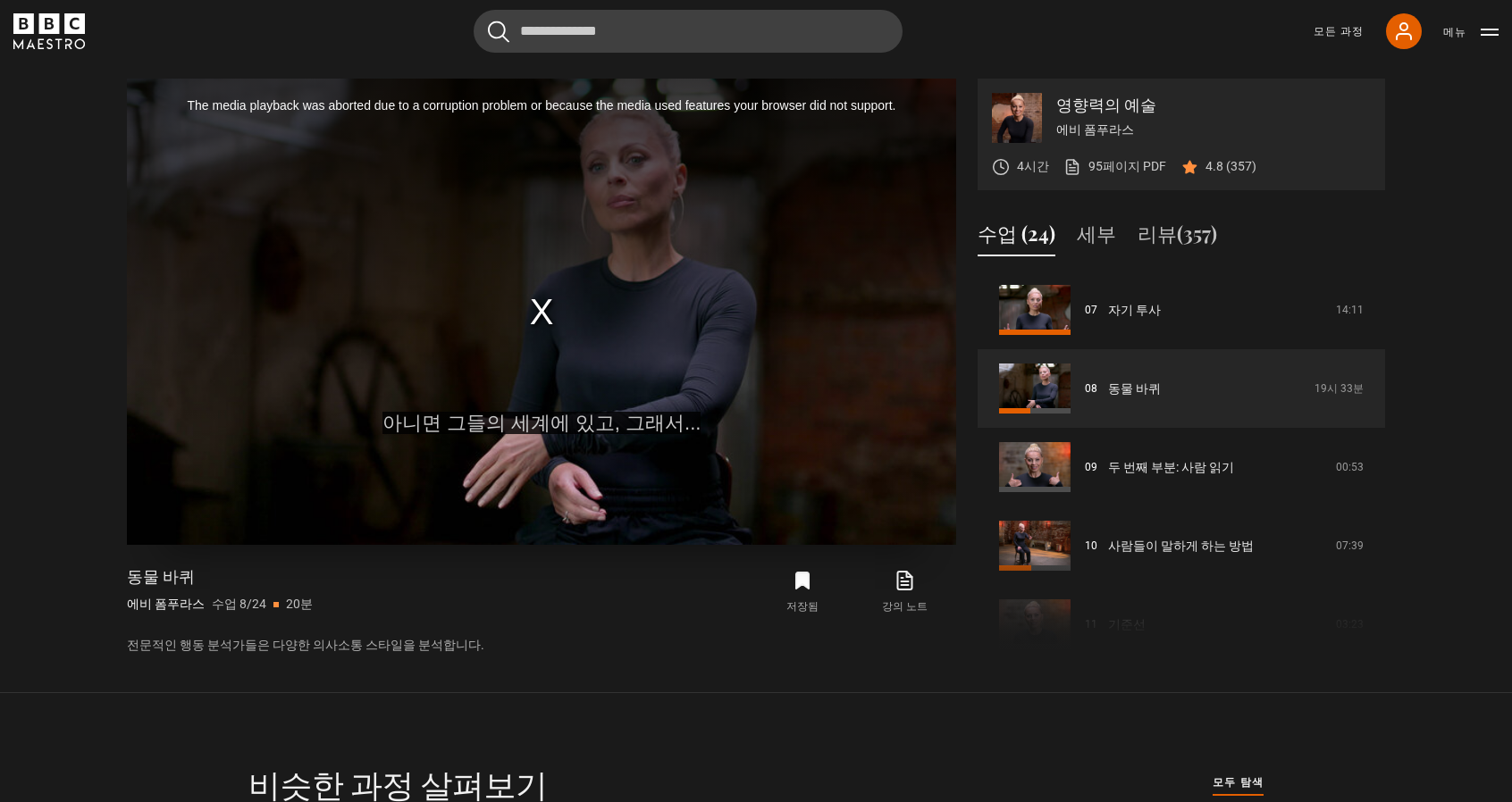 click on "The media playback was aborted due to a corruption problem or because the media used features your browser did not support." at bounding box center (542, 312) 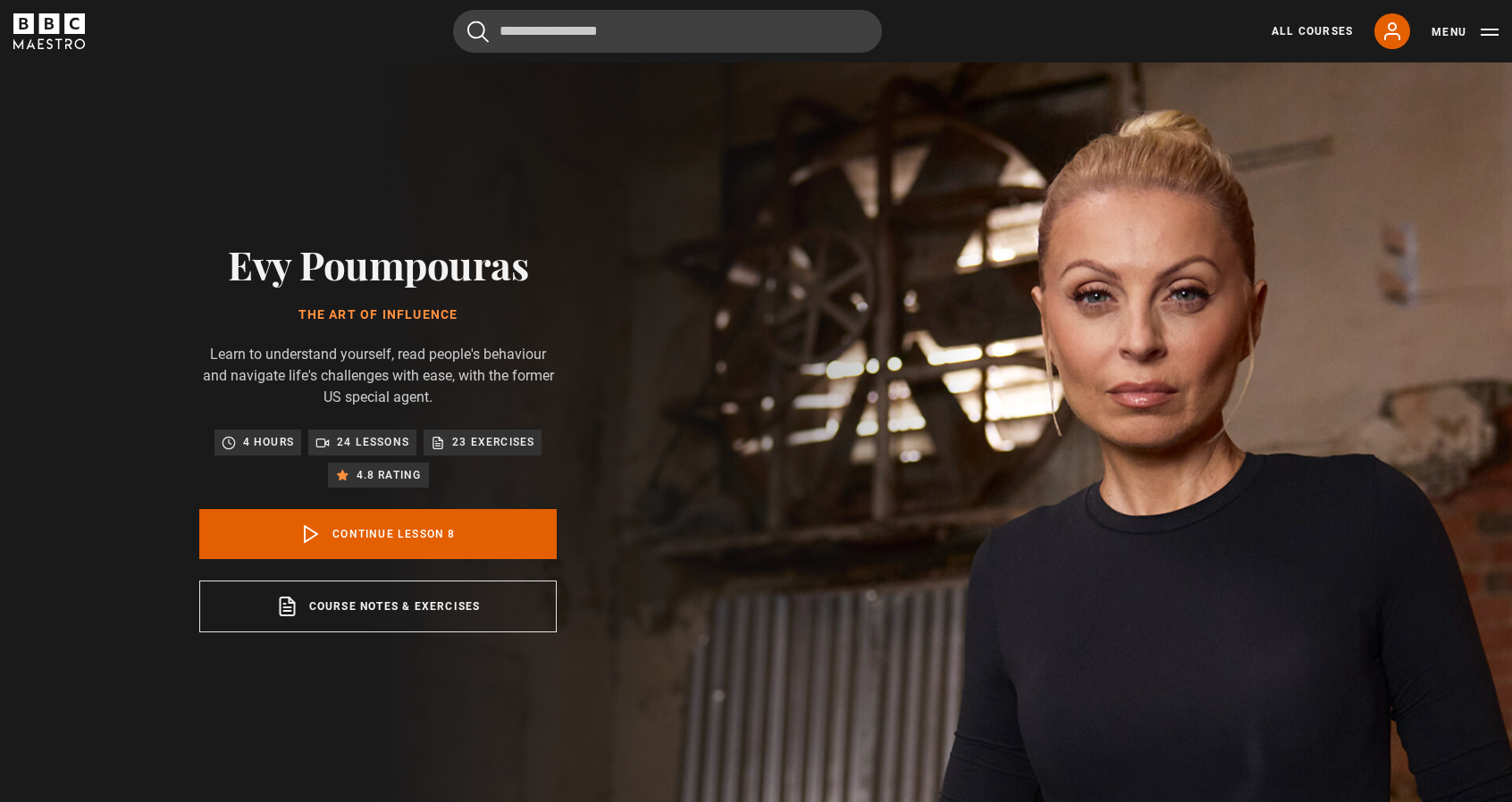 scroll, scrollTop: 0, scrollLeft: 0, axis: both 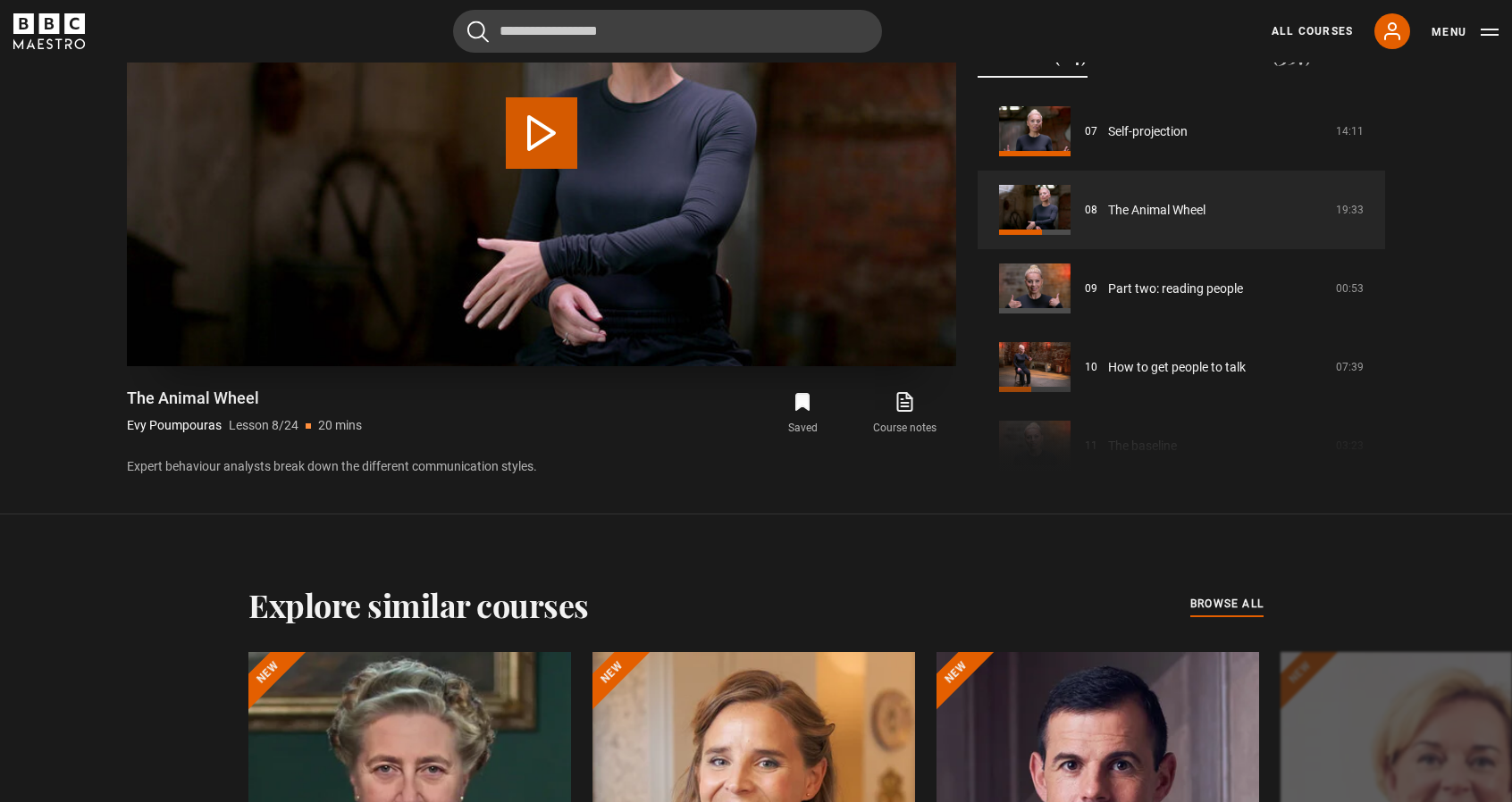 click on "Play Lesson The Animal Wheel" at bounding box center [542, 133] 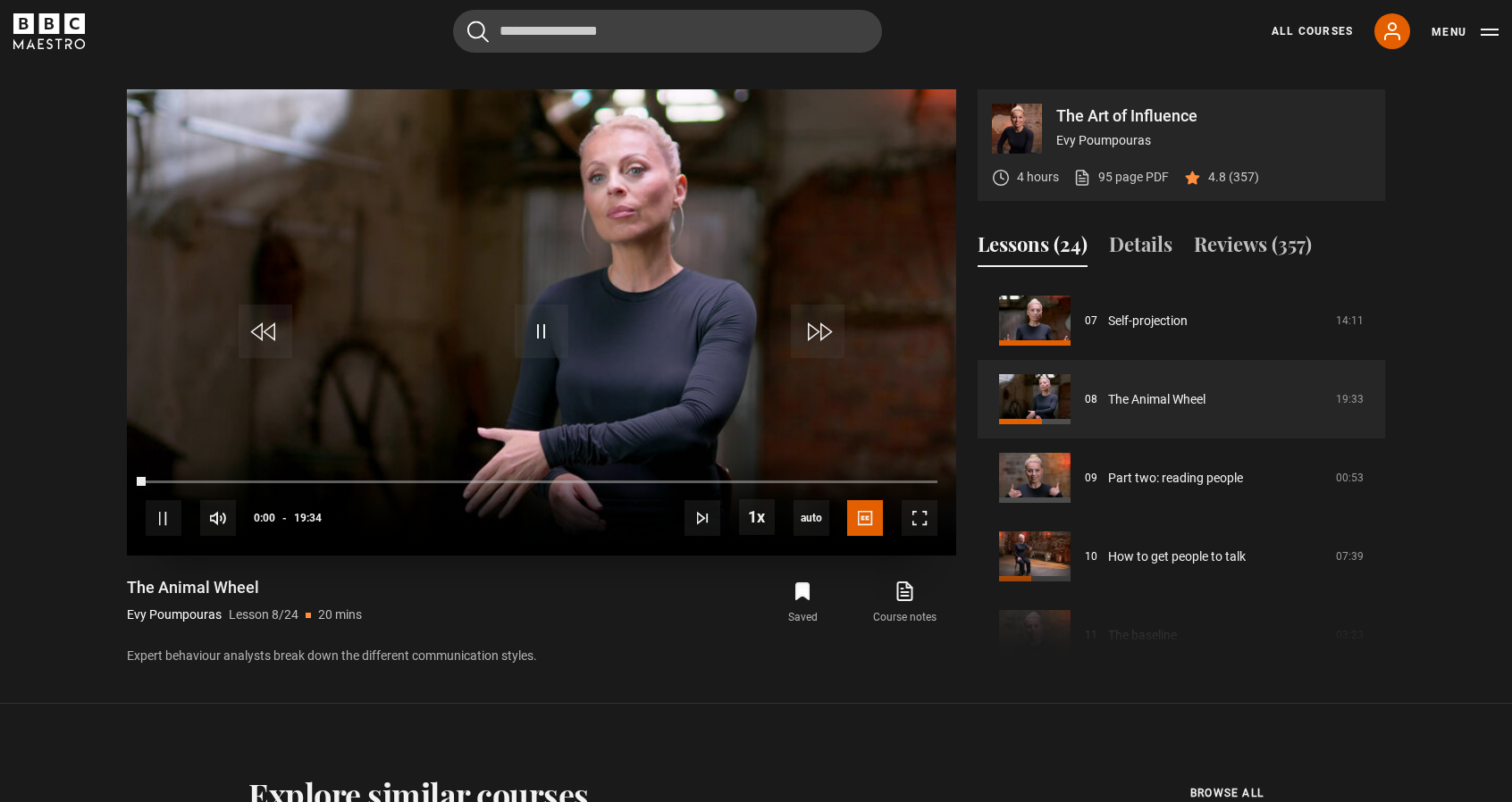 scroll, scrollTop: 704, scrollLeft: 0, axis: vertical 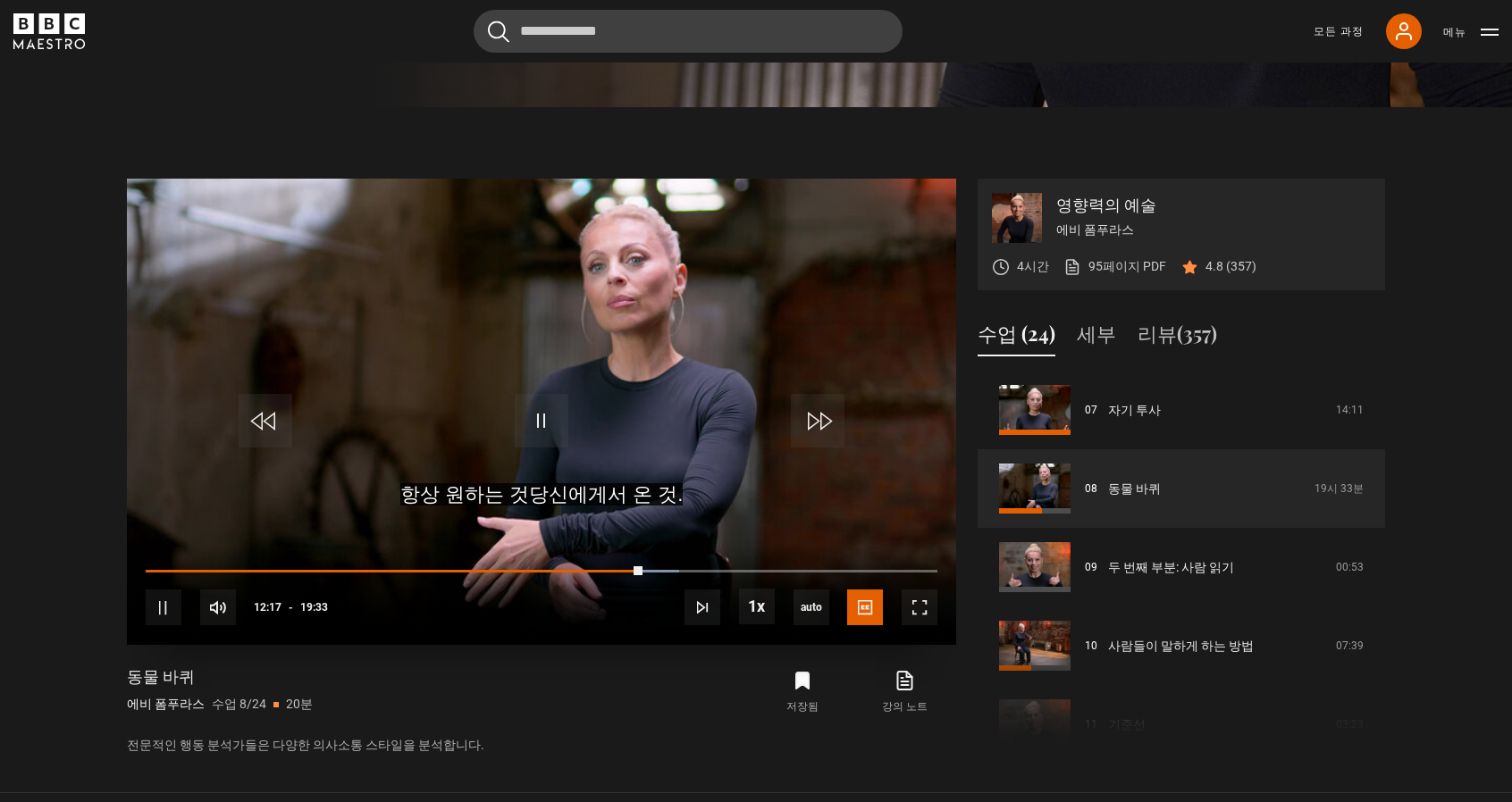 click at bounding box center [542, 412] 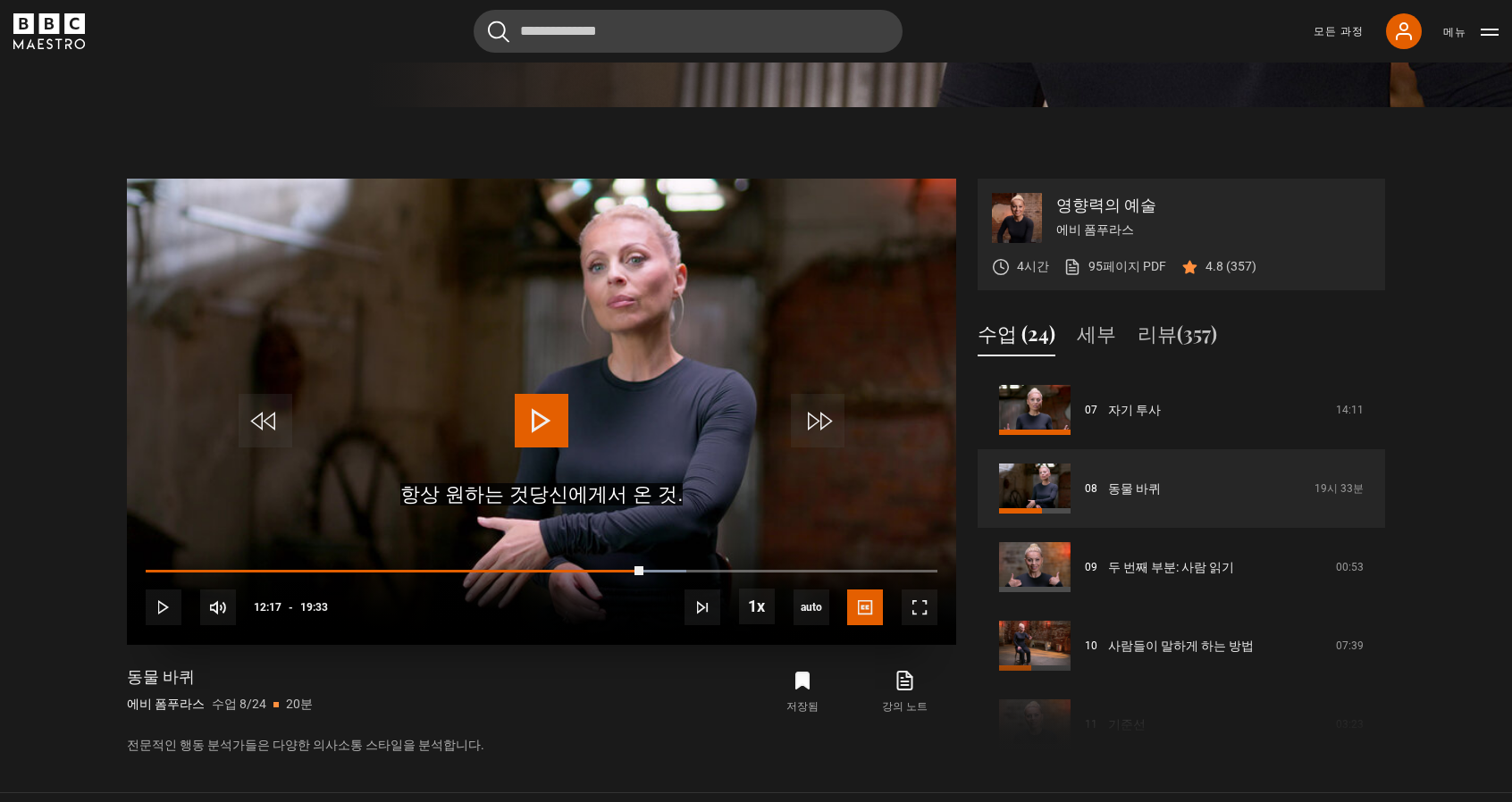 click at bounding box center [542, 412] 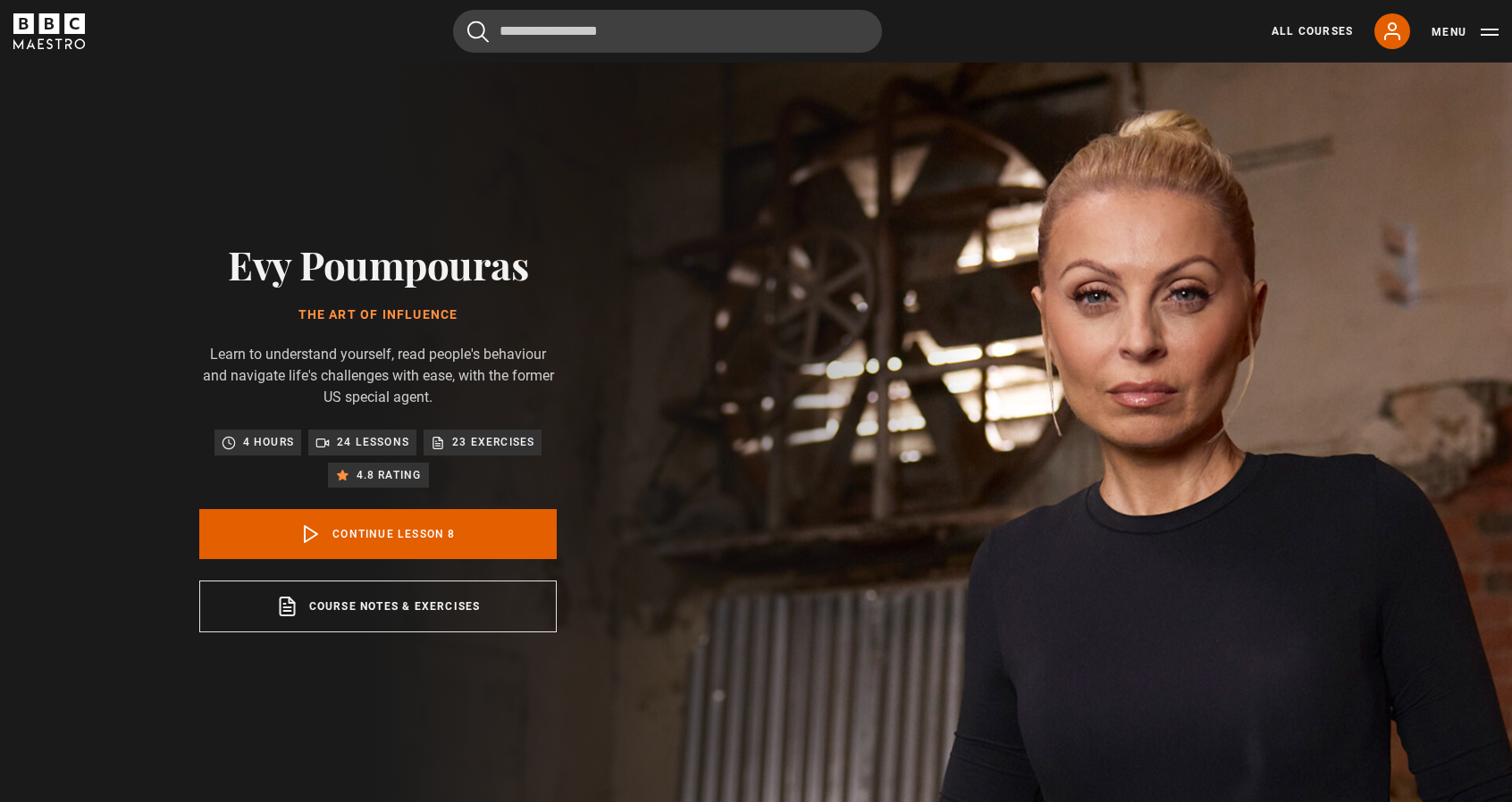 scroll, scrollTop: 0, scrollLeft: 0, axis: both 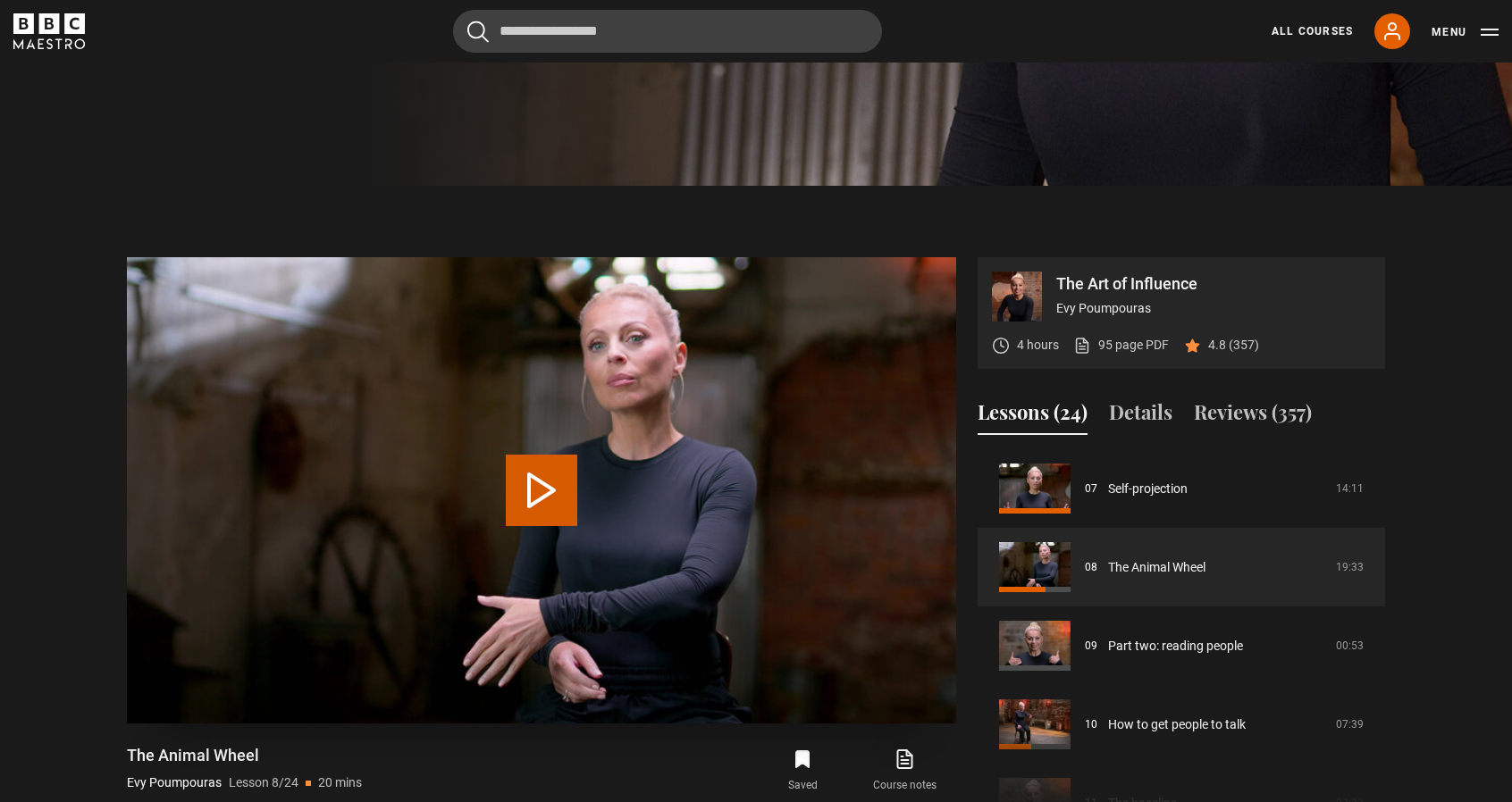 click on "Play Lesson The Animal Wheel" at bounding box center (542, 490) 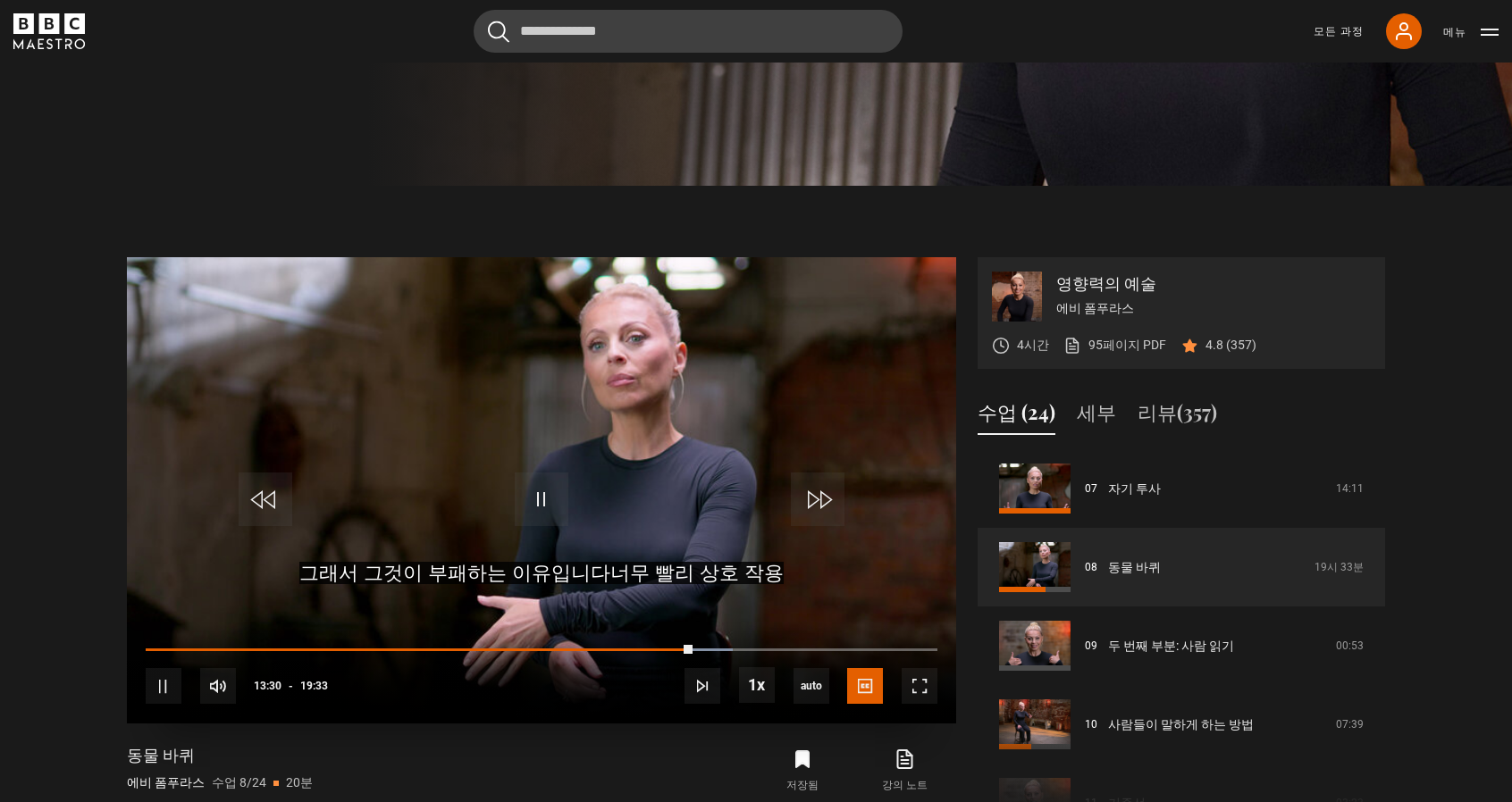 click at bounding box center [542, 490] 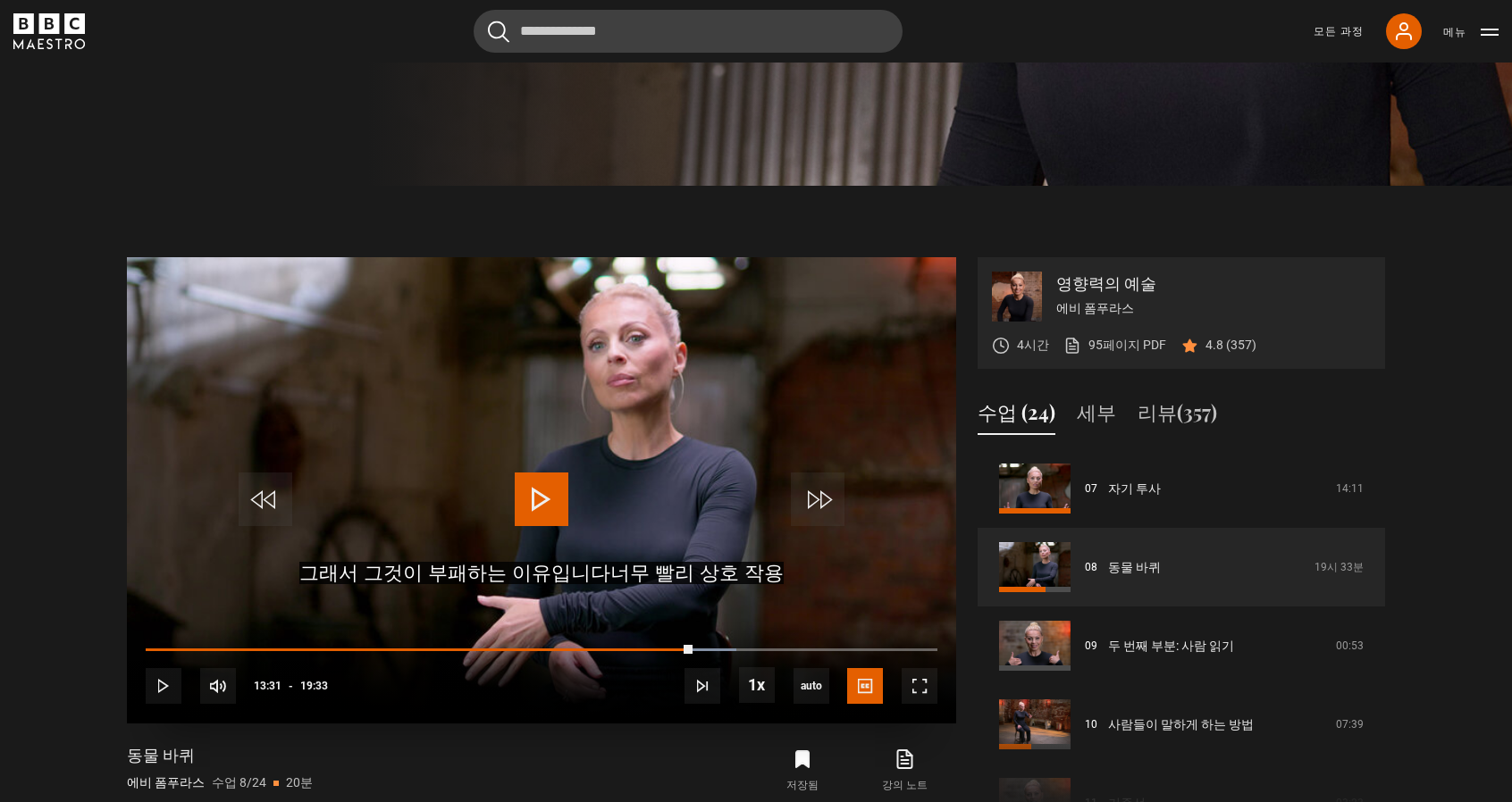 click at bounding box center [542, 490] 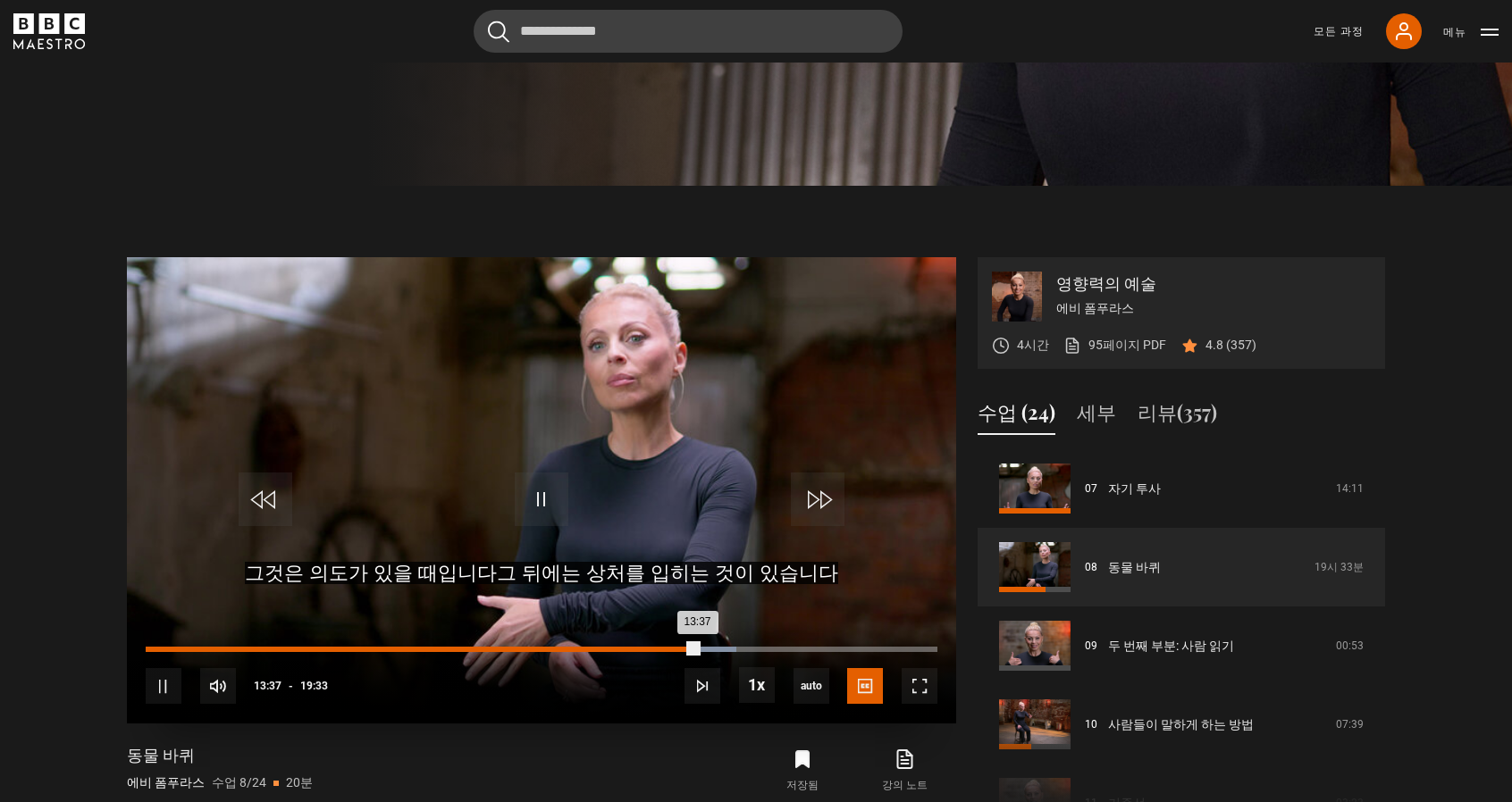click on "13:37" at bounding box center (422, 649) 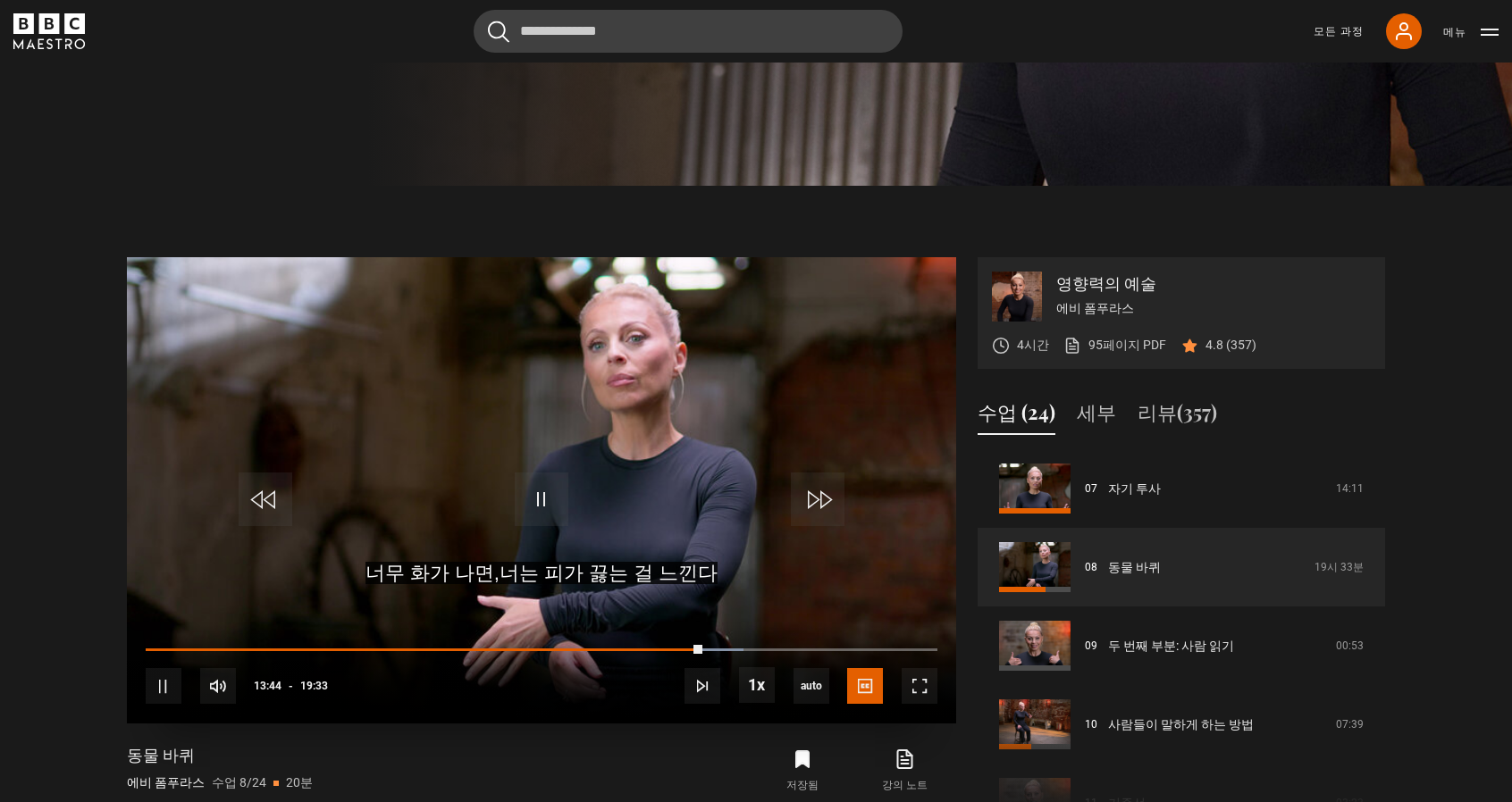 click at bounding box center [542, 490] 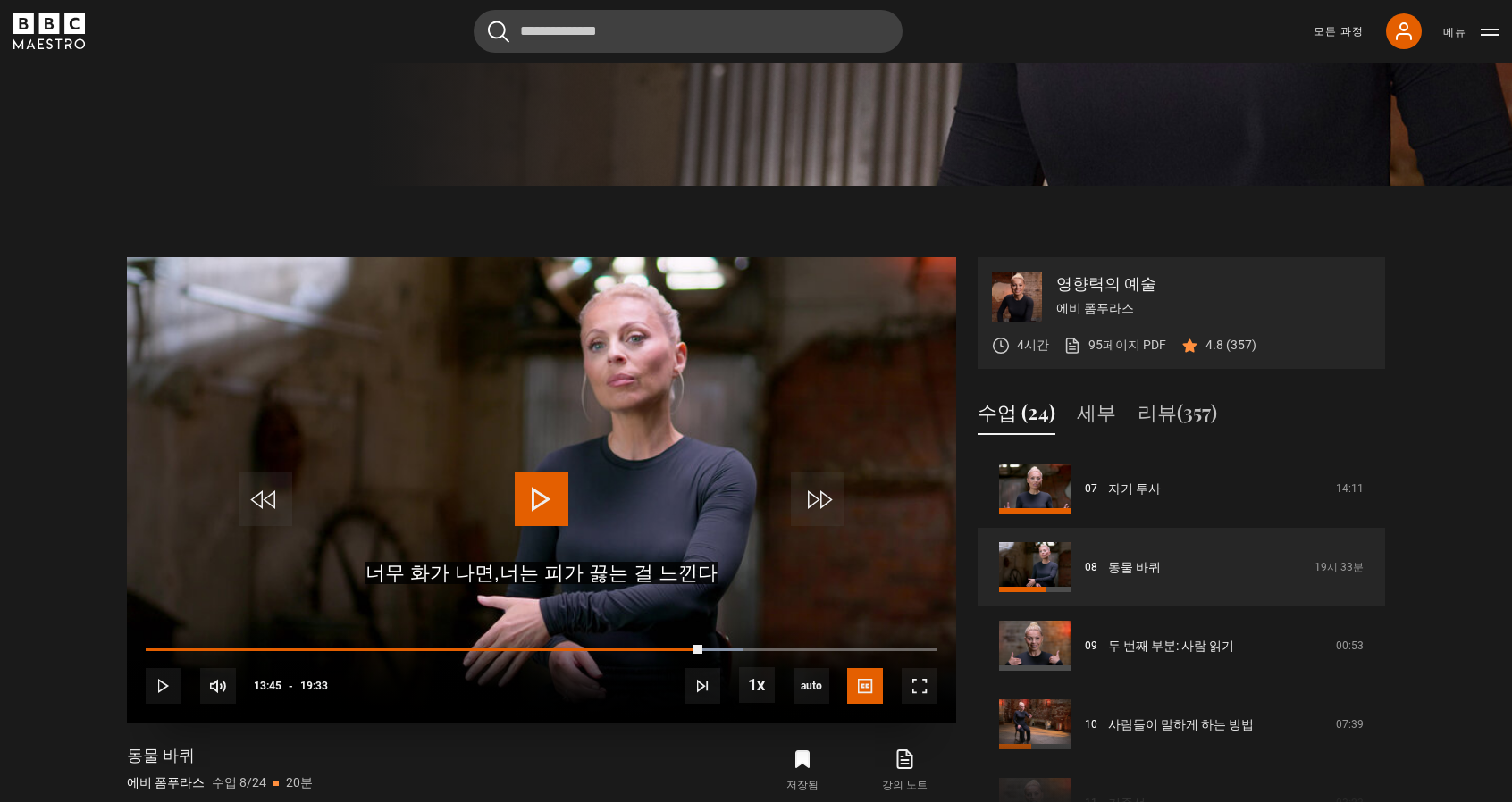 click at bounding box center [542, 490] 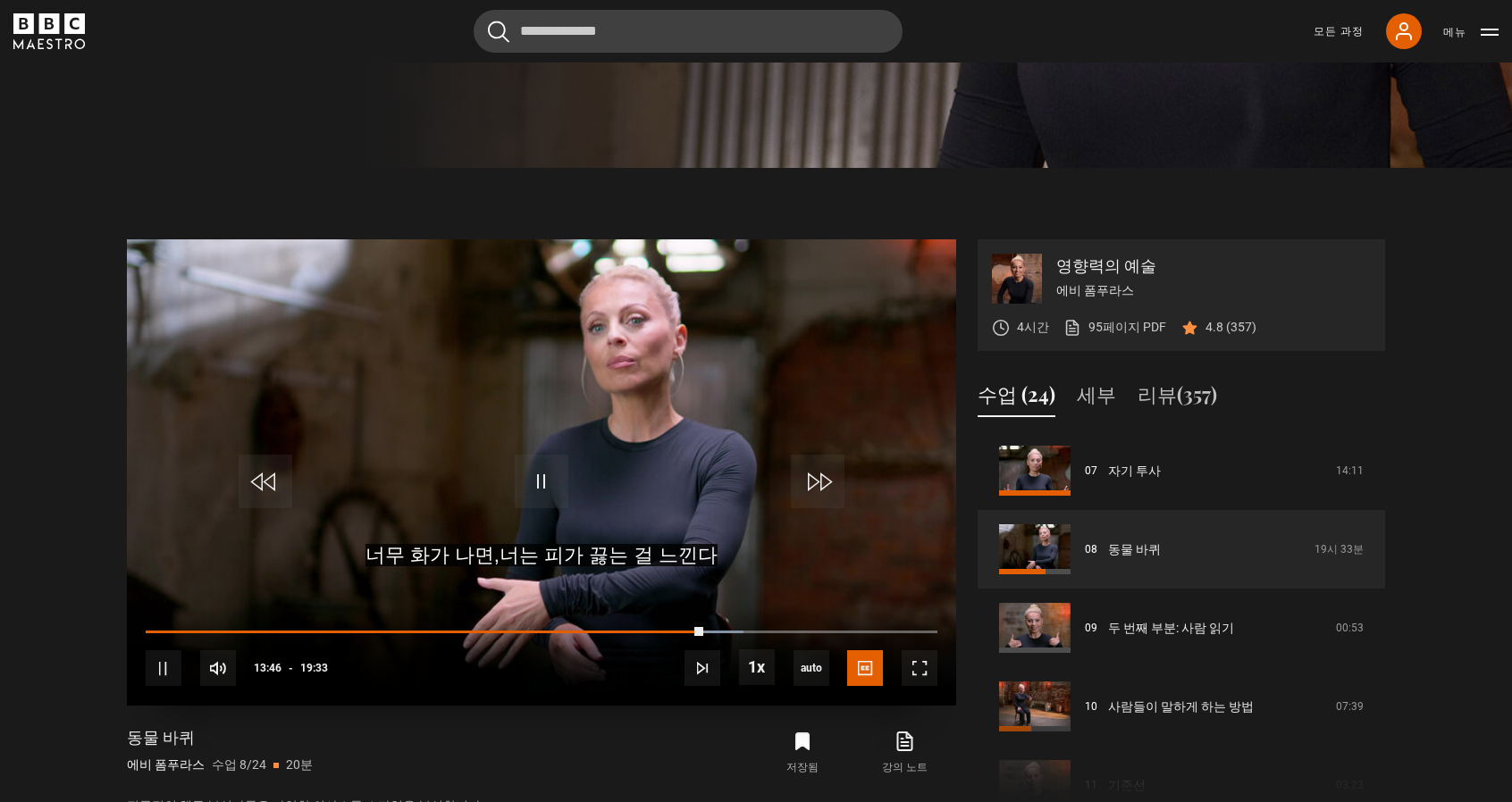scroll, scrollTop: 714, scrollLeft: 0, axis: vertical 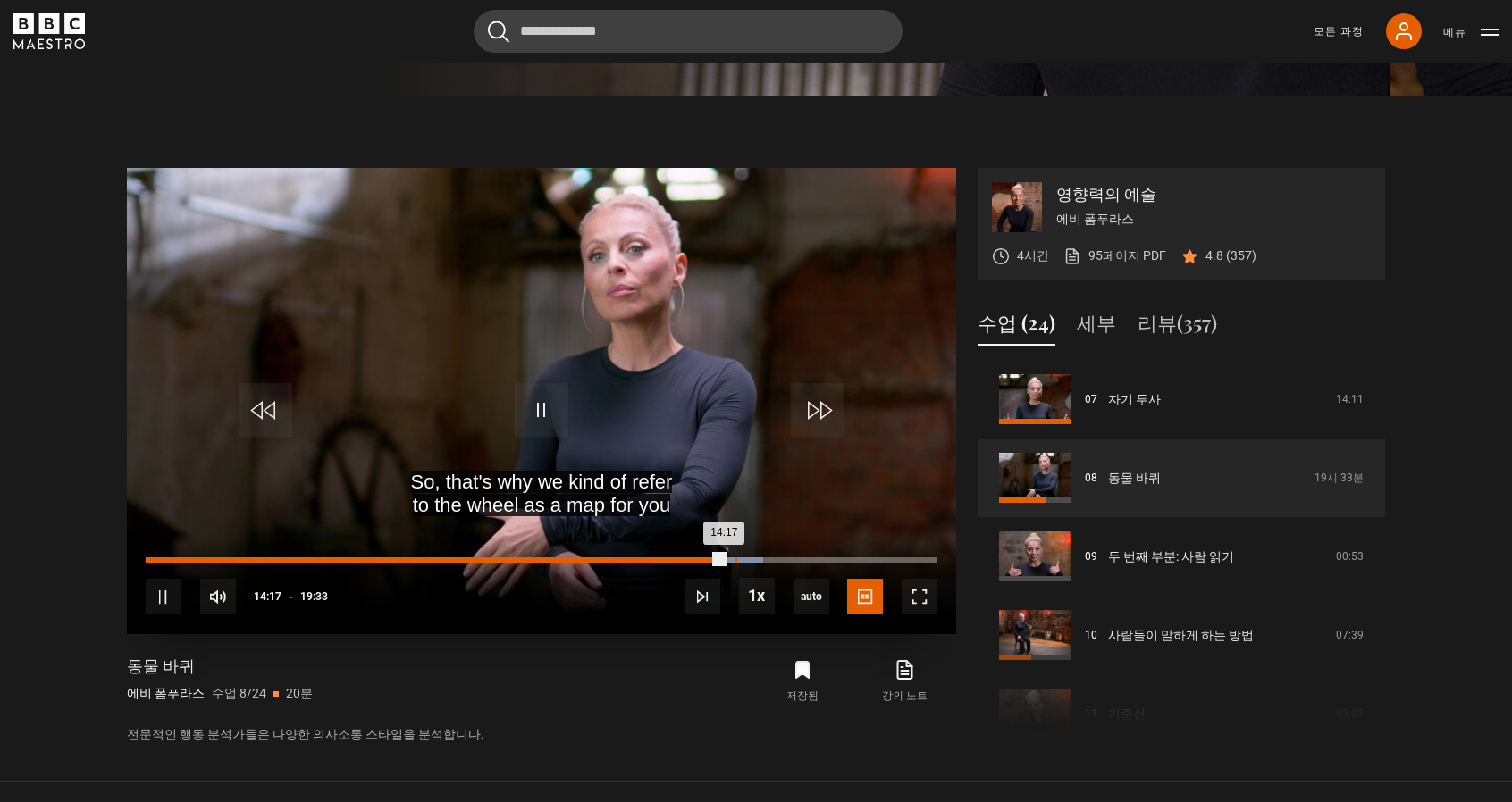 click on "14:33" at bounding box center [735, 560] 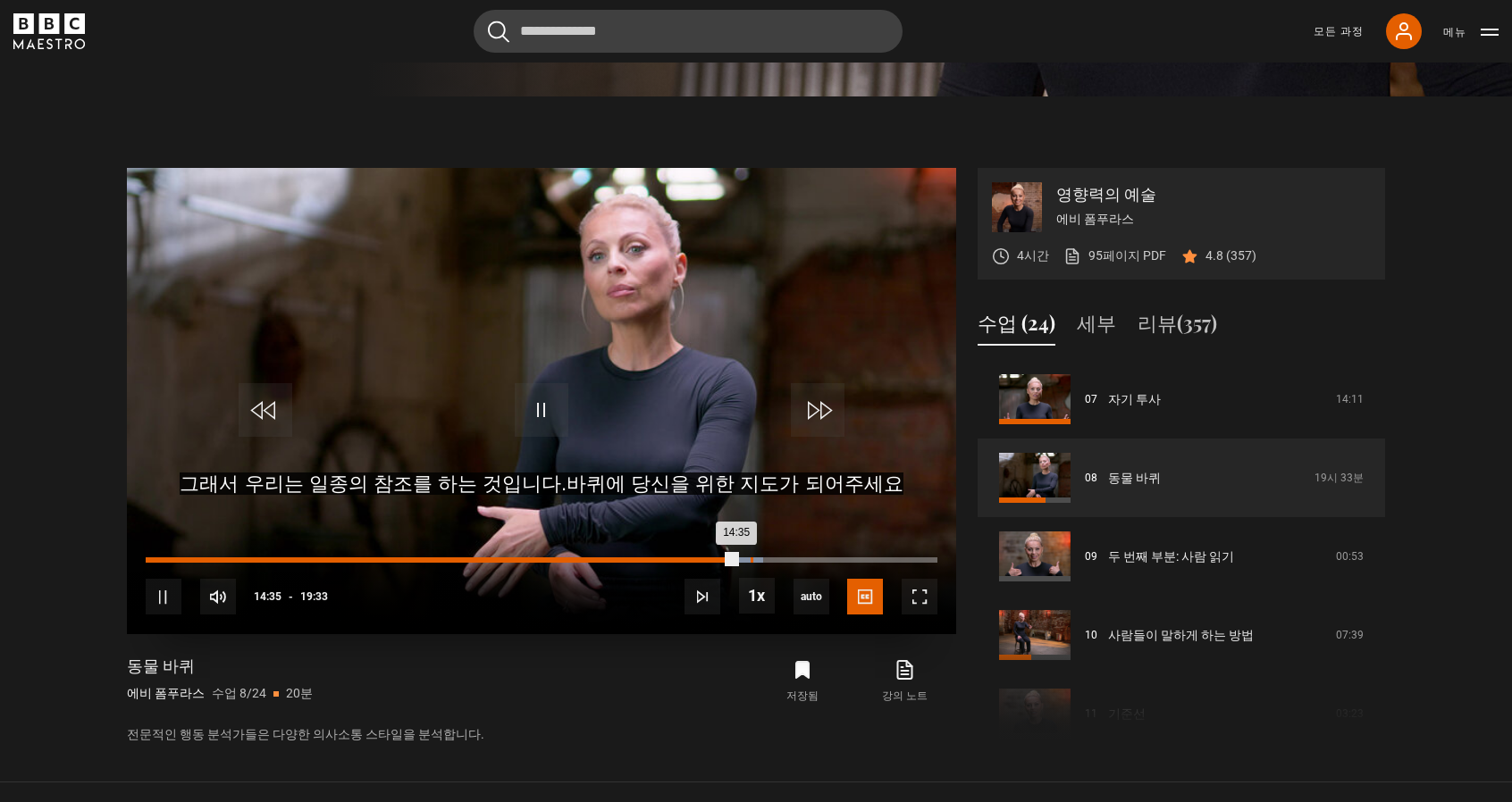 click on "Loaded :  78.03% 14:56 14:35" at bounding box center [542, 560] 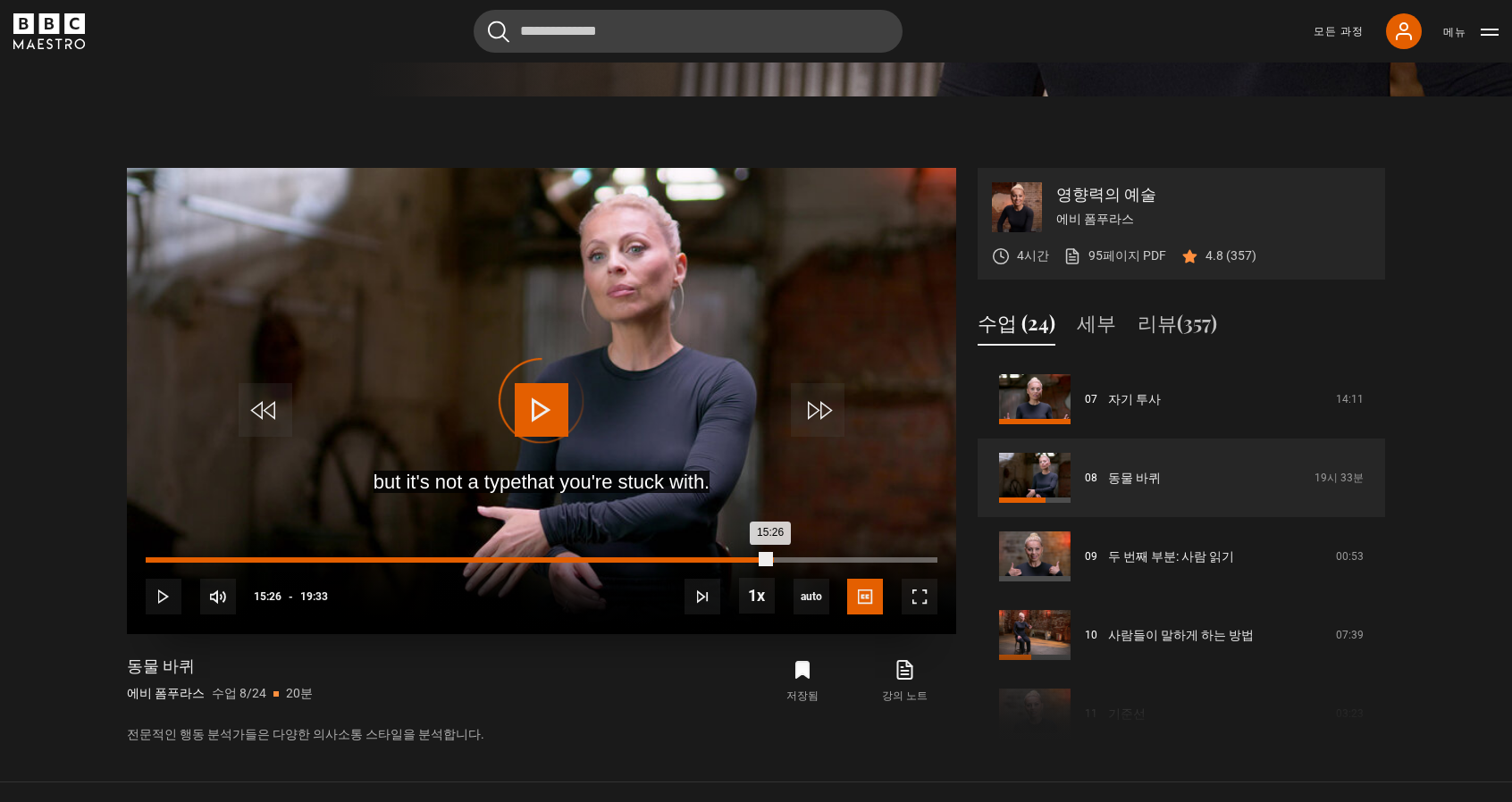 click on "Loaded :  78.46% 15:27 15:26" at bounding box center (542, 560) 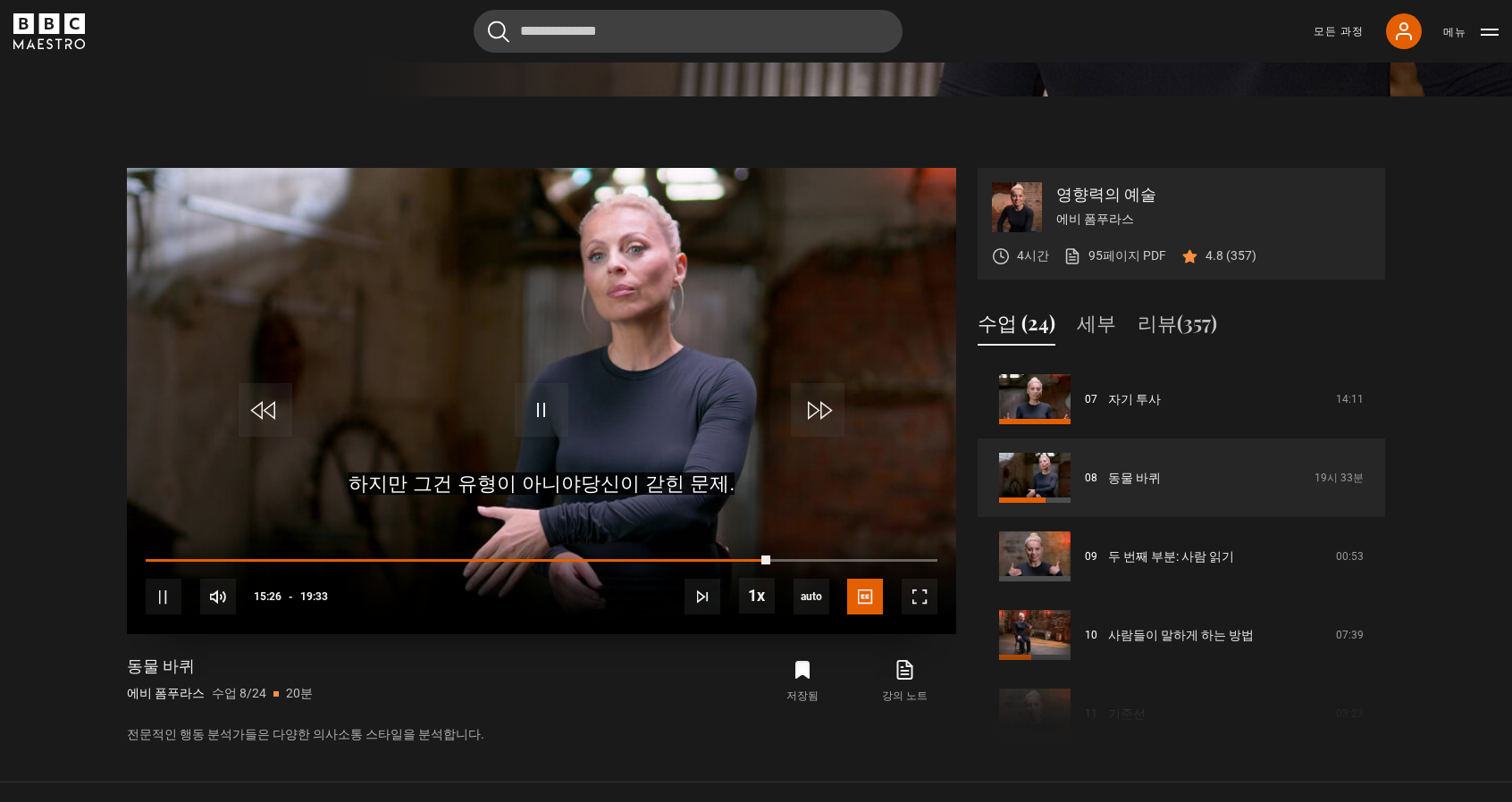 click at bounding box center [542, 401] 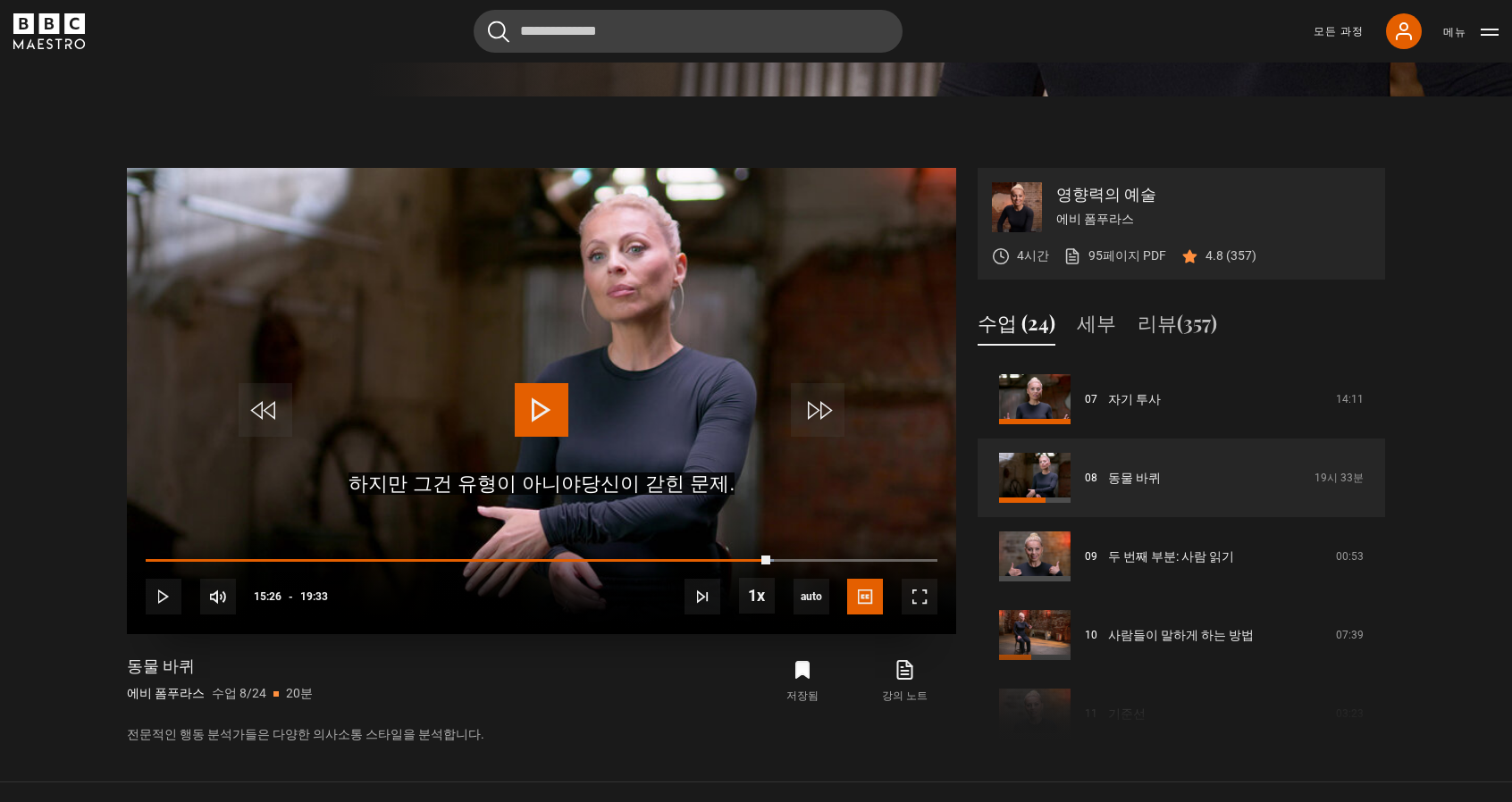 click at bounding box center (542, 401) 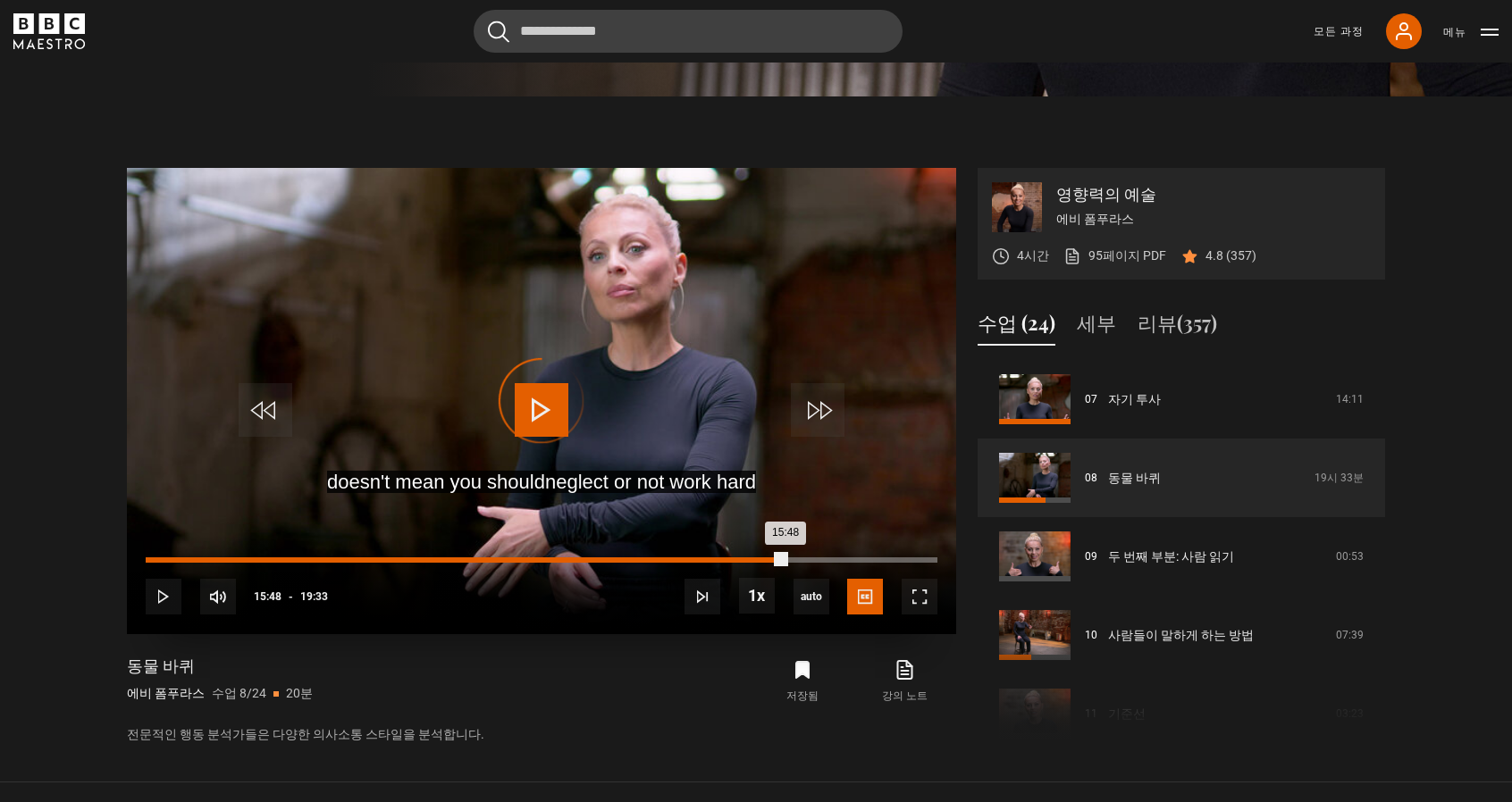 click on "Loaded :  79.31% 15:47 15:48" at bounding box center (542, 560) 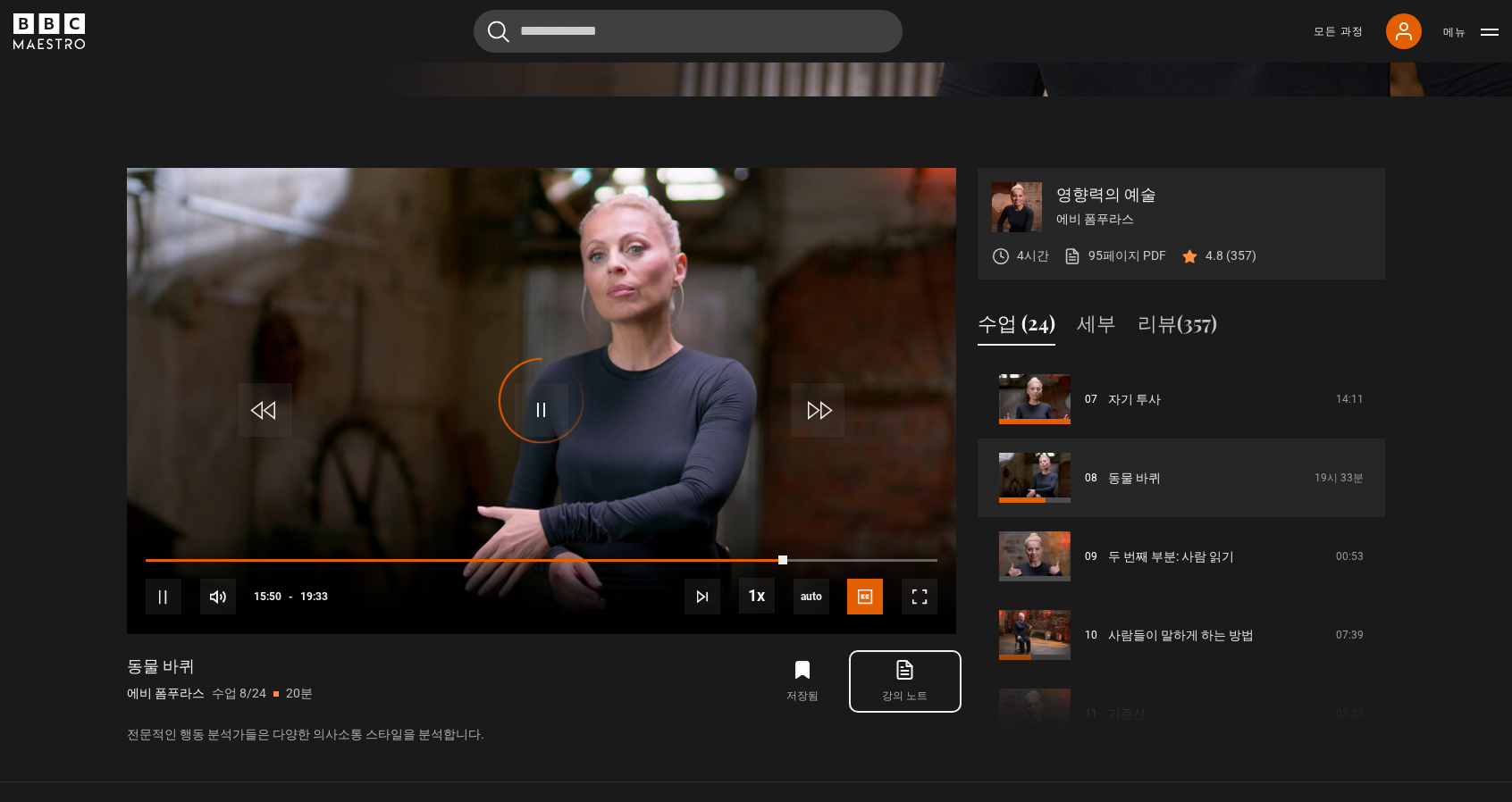 click on "강의 노트
새 탭에서 열립니다" at bounding box center (905, 681) 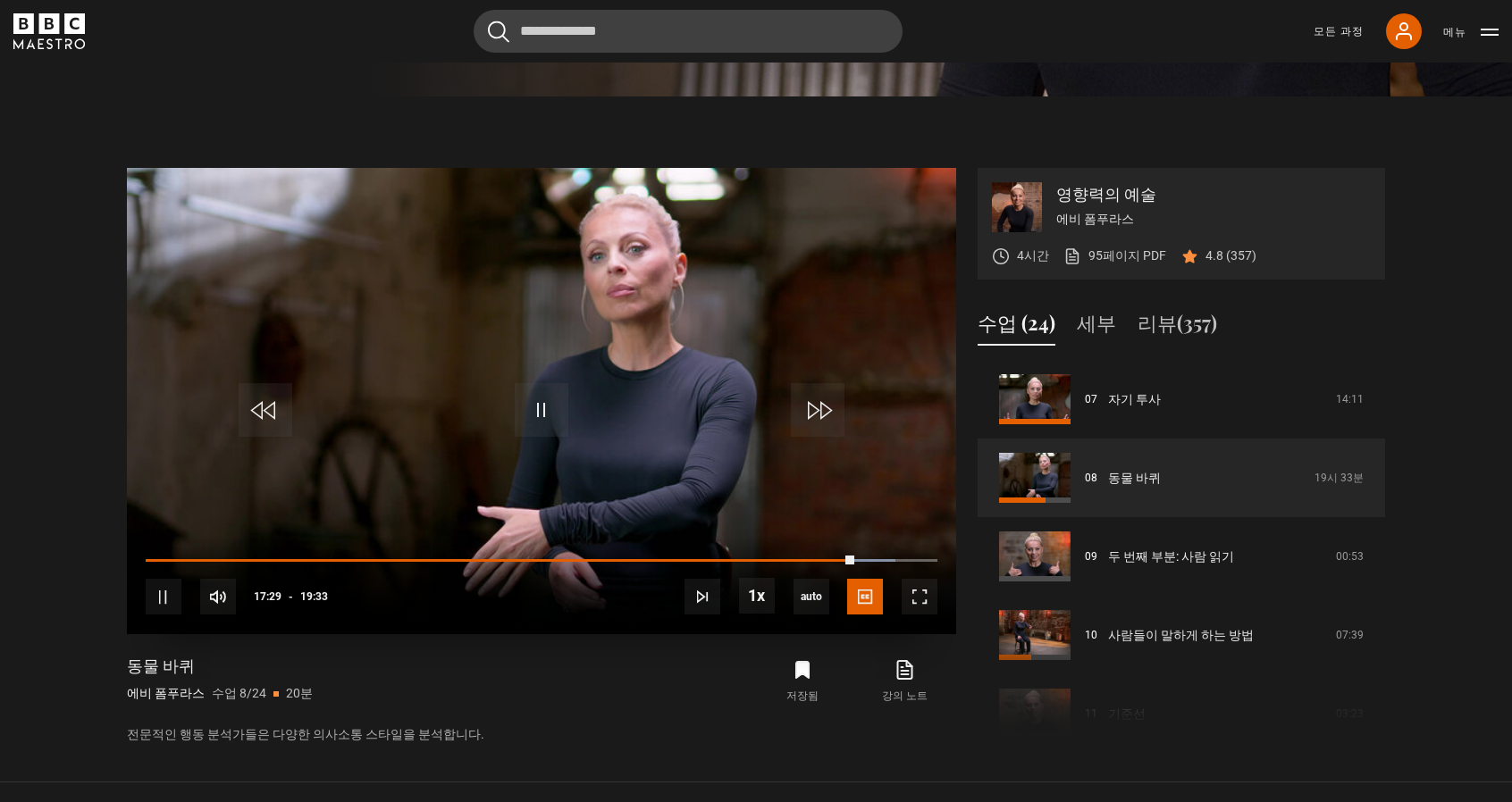click on "10s Skip Back 10 seconds Pause 10s Skip Forward 10 seconds Loaded :  94.66% 18:01 17:30 Pause Mute 100% Current Time  17:29 - Duration  19:33
Evy Poumpouras
Lesson 8
The Animal Wheel
1x Playback Rate 2x 1.5x 1x , selected 0.5x auto Quality 360p 720p 1080p 2160p Auto , selected Captions captions off English  Captions , selected" at bounding box center (542, 584) 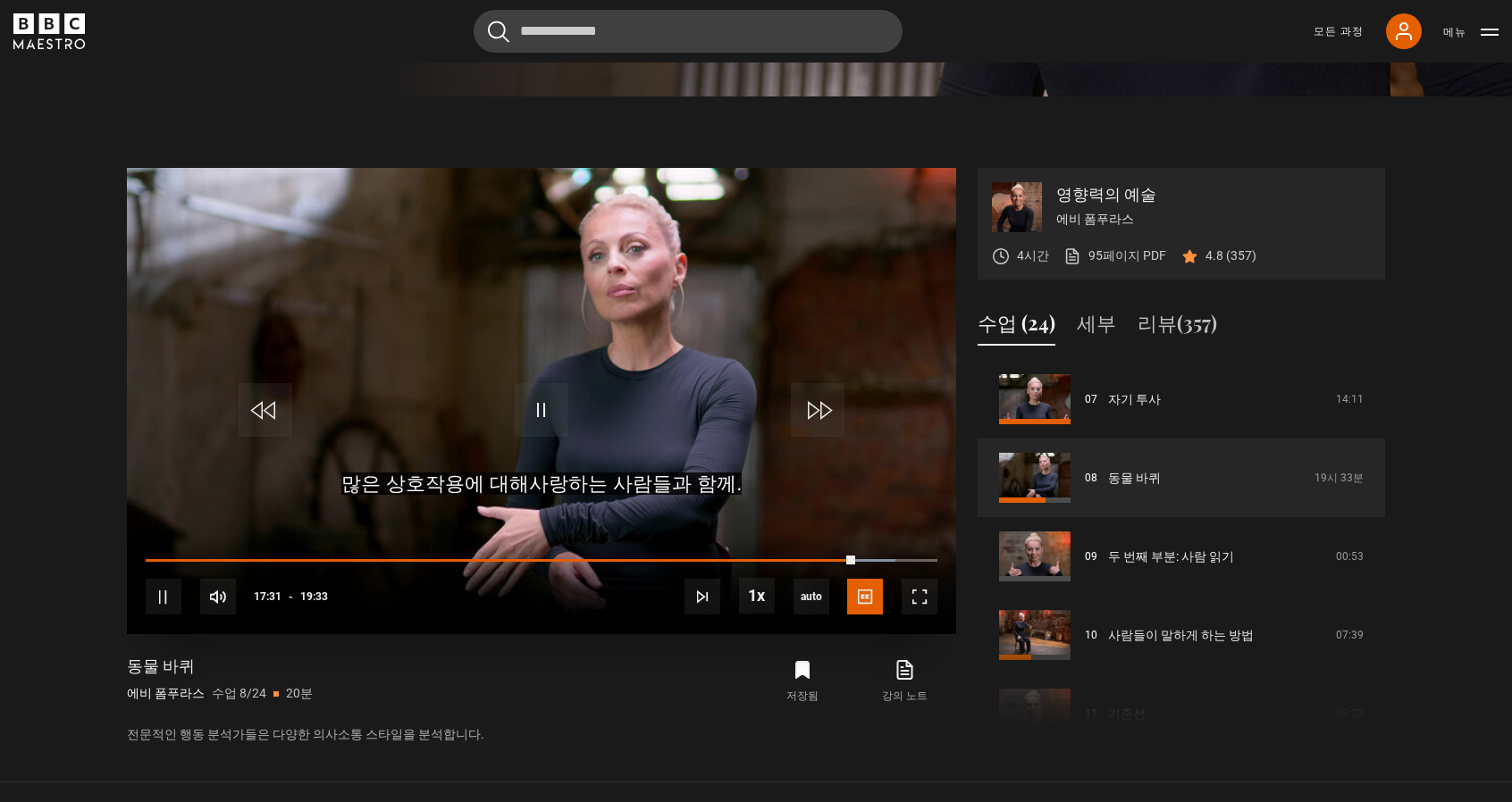 click on "10s Skip Back 10 seconds Pause 10s Skip Forward 10 seconds Loaded :  94.66% 18:03 17:31 Pause Mute 100% Current Time  17:31 - Duration  19:33
Evy Poumpouras
Lesson 8
The Animal Wheel
1x Playback Rate 2x 1.5x 1x , selected 0.5x auto Quality 360p 720p 1080p 2160p Auto , selected Captions captions off English  Captions , selected" at bounding box center [542, 584] 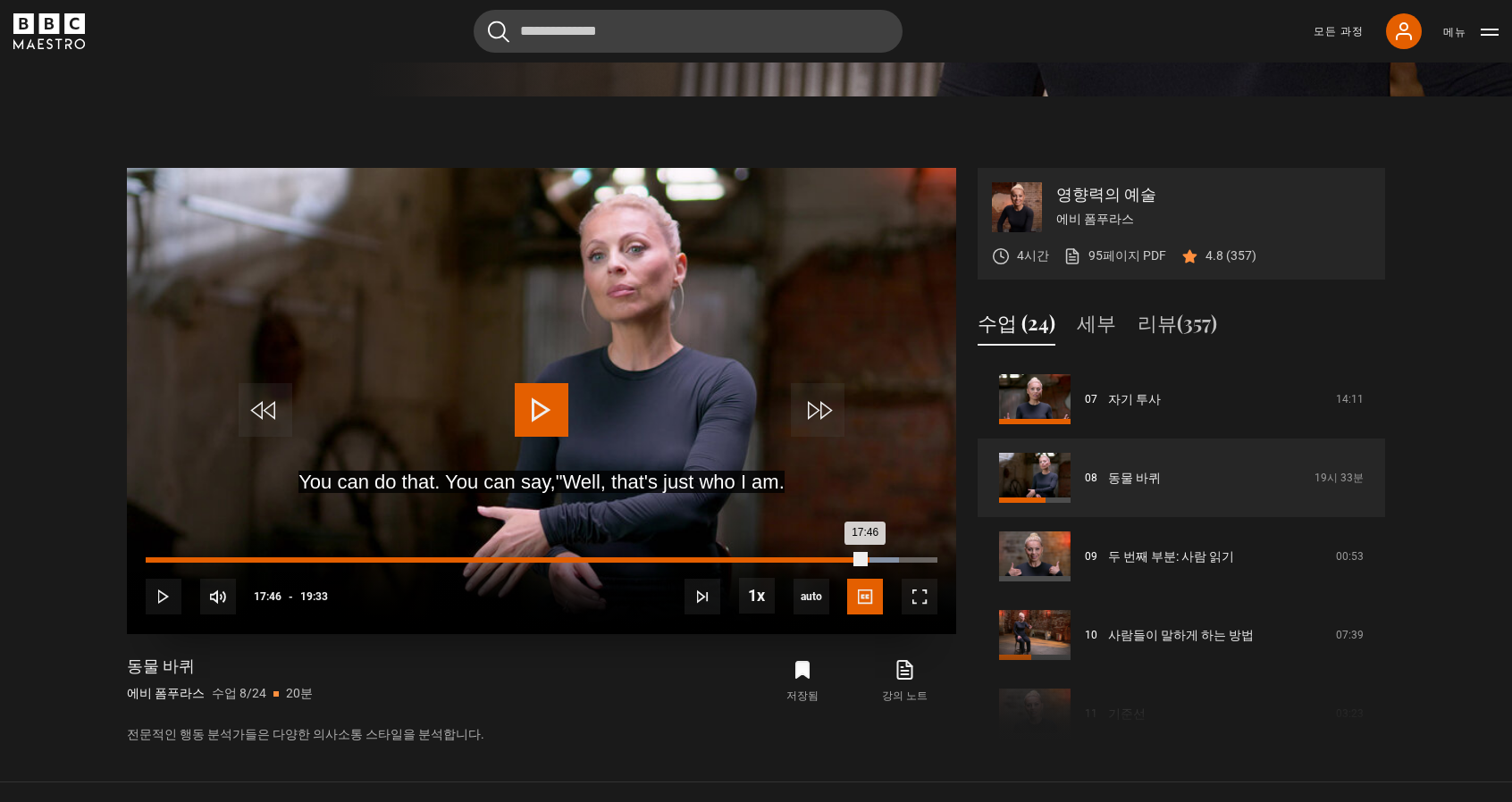 click on "Loaded :  95.09% 17:49 17:46" at bounding box center [542, 560] 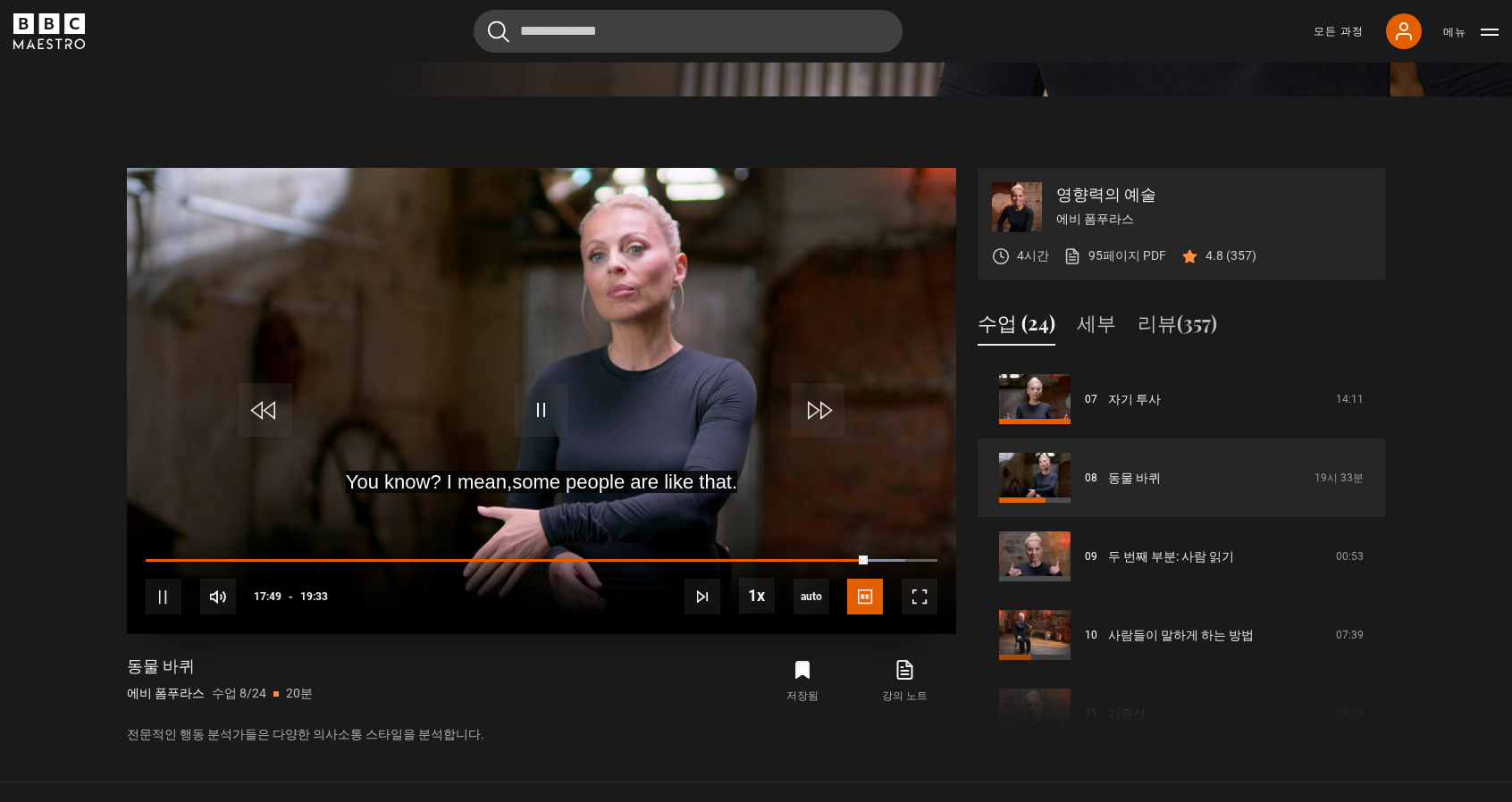 click on "10s Skip Back 10 seconds Pause 10s Skip Forward 10 seconds Loaded :  95.94% 18:09 17:49 Pause Mute 100% Current Time  17:49 - Duration  19:33
Evy Poumpouras
Lesson 8
The Animal Wheel
1x Playback Rate 2x 1.5x 1x , selected 0.5x auto Quality 360p 720p 1080p 2160p Auto , selected Captions captions off English  Captions , selected" at bounding box center (542, 584) 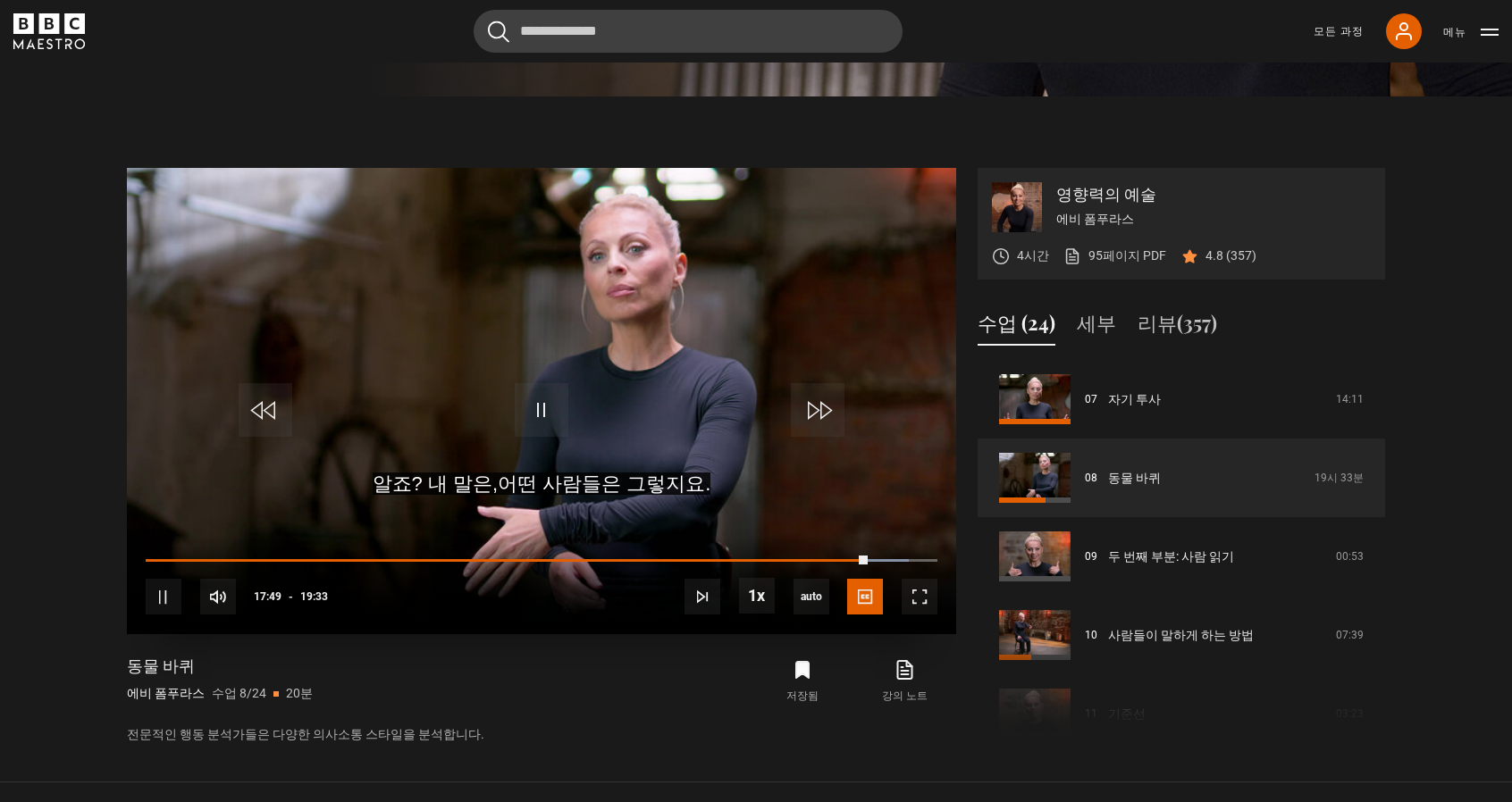 click on "10s Skip Back 10 seconds Pause 10s Skip Forward 10 seconds Loaded :  96.37% 18:09 17:50 Pause Mute 100% Current Time  17:49 - Duration  19:33
Evy Poumpouras
Lesson 8
The Animal Wheel
1x Playback Rate 2x 1.5x 1x , selected 0.5x auto Quality 360p 720p 1080p 2160p Auto , selected Captions captions off English  Captions , selected" at bounding box center [542, 584] 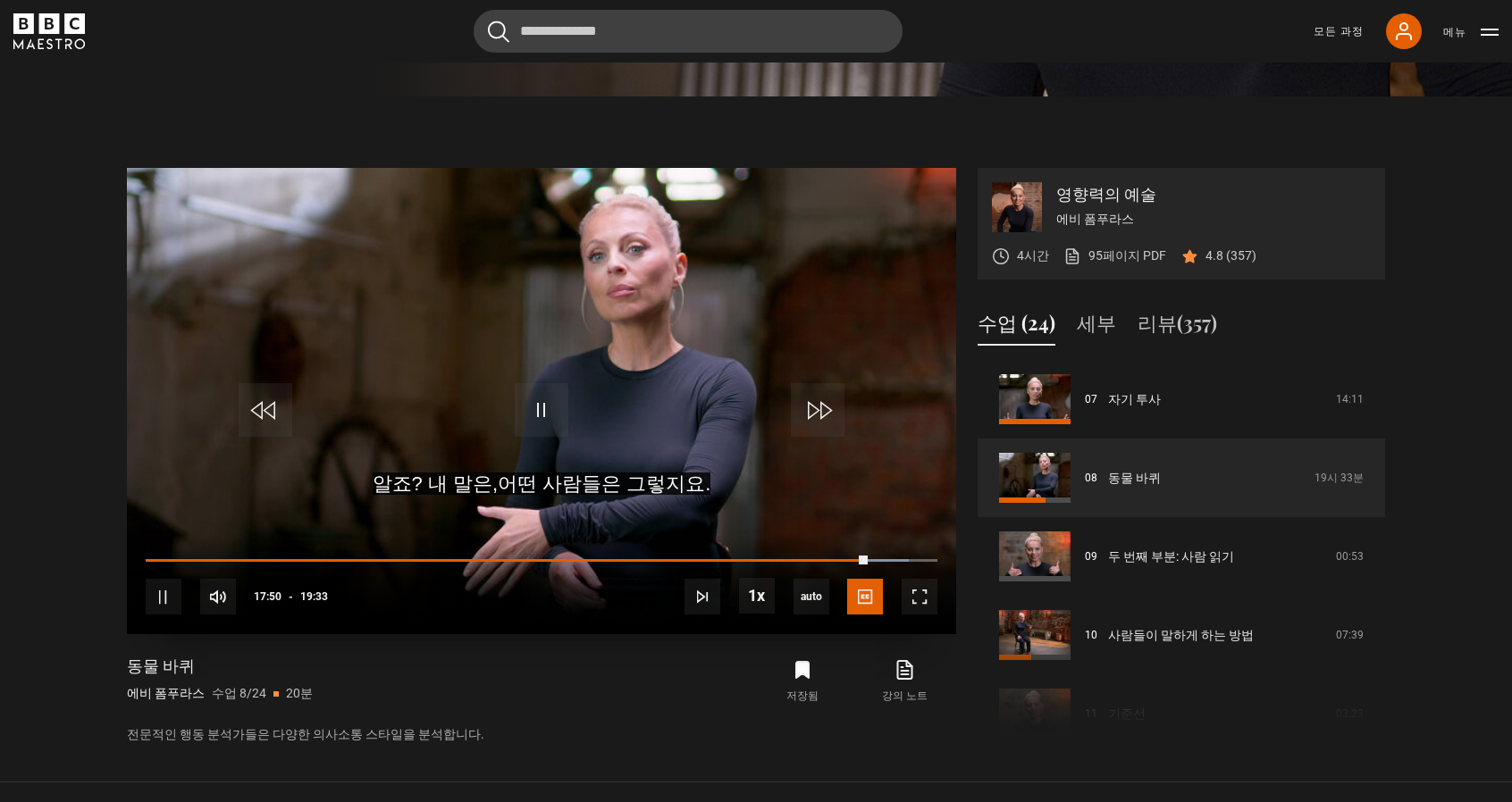 click on "10s Skip Back 10 seconds Pause 10s Skip Forward 10 seconds Loaded :  96.37% 18:09 17:50 Pause Mute 100% Current Time  17:50 - Duration  19:33
Evy Poumpouras
Lesson 8
The Animal Wheel
1x Playback Rate 2x 1.5x 1x , selected 0.5x auto Quality 360p 720p 1080p 2160p Auto , selected Captions captions off English  Captions , selected" at bounding box center [542, 584] 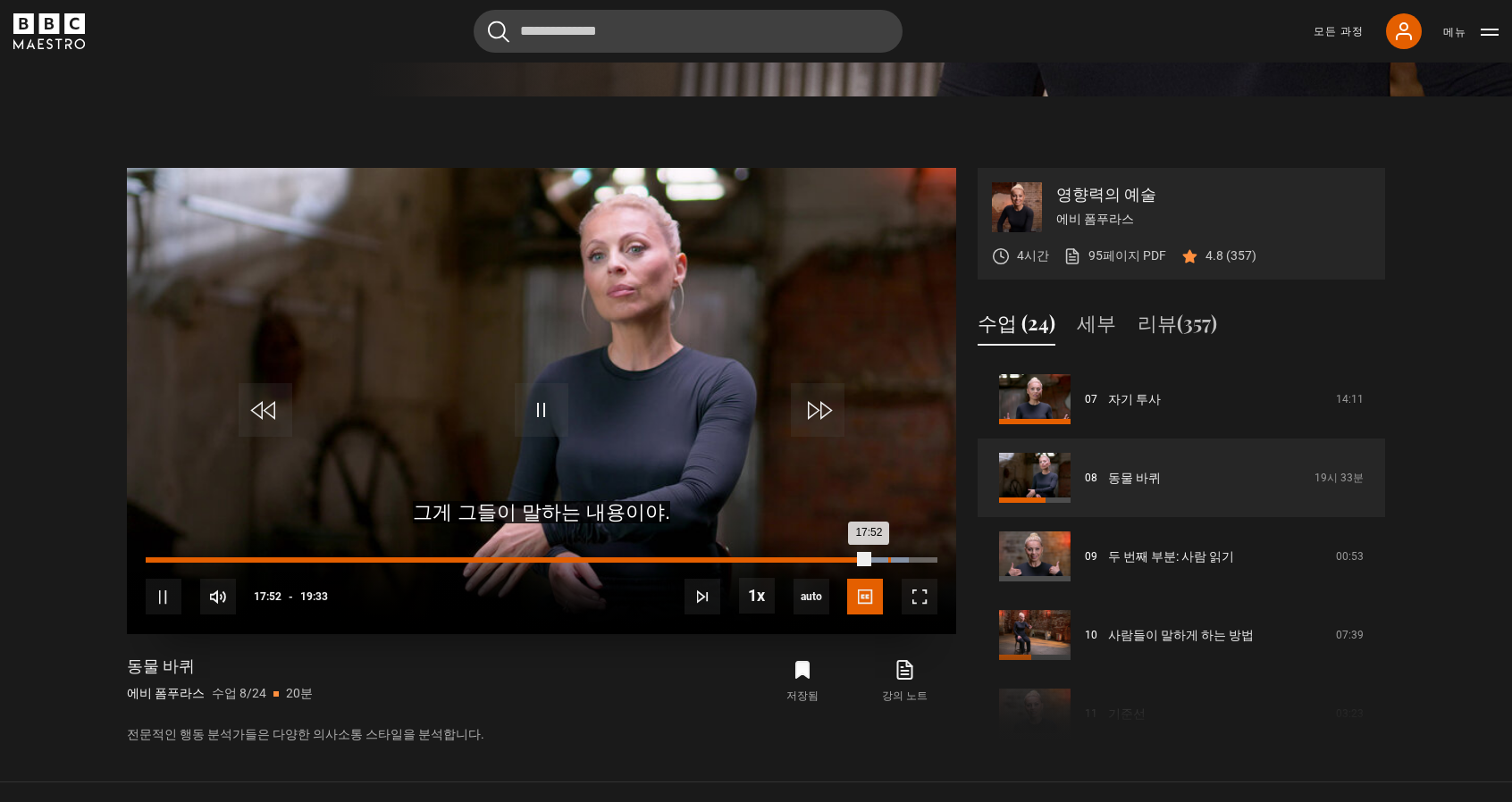 click on "Loaded :  96.37% 18:20 17:52" at bounding box center (542, 560) 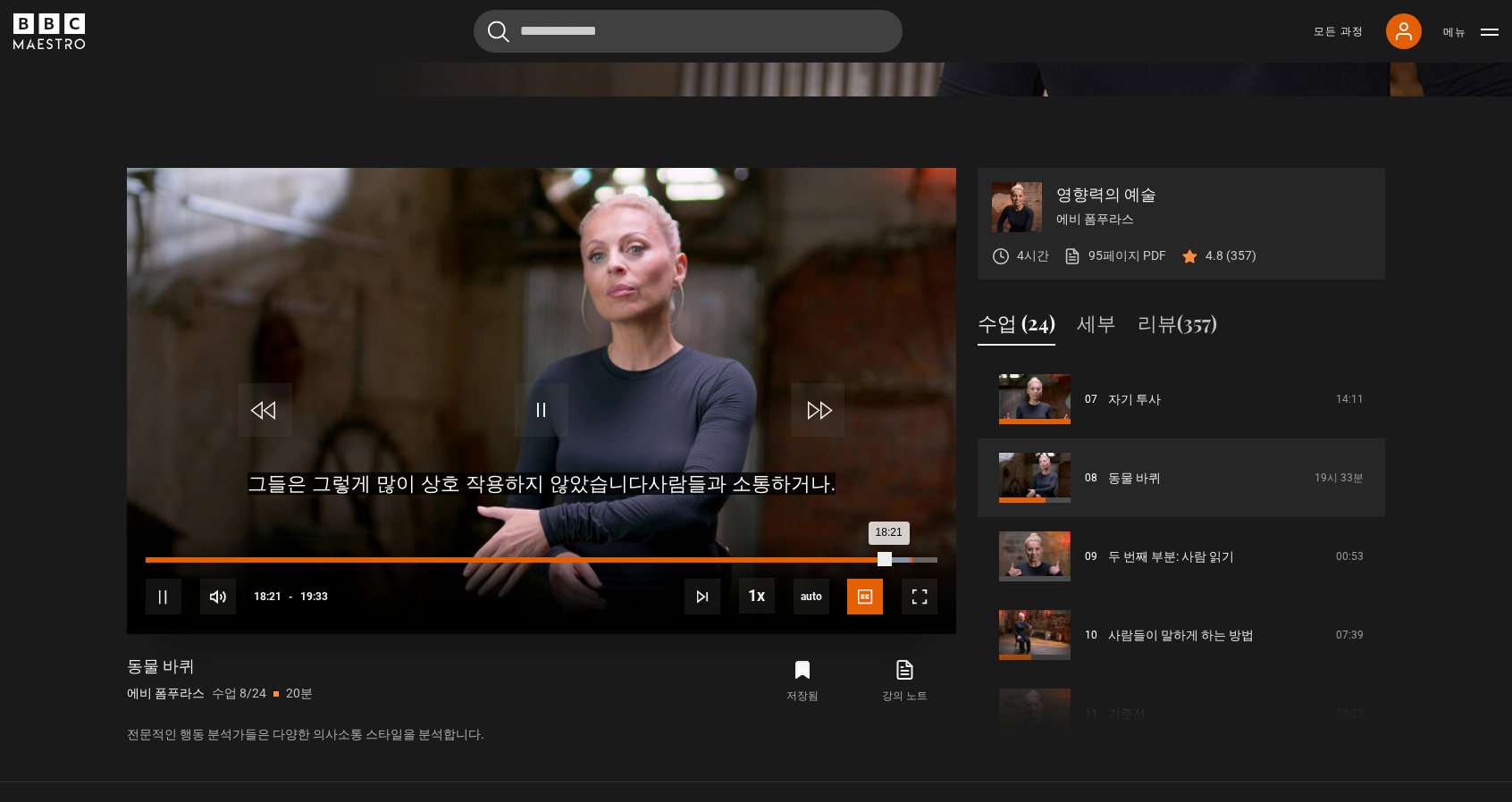 click on "Loaded :  96.79% 18:52 18:21" at bounding box center [542, 560] 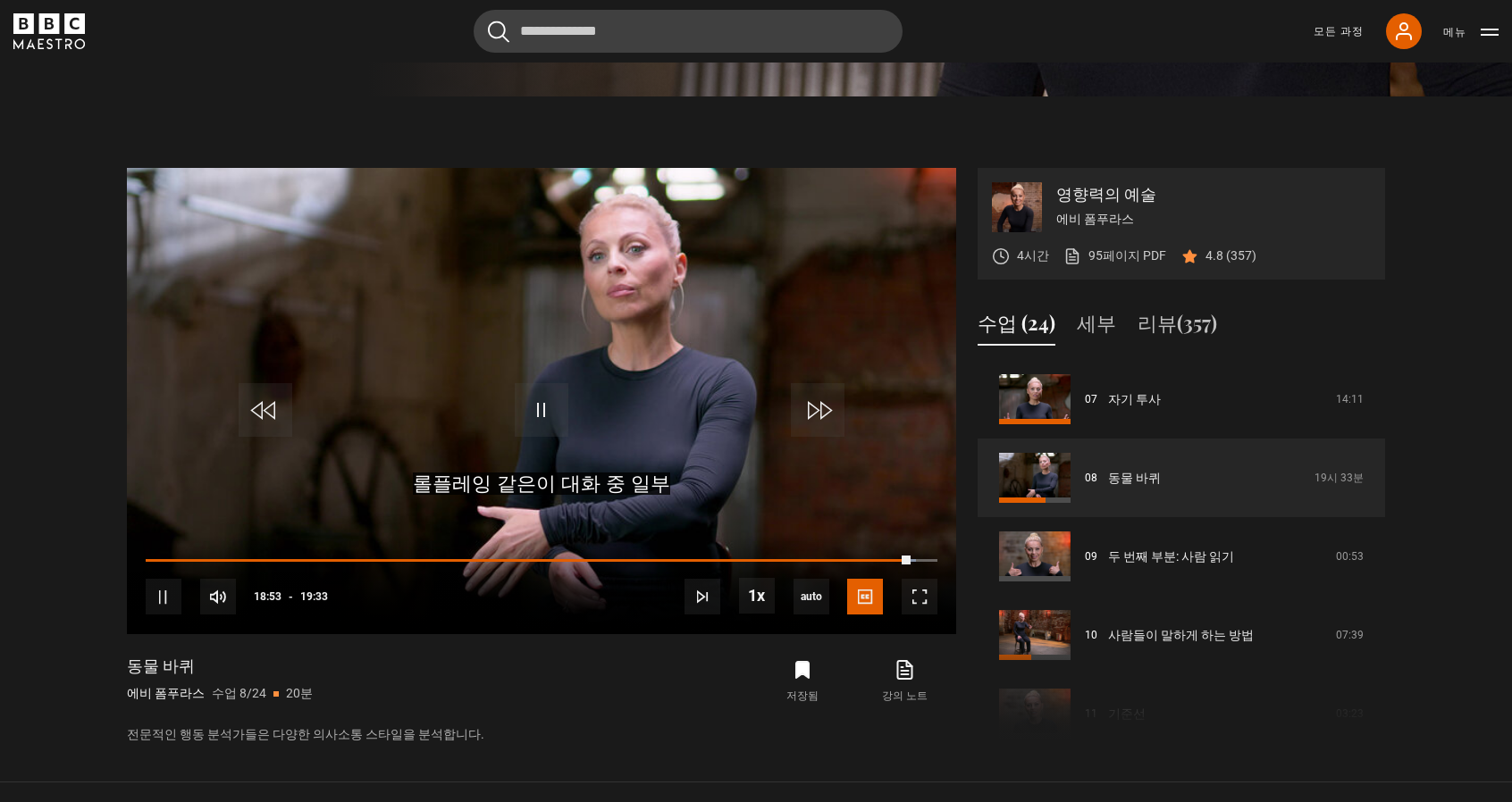 click 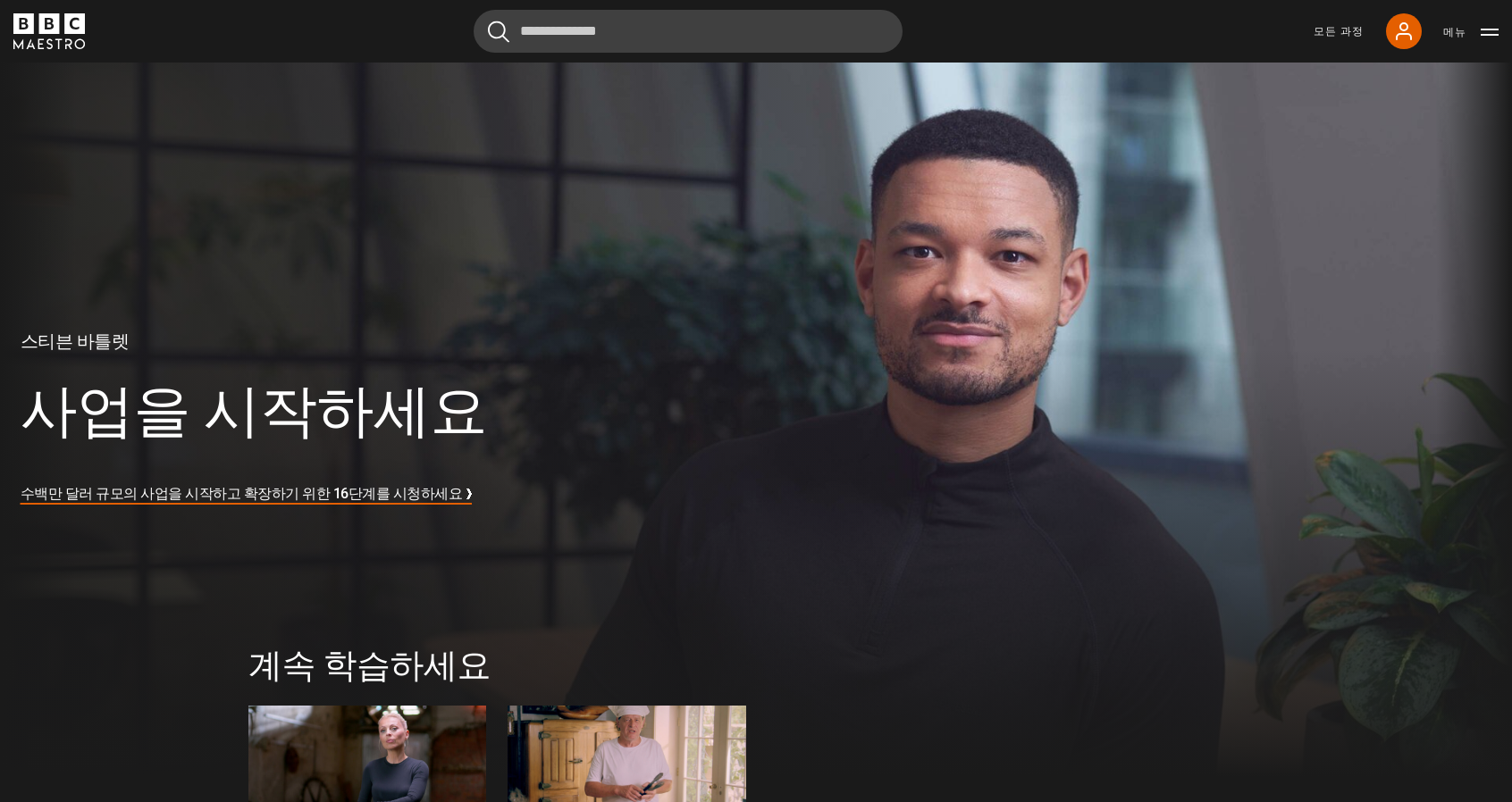 scroll, scrollTop: 0, scrollLeft: 0, axis: both 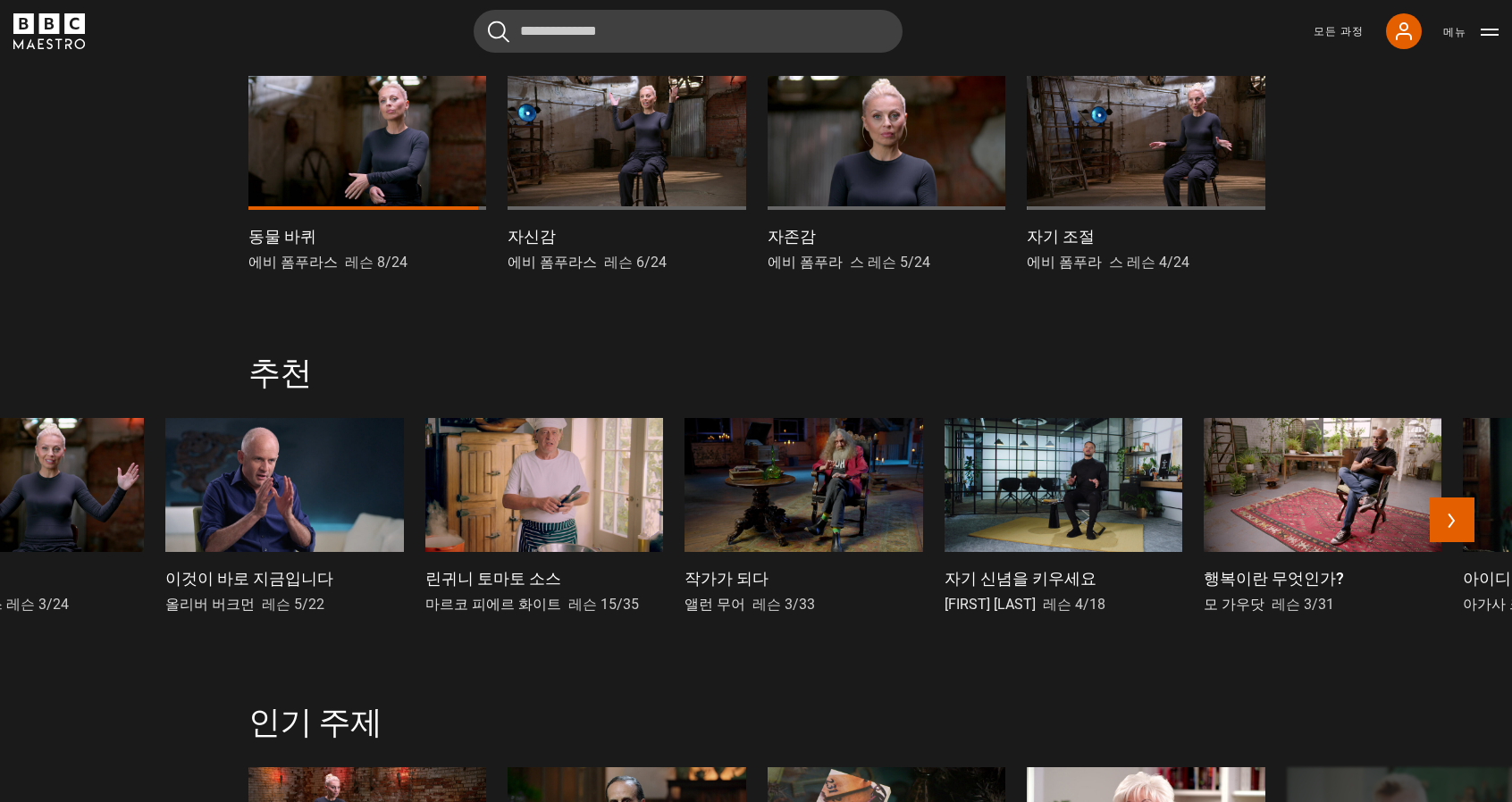 drag, startPoint x: 1213, startPoint y: 497, endPoint x: 870, endPoint y: 496, distance: 343.00146 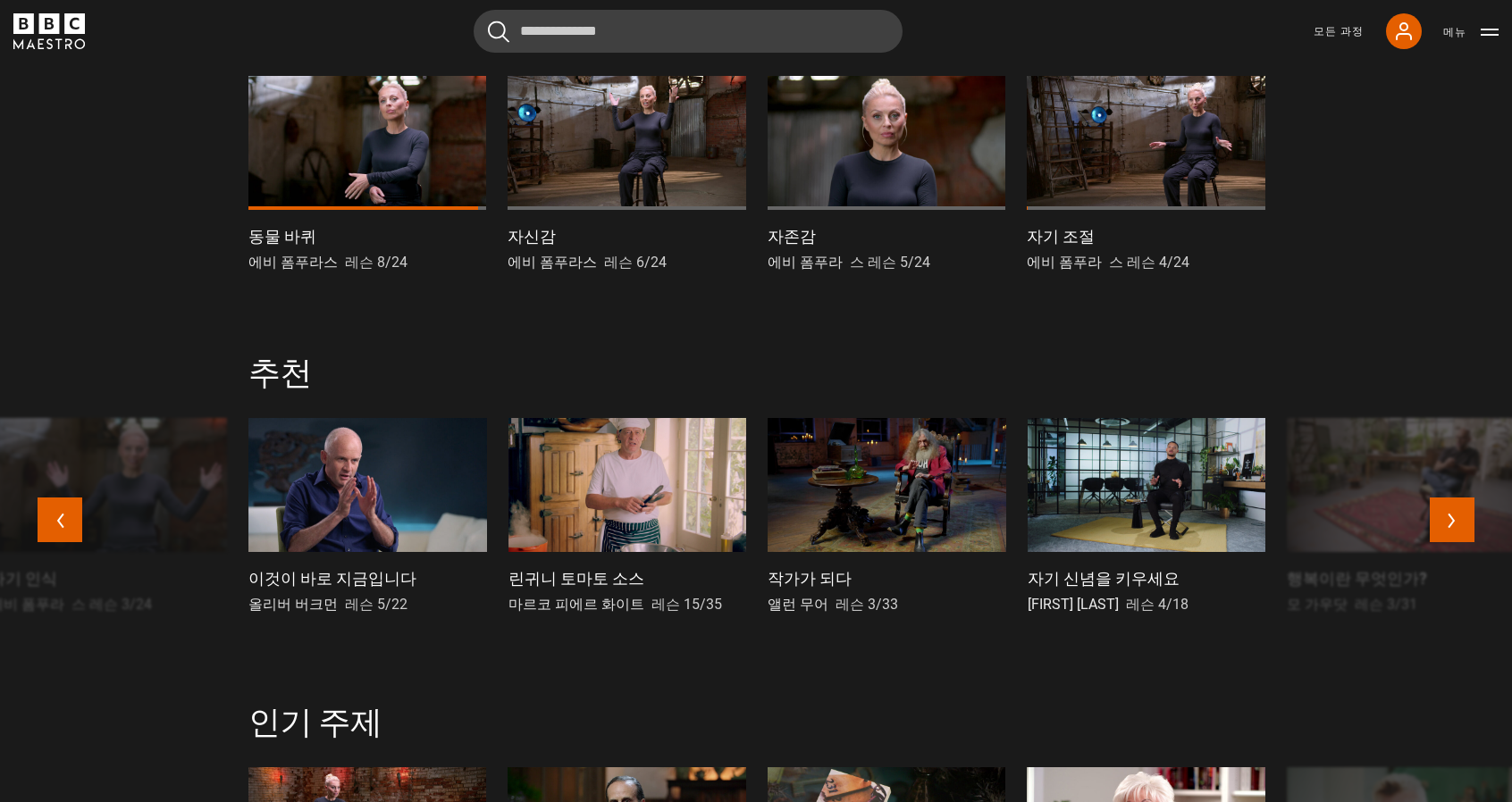 drag, startPoint x: 1282, startPoint y: 494, endPoint x: 487, endPoint y: 447, distance: 796.3881 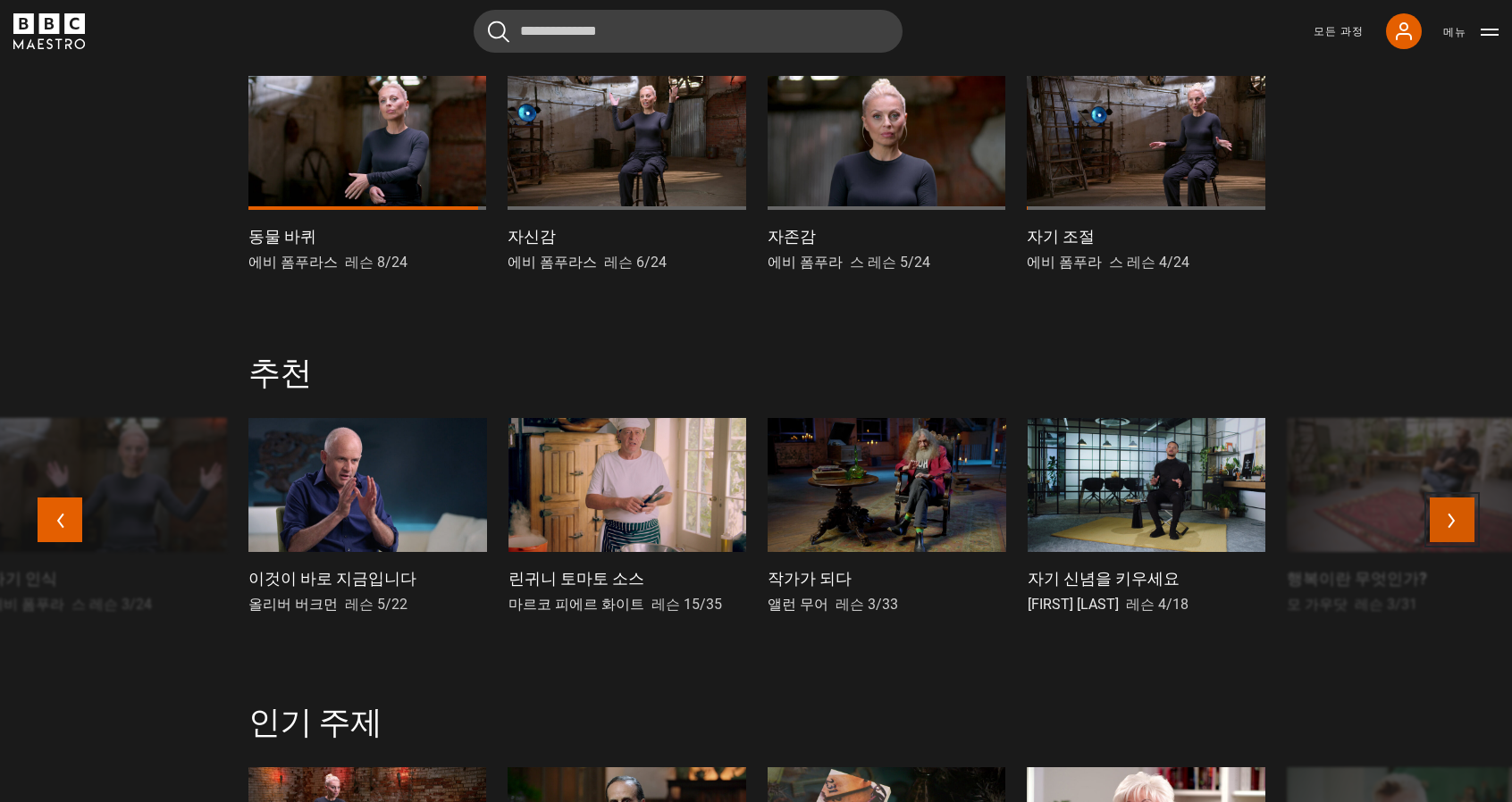 click on "다음" at bounding box center (1452, 520) 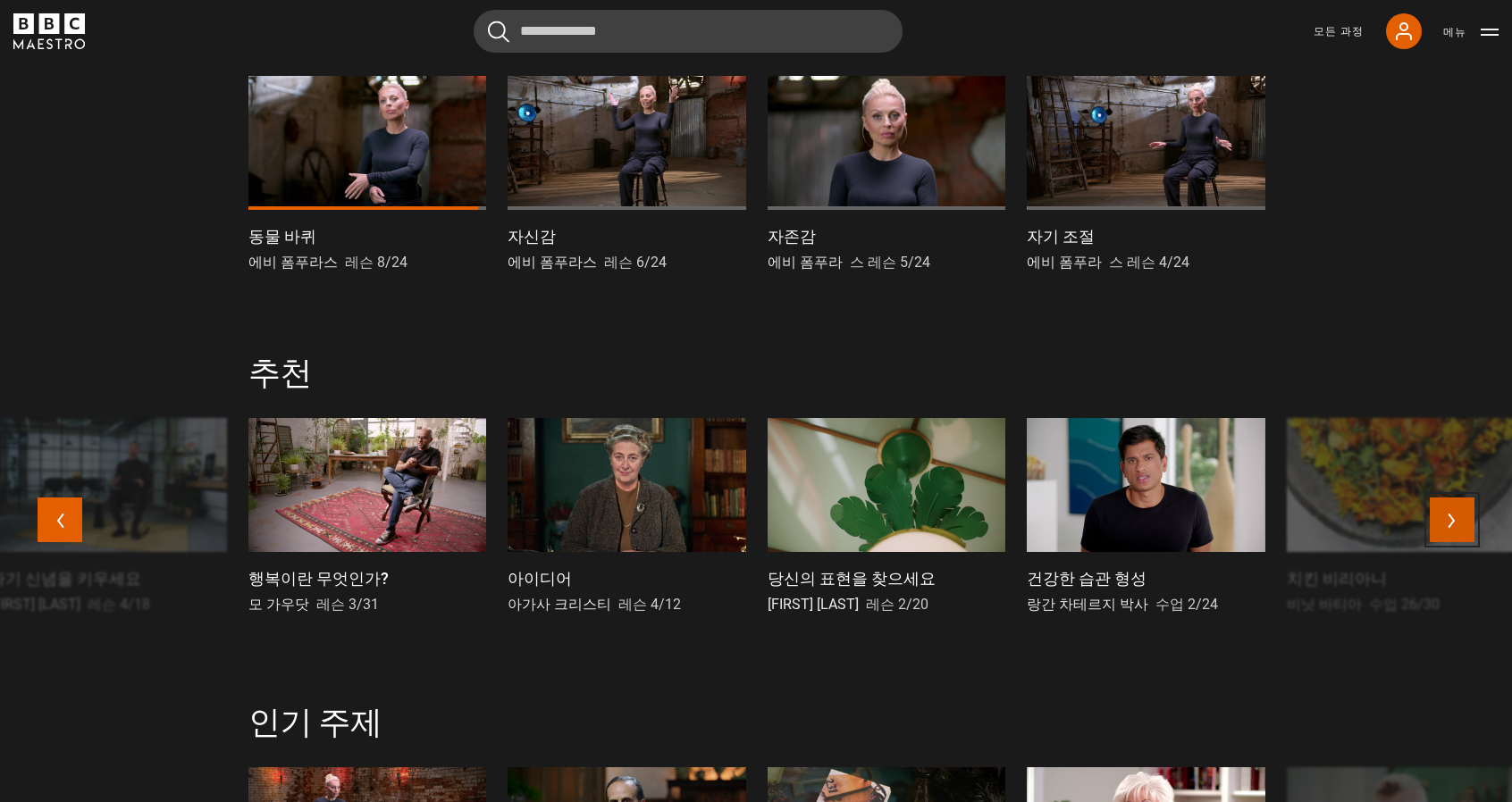 click on "다음" at bounding box center (1452, 520) 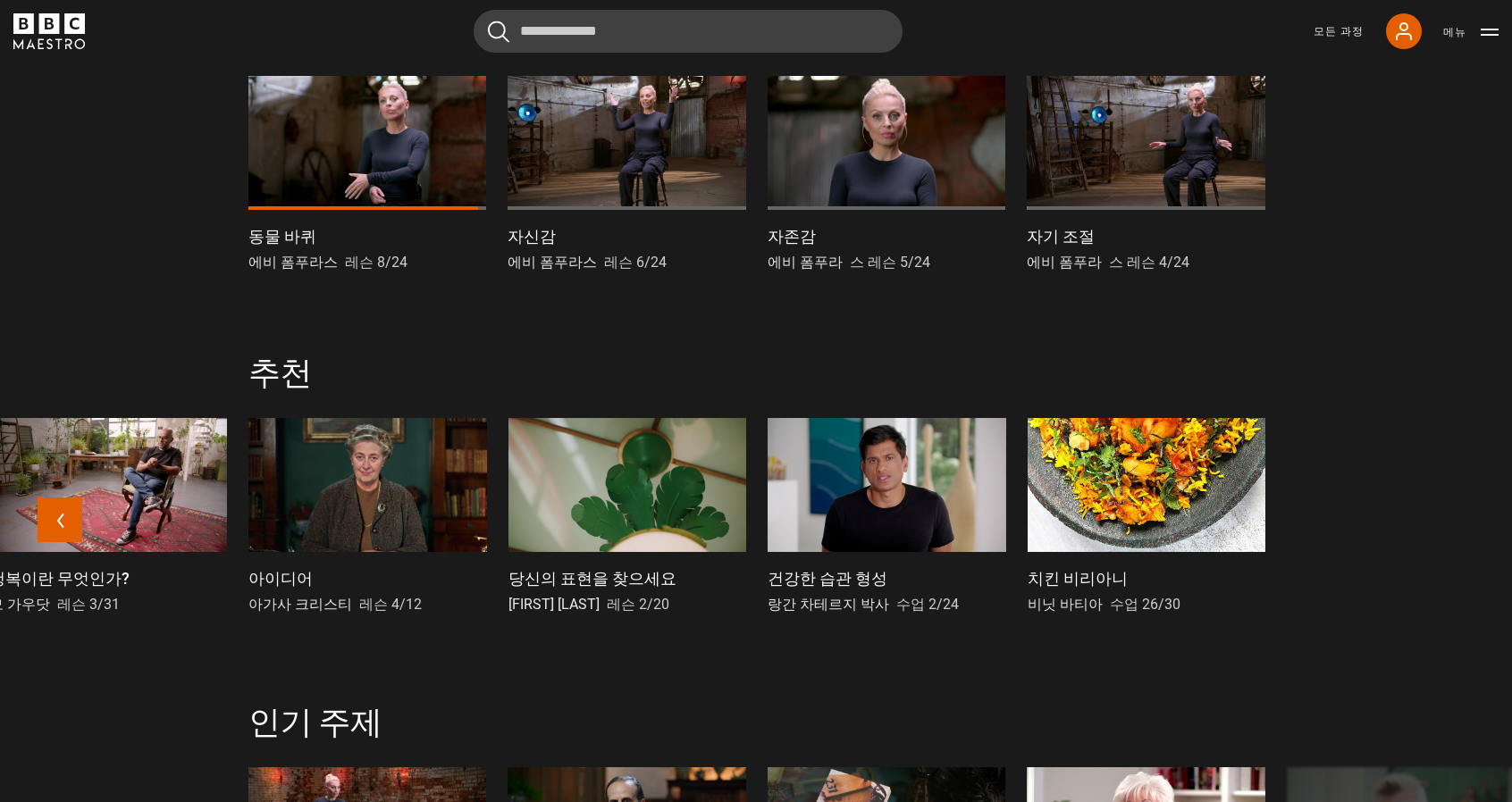 click on "비닛 바티아" at bounding box center [1065, 604] 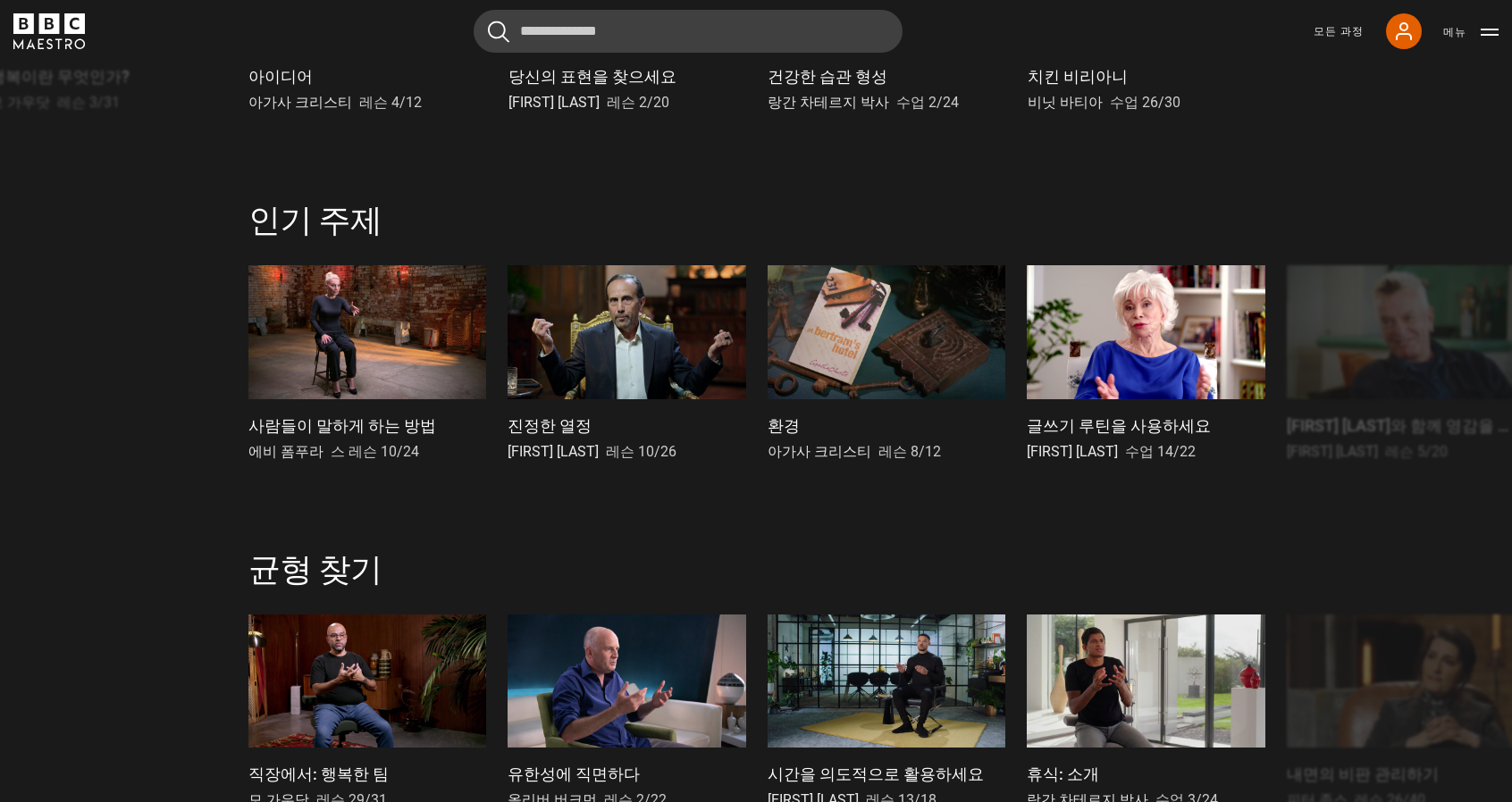 scroll, scrollTop: 1518, scrollLeft: 0, axis: vertical 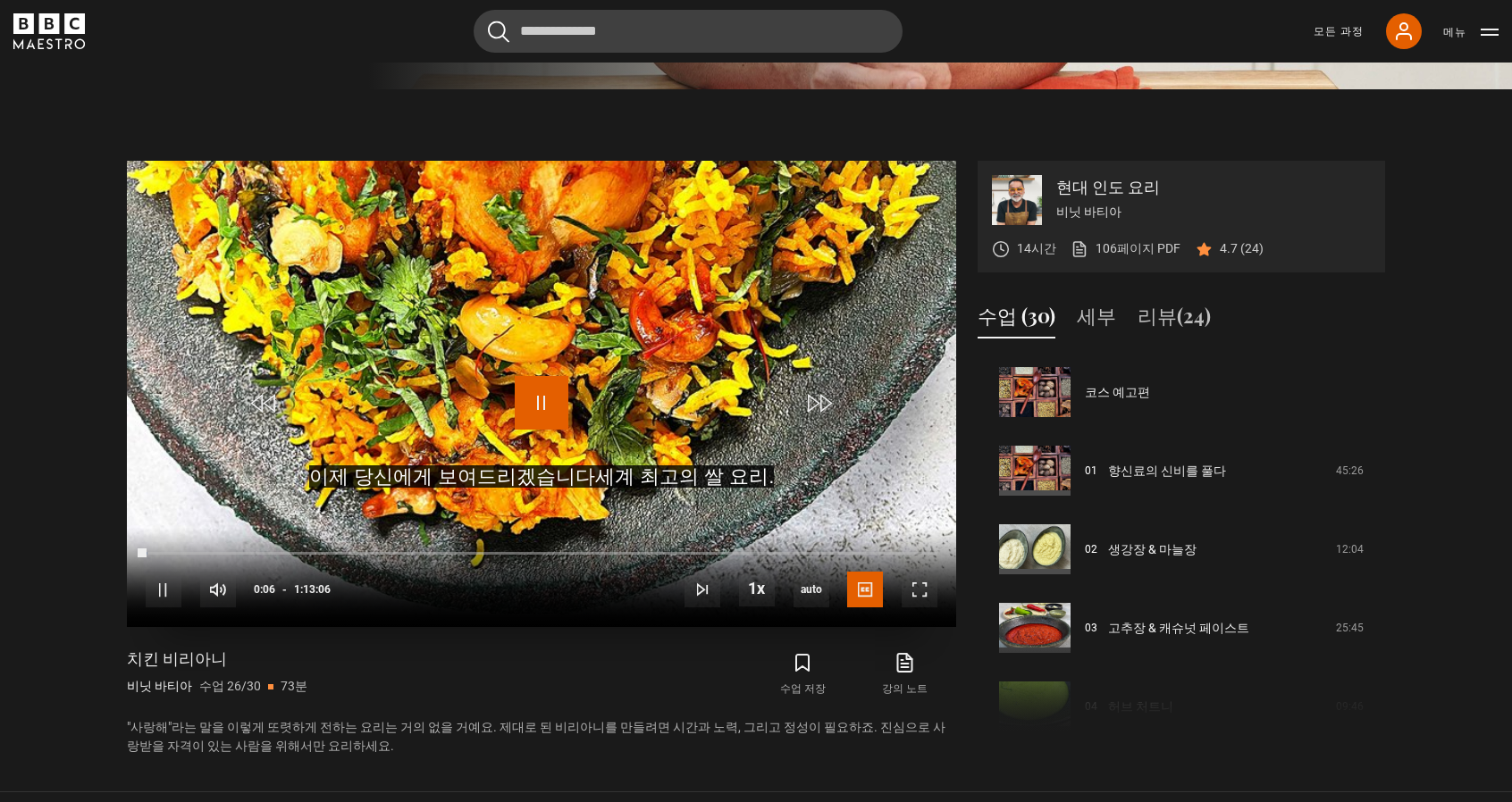 click at bounding box center (542, 403) 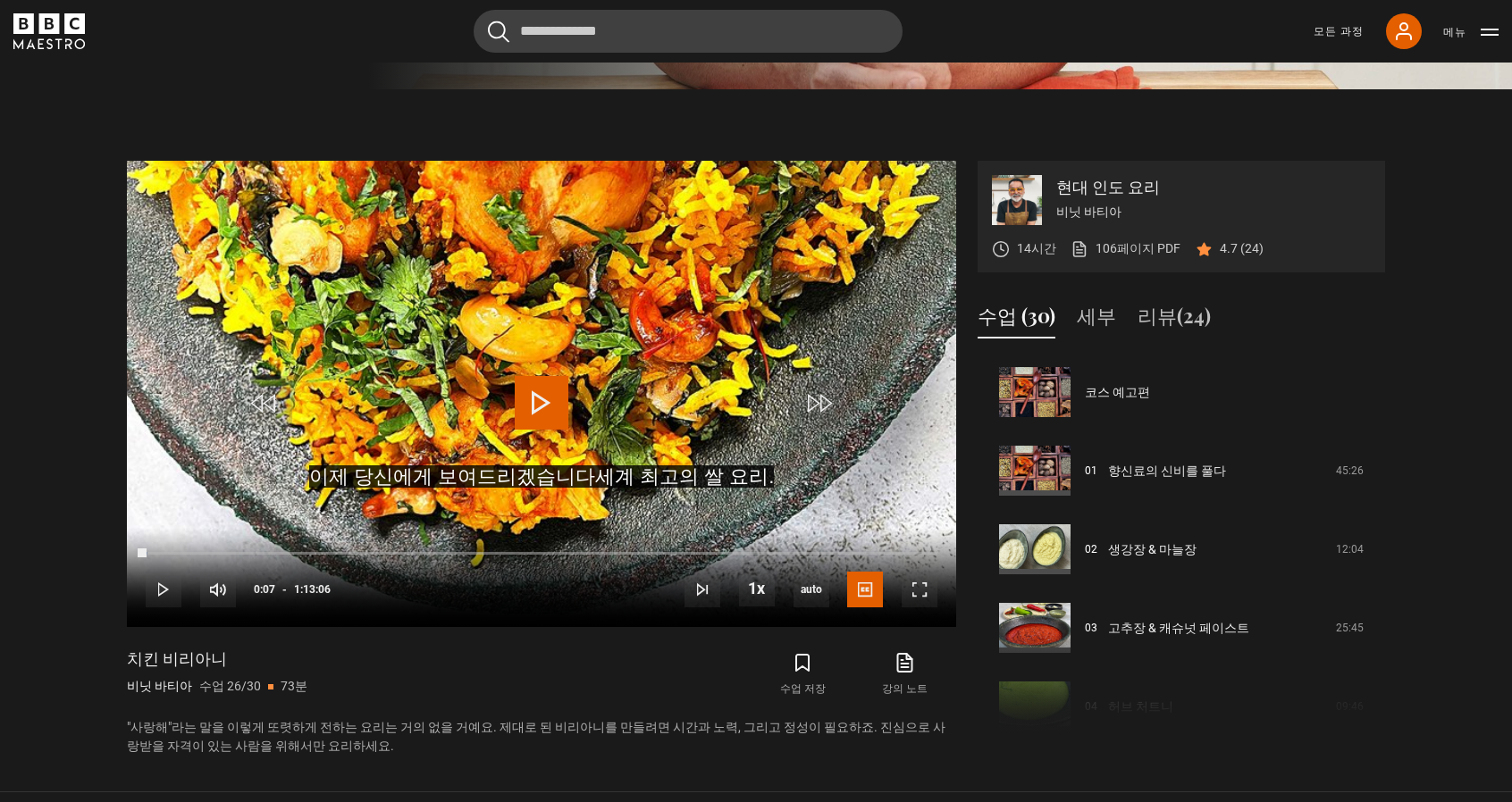 click 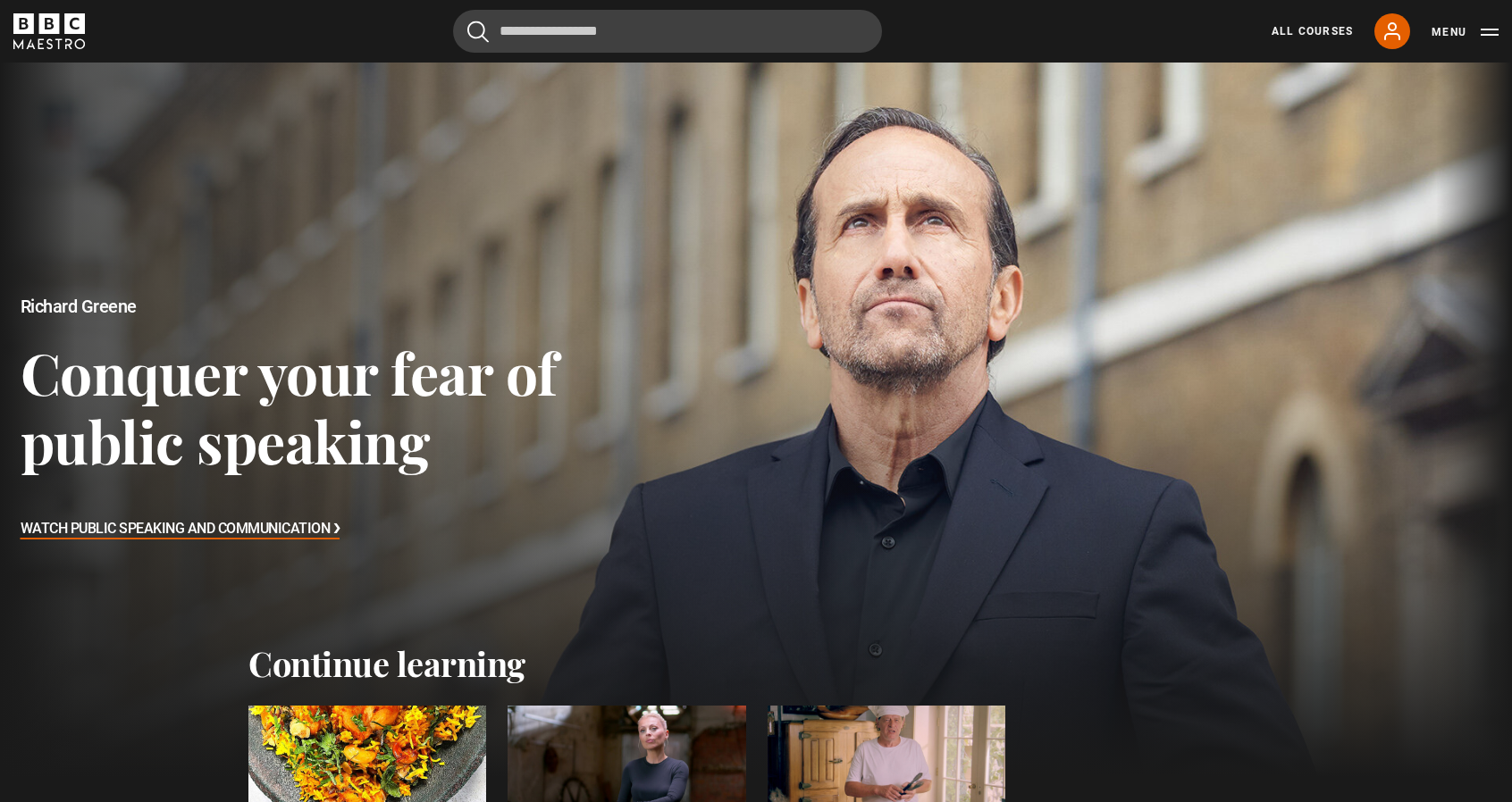 scroll, scrollTop: 0, scrollLeft: 0, axis: both 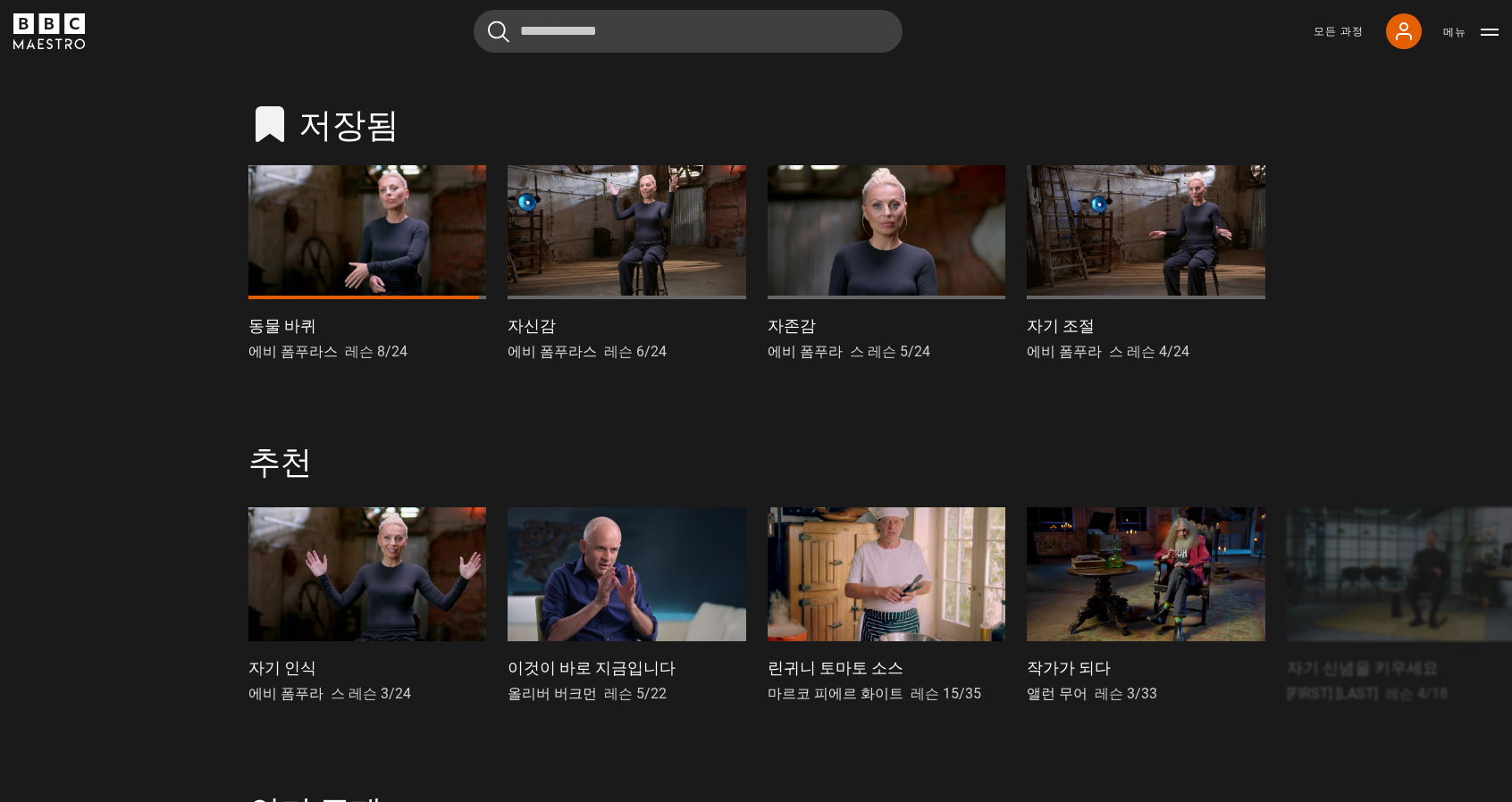 click at bounding box center (1146, 232) 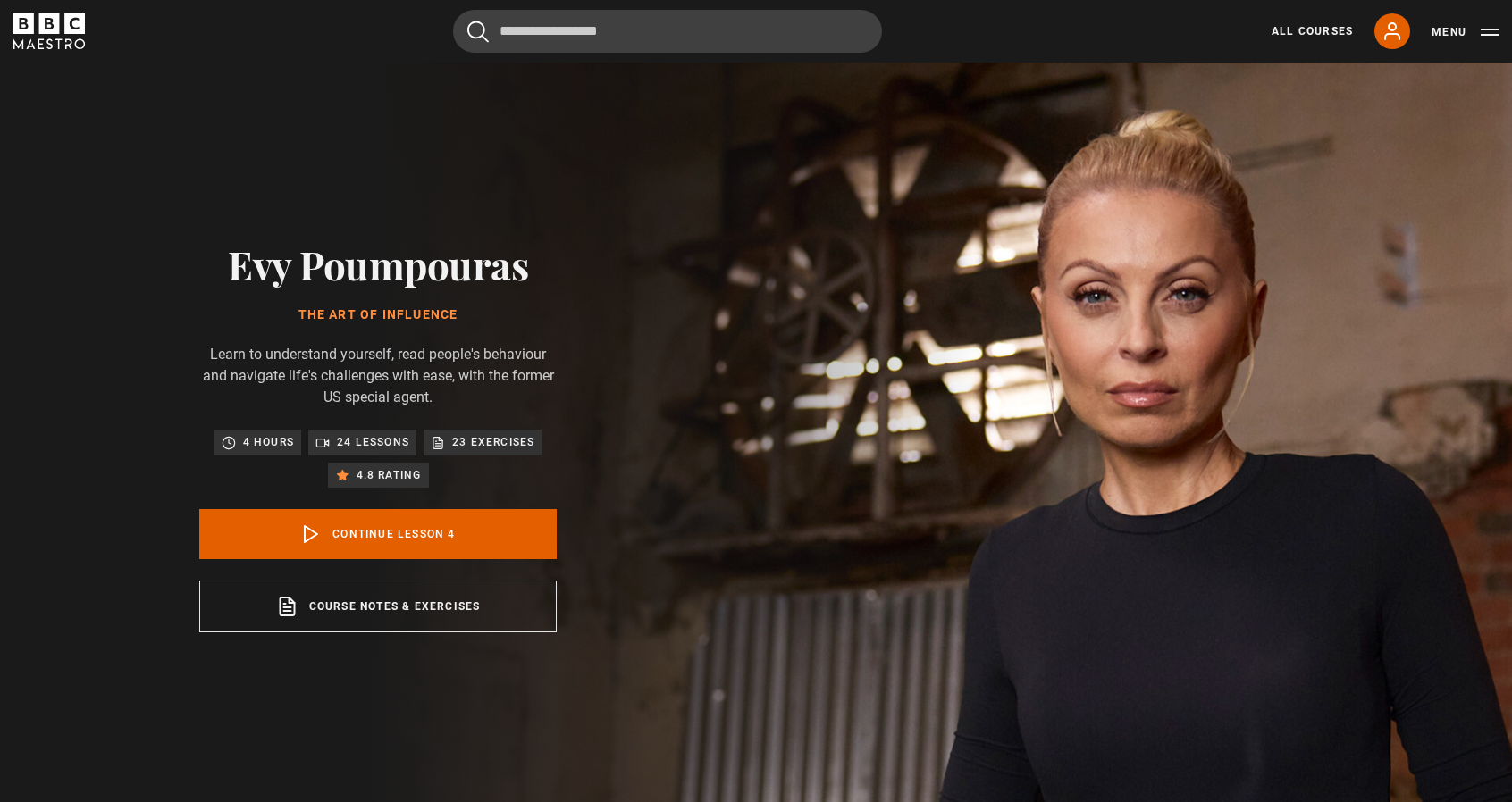 scroll, scrollTop: 811, scrollLeft: 0, axis: vertical 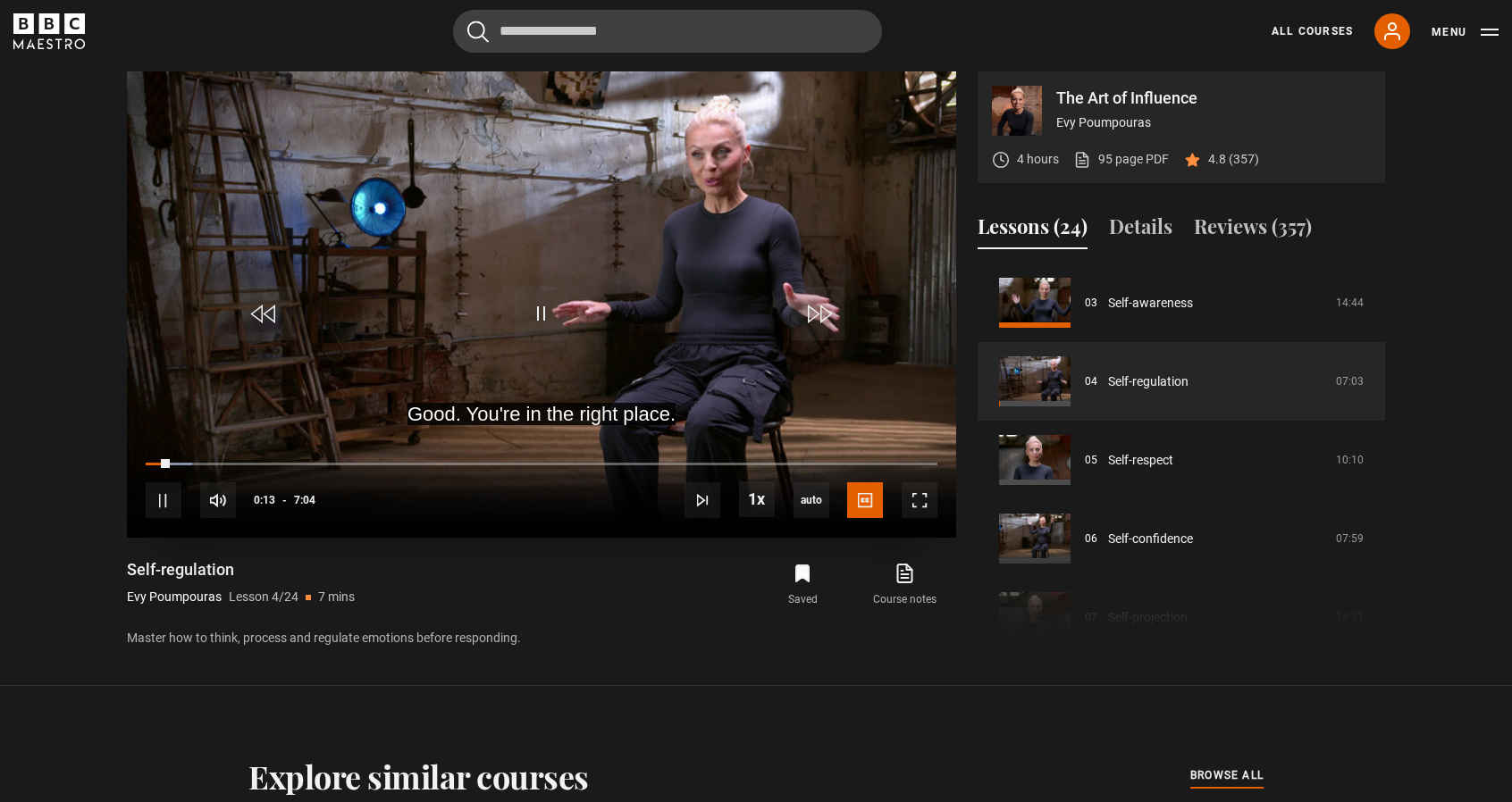 click at bounding box center (542, 305) 